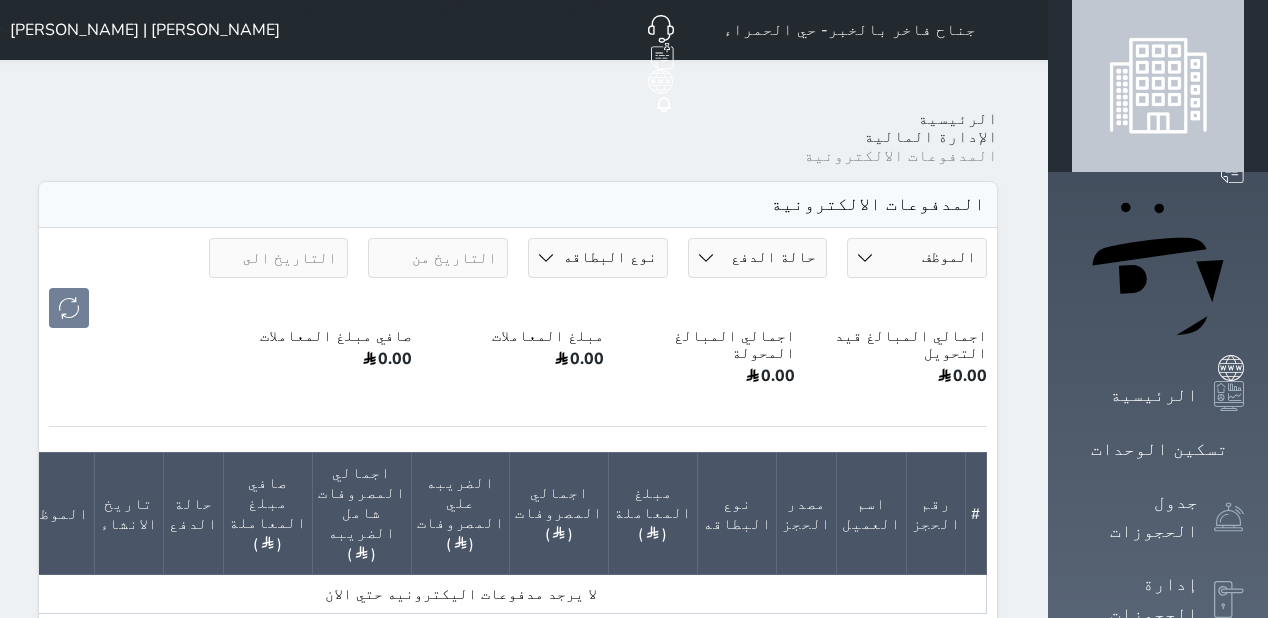 scroll, scrollTop: 0, scrollLeft: 0, axis: both 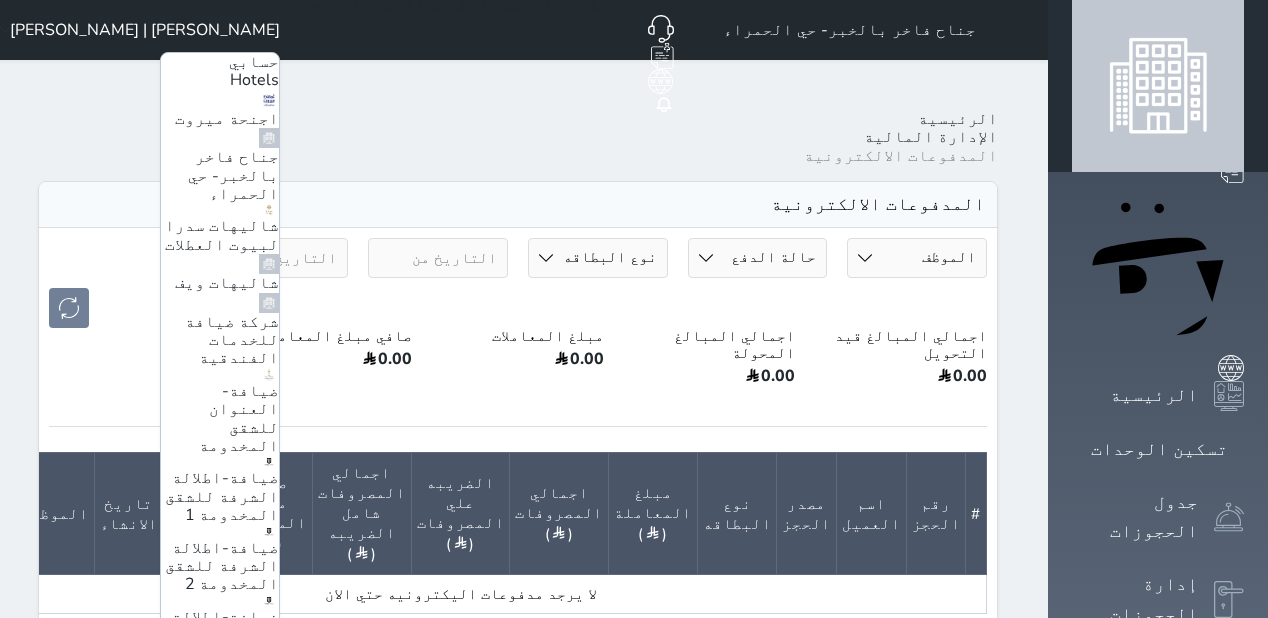 click at bounding box center (438, 258) 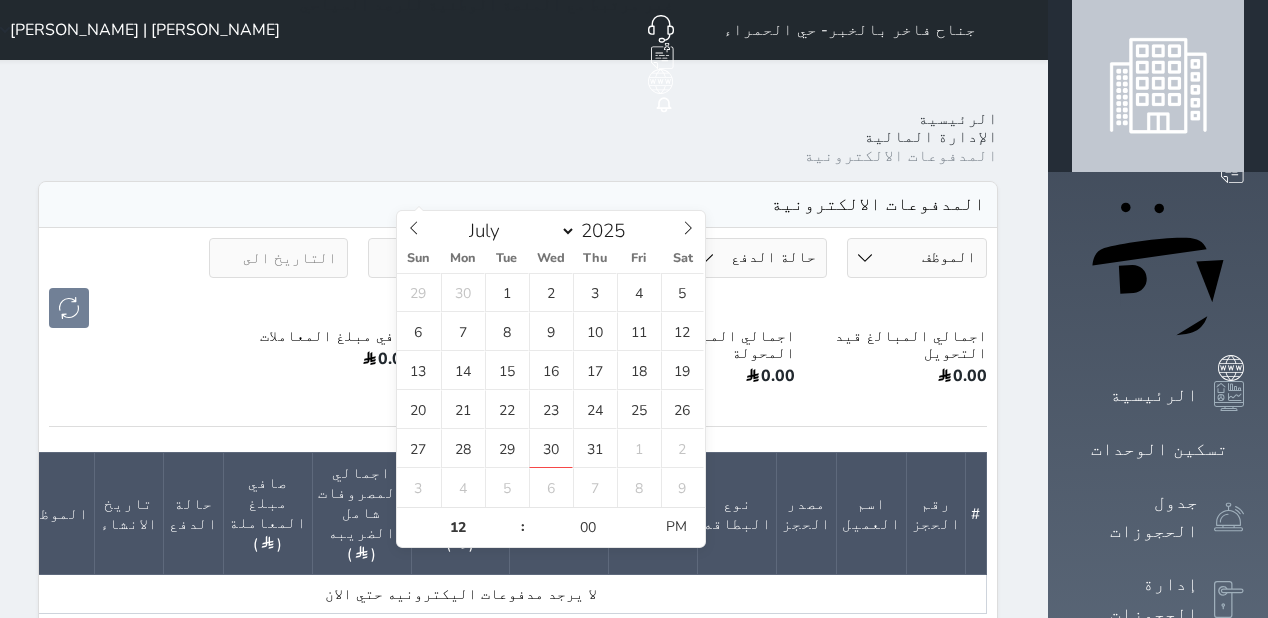 click on "المدفوعات الالكترونية" at bounding box center [518, 205] 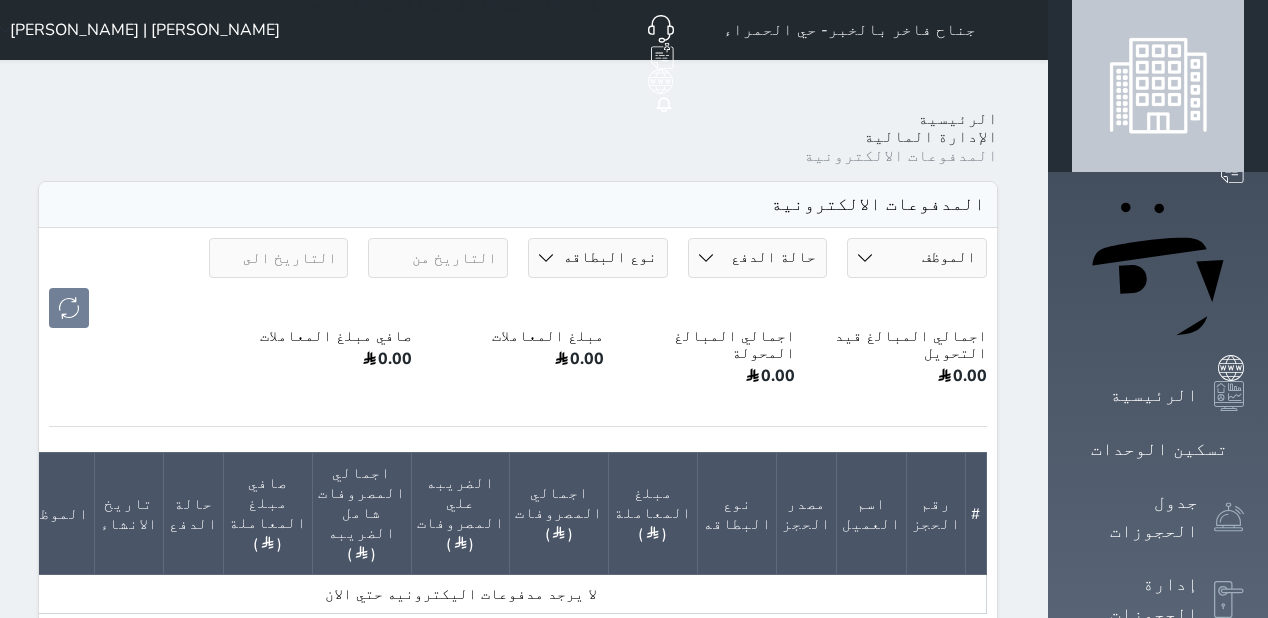 drag, startPoint x: 912, startPoint y: 186, endPoint x: 903, endPoint y: 205, distance: 21.023796 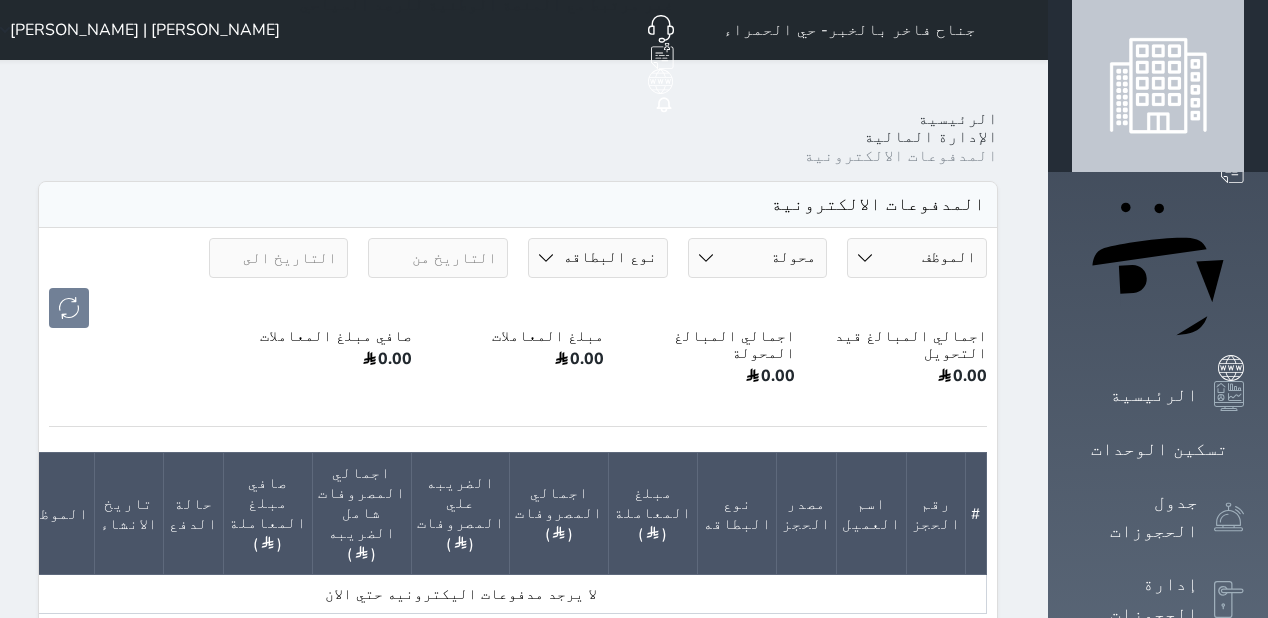 click on "حالة الدفع   بانتظار التحويل   محولة" at bounding box center [758, 258] 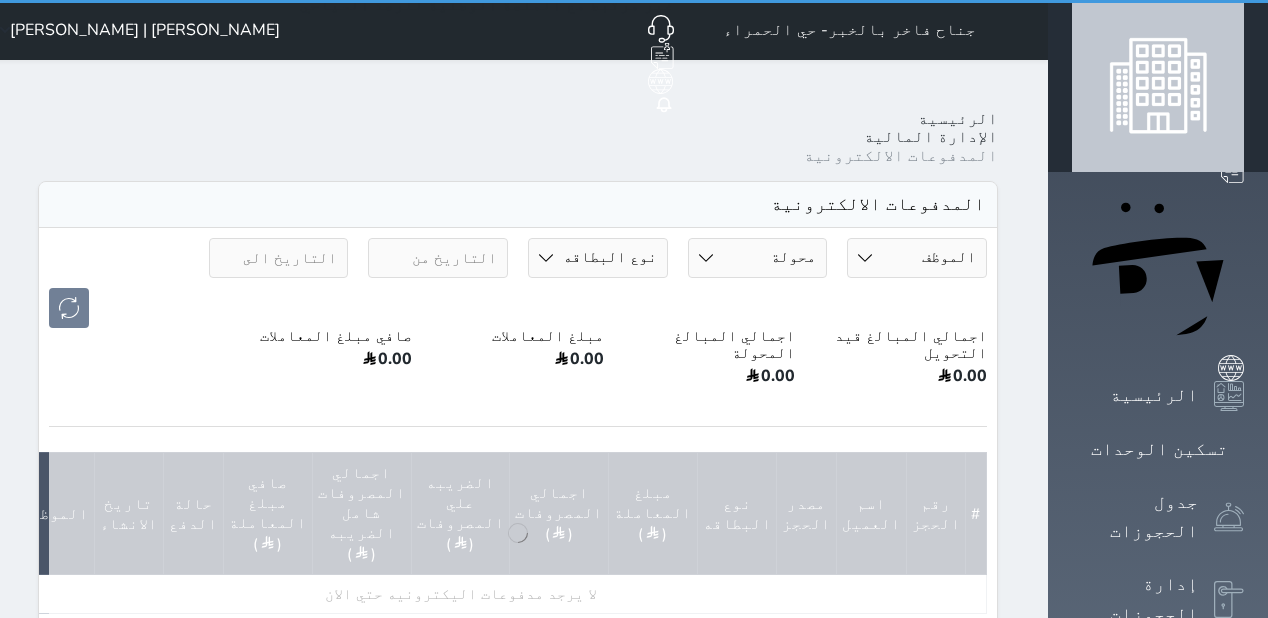 click at bounding box center (518, 308) 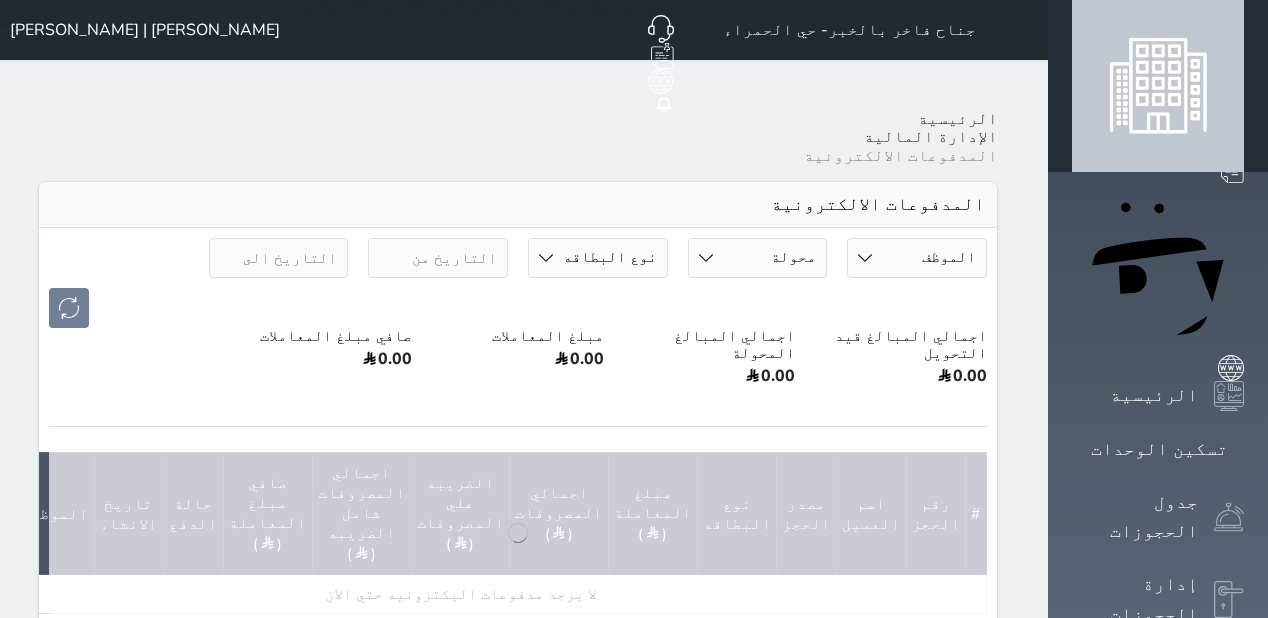 drag, startPoint x: 883, startPoint y: 184, endPoint x: 885, endPoint y: 207, distance: 23.086792 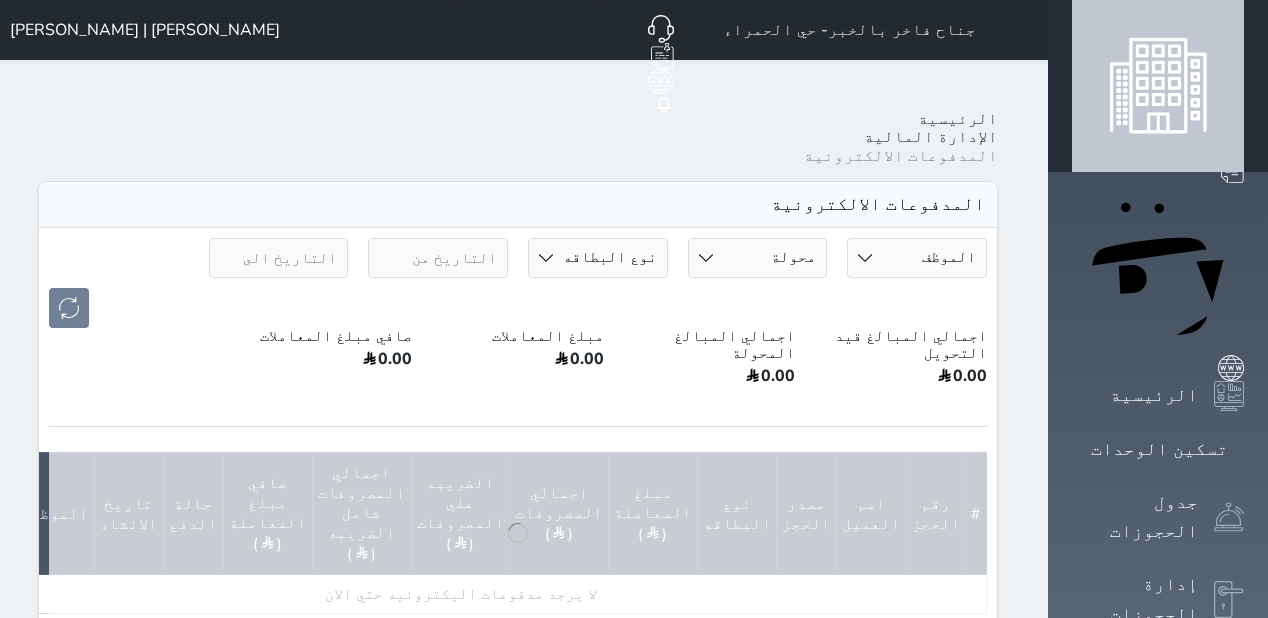 click on "حالة الدفع   بانتظار التحويل   محولة" at bounding box center (758, 258) 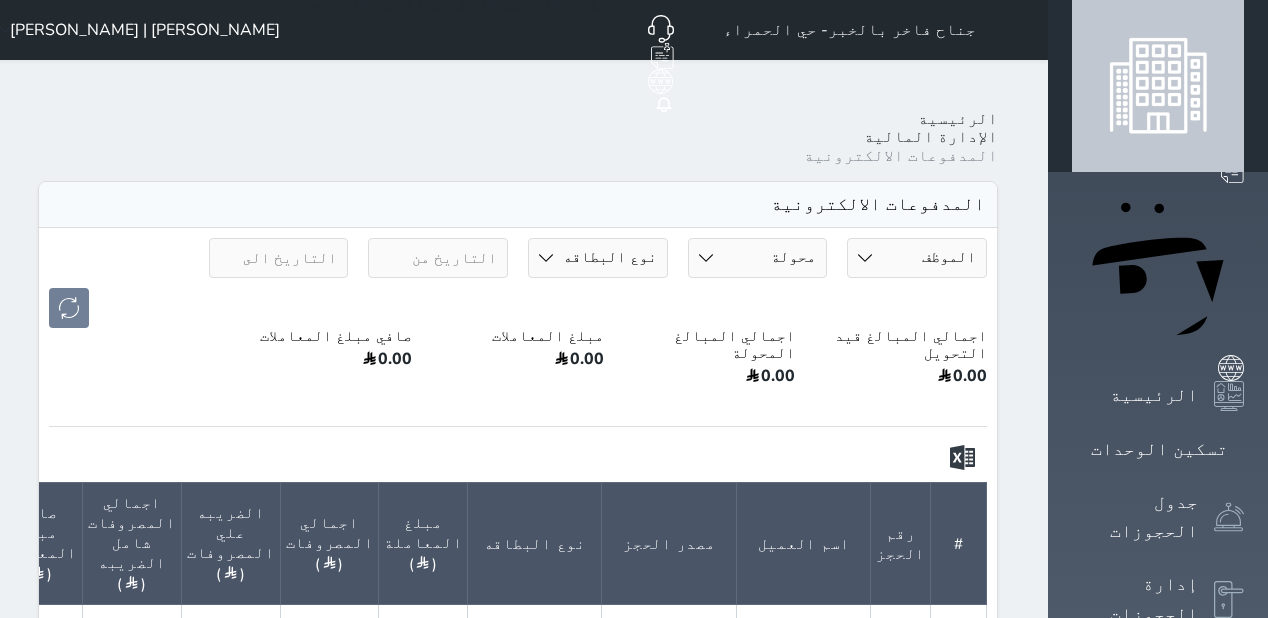 select on "under-clearance" 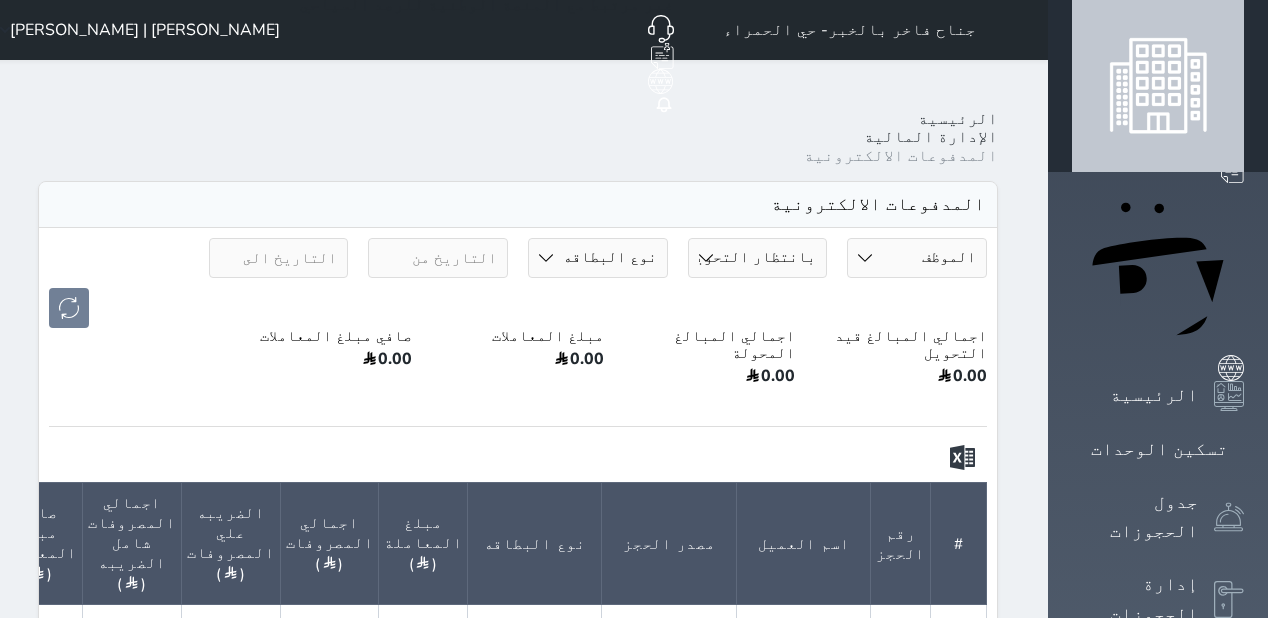 click on "حالة الدفع   بانتظار التحويل   محولة" at bounding box center (758, 258) 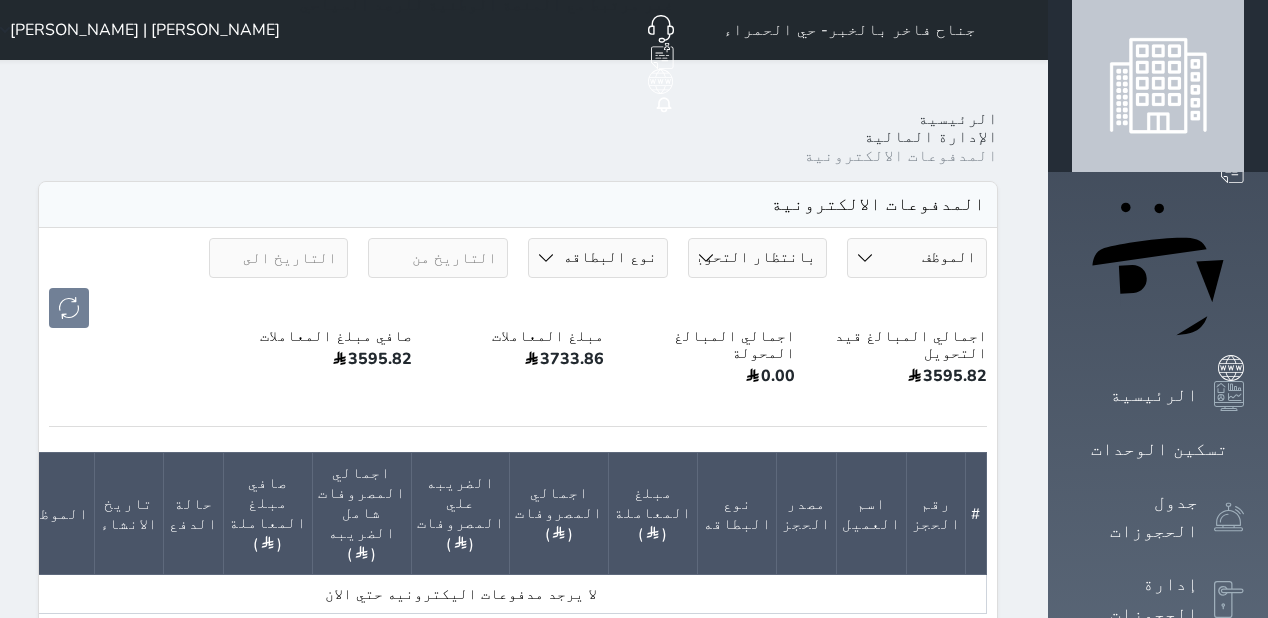 click at bounding box center [438, 258] 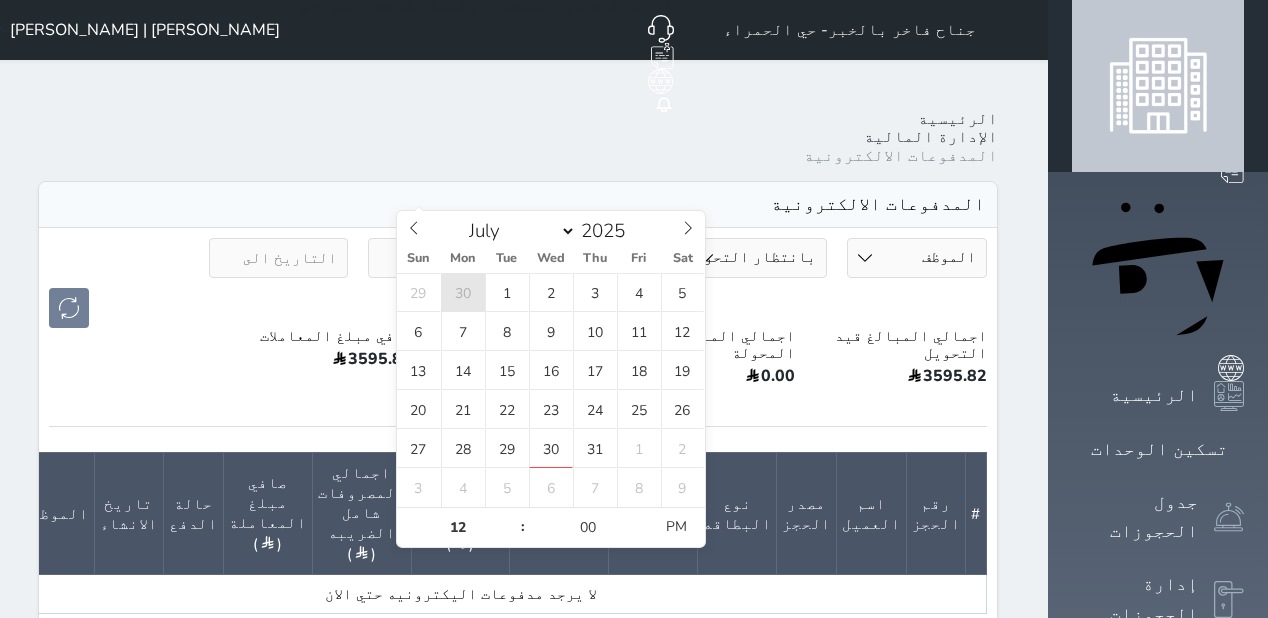 click on "30" at bounding box center [463, 292] 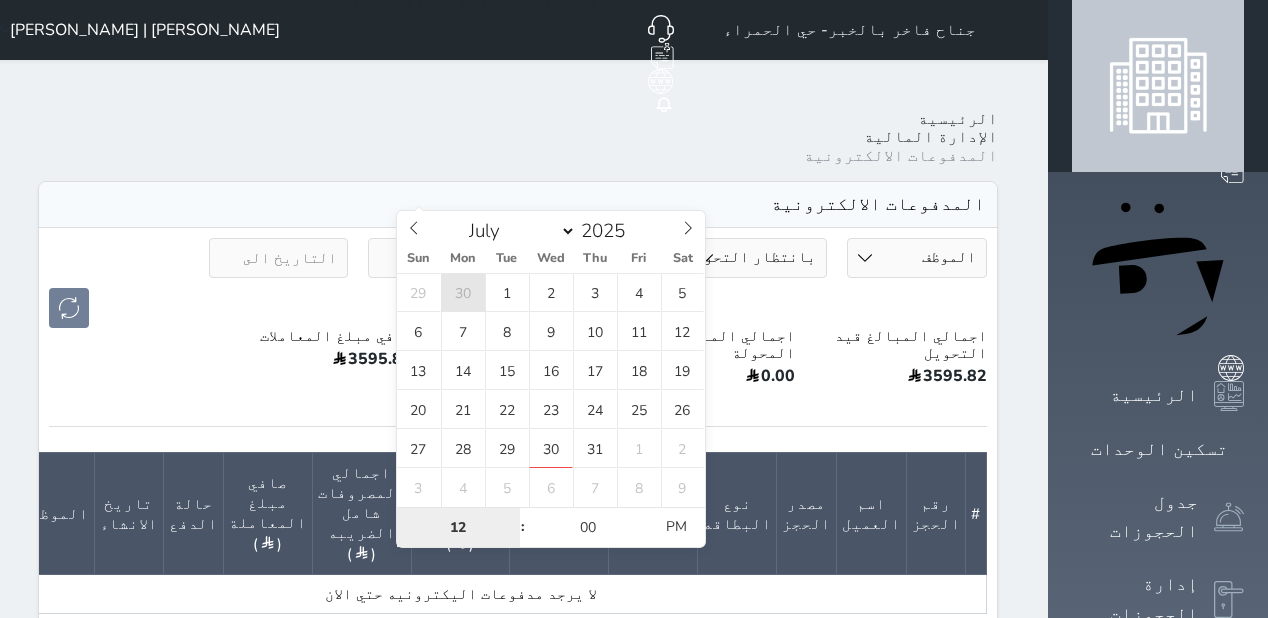 type on "2025-06-30 12:00" 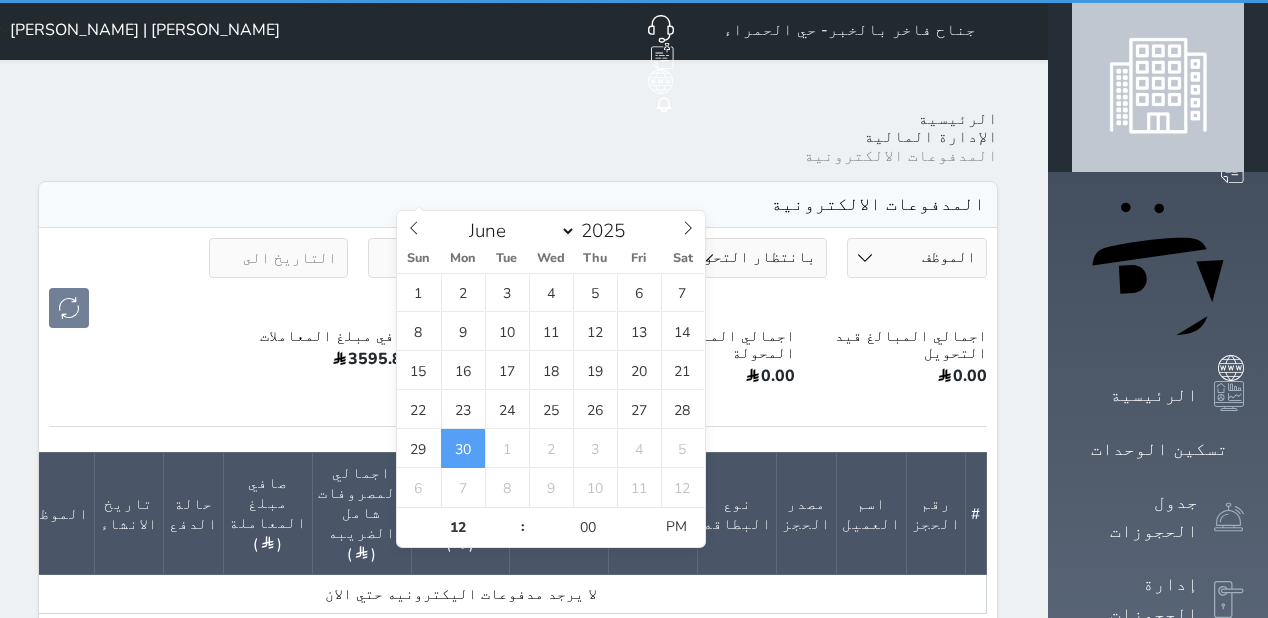 click at bounding box center [279, 258] 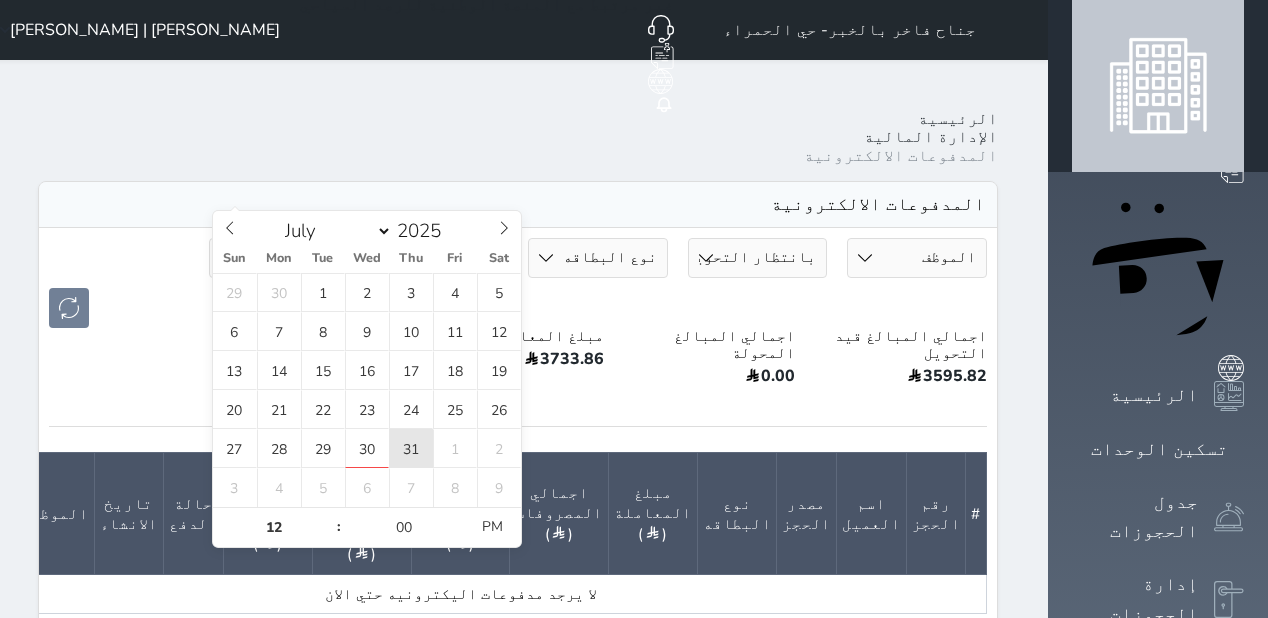 click on "31" at bounding box center [411, 448] 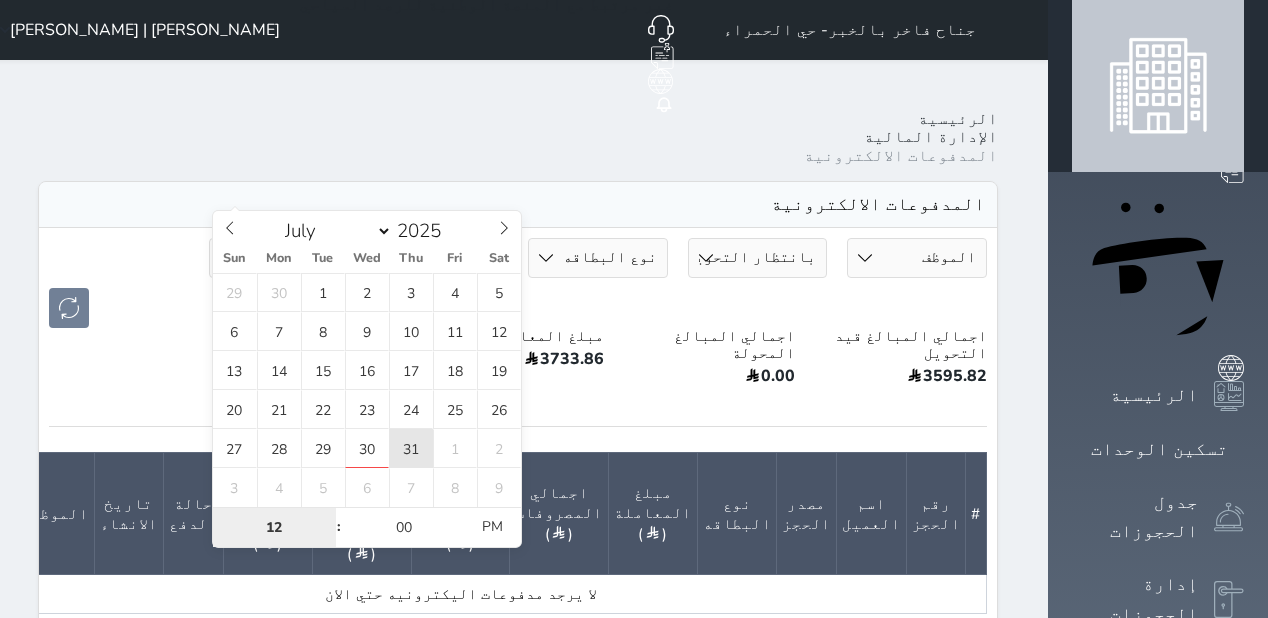 type on "2025-07-31 12:00" 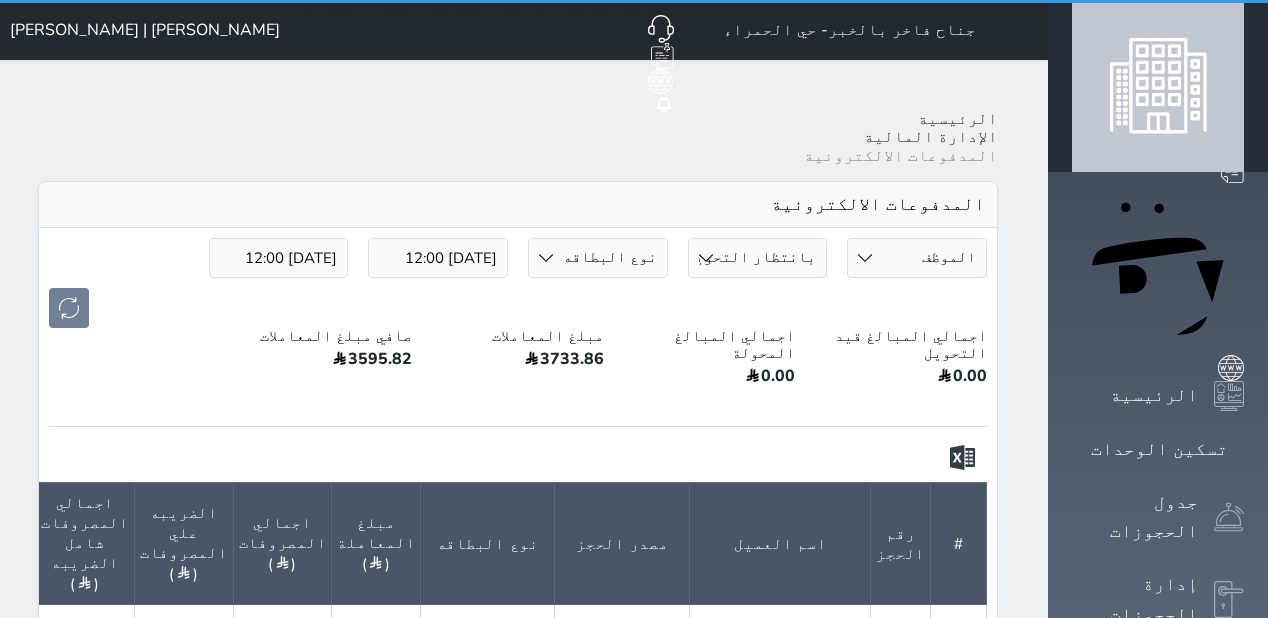 click on "الرئيسية الإدارة المالية المدفوعات الالكترونية   المدفوعات الالكترونية     الموظف   Mohammed Hejji Bin Dera | محمد حجي بن درع محمد فتحى محمد فرحان محمد عبد الجابر عمار - مكارم Abdullah Naser Al Quainy Nidal Jabbari | نضال جباري Mohammed Fathy Abdu hamid Awad Ahmed Youssef | احمد يوسف Omar Osman Hashem Alnkyb | عمر عثمان هاشم النقيب Nasser Adnan Al-Ati | ناصر عدنان العطي Mohamed Abdel Azim Mohamed   حالة الدفع   بانتظار التحويل   محولة   نوع البطاقه   ڤيزا كارد   ماستر كارد   مدي   2025-06-30 12:00   2025-07-31 12:00       اجمالي المبالغ قيد التحويل   0.00    اجمالي المبالغ المحولة   0.00    مبلغ المعاملات   3733.86    صافي مبلغ المعاملات   3595.82          #     رقم الحجز   اسم العميل       )   )" at bounding box center (518, 703) 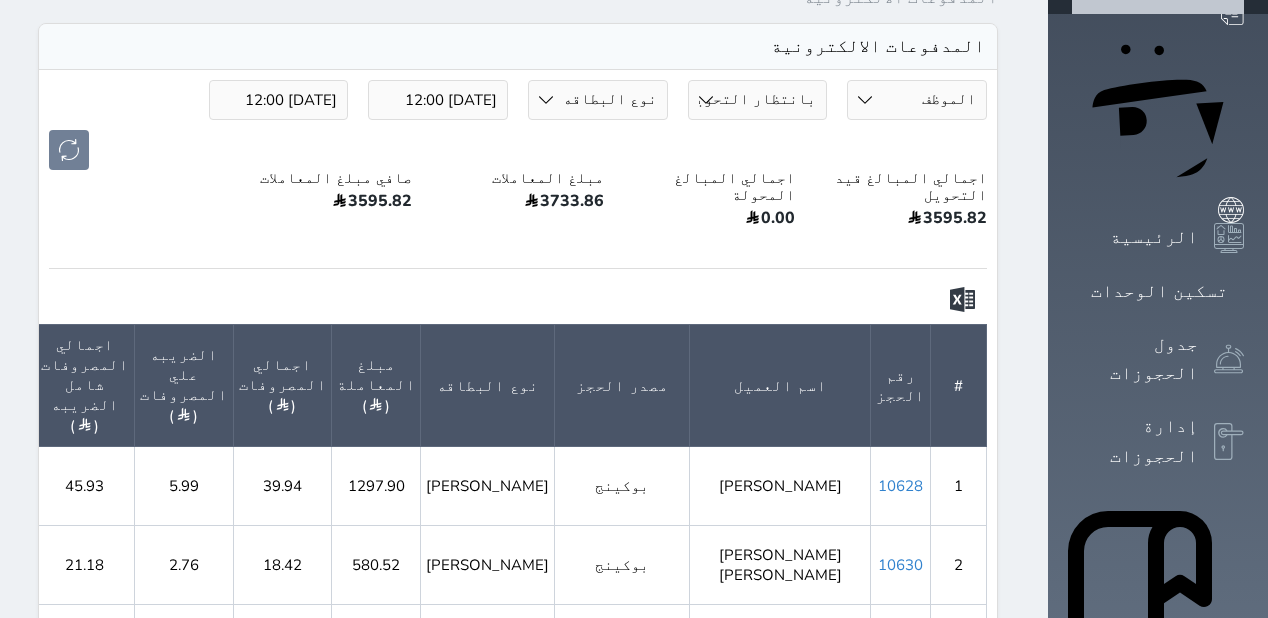 scroll, scrollTop: 0, scrollLeft: 0, axis: both 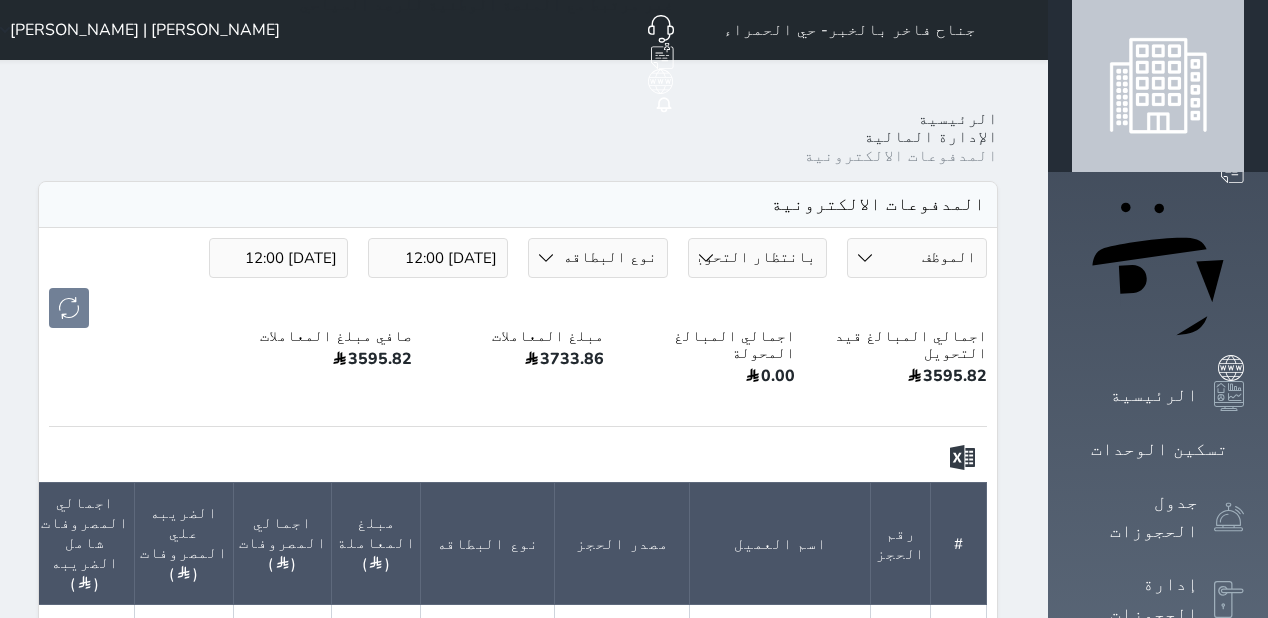 click on "2025-06-30 12:00" at bounding box center (438, 258) 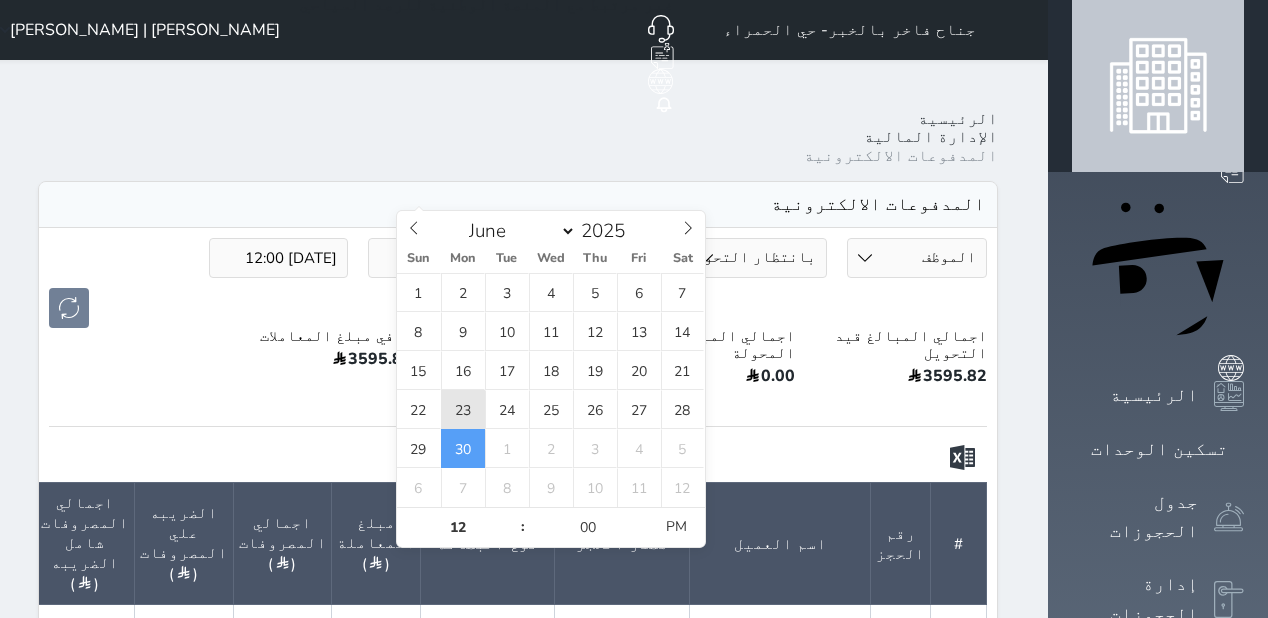 click on "23" at bounding box center (463, 409) 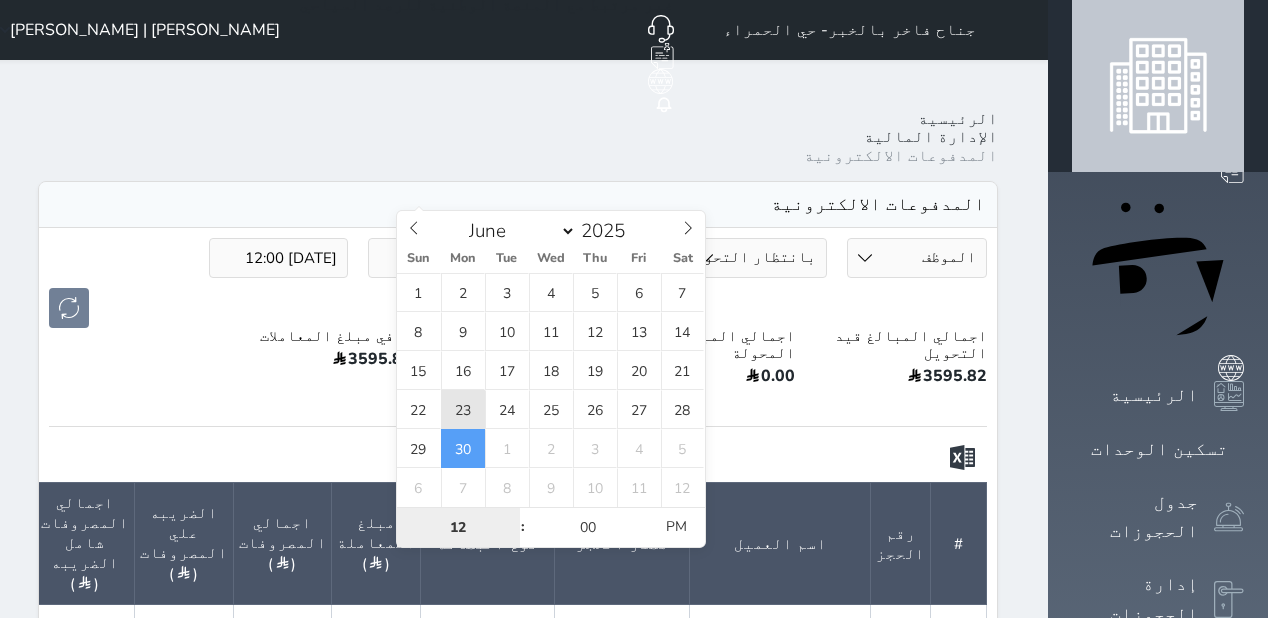 type on "2025-06-23 12:00" 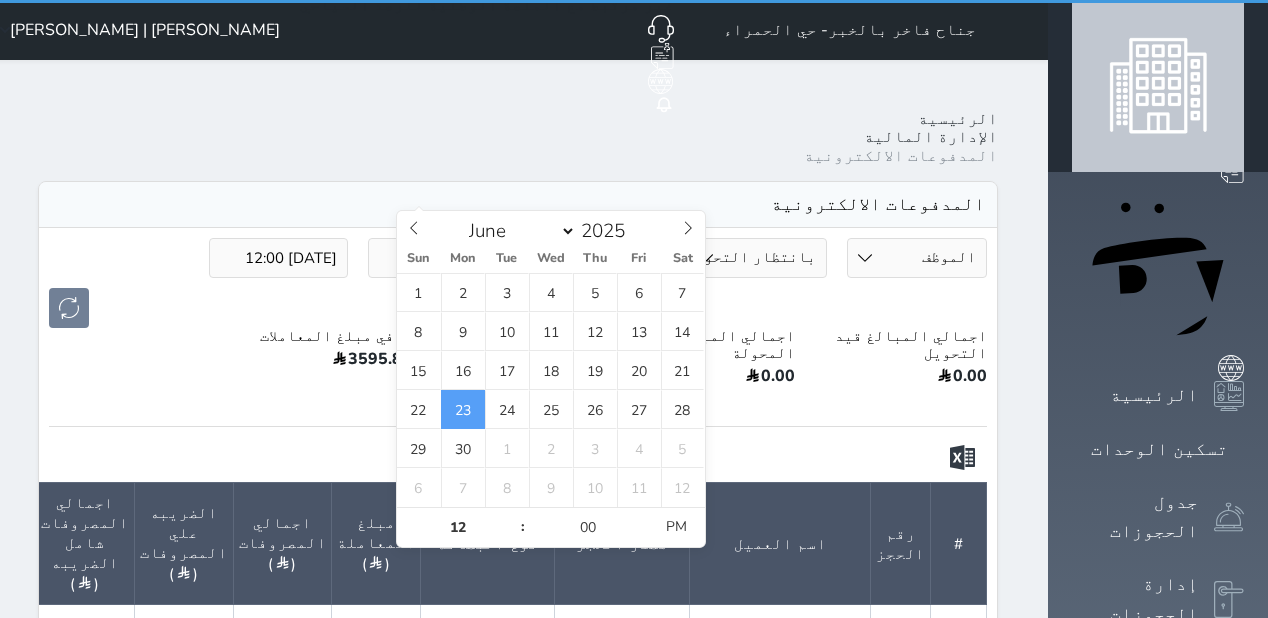 click on "2025-07-31 12:00" at bounding box center [279, 258] 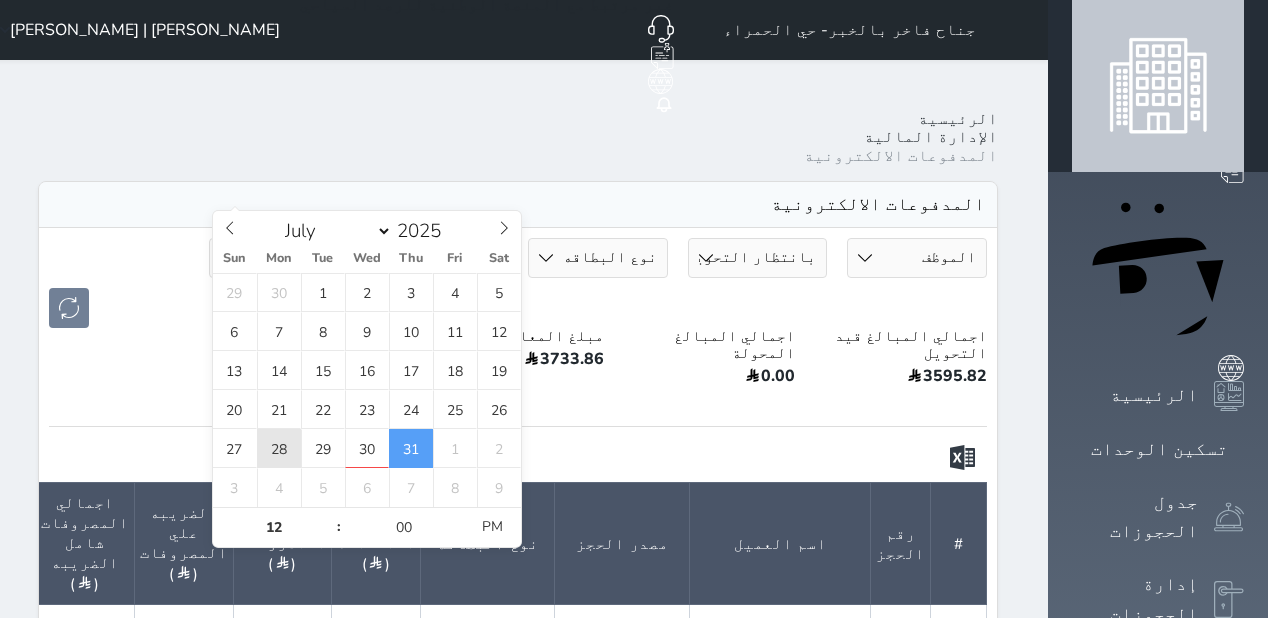 click on "28" at bounding box center (279, 448) 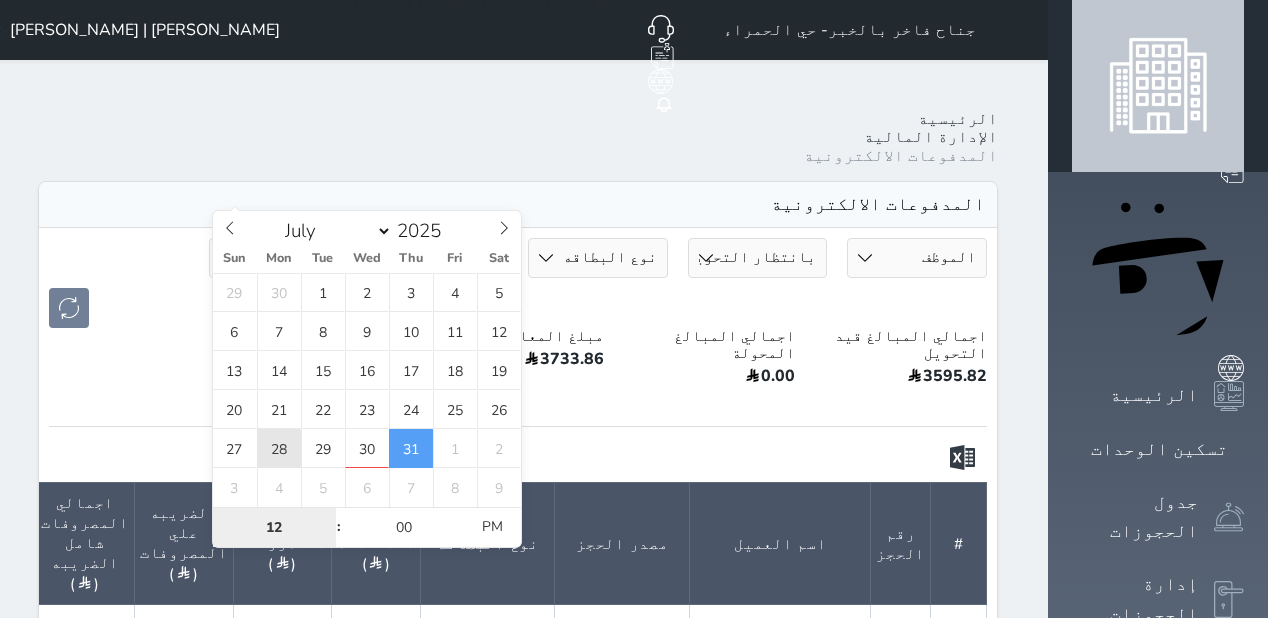 type on "2025-07-28 12:00" 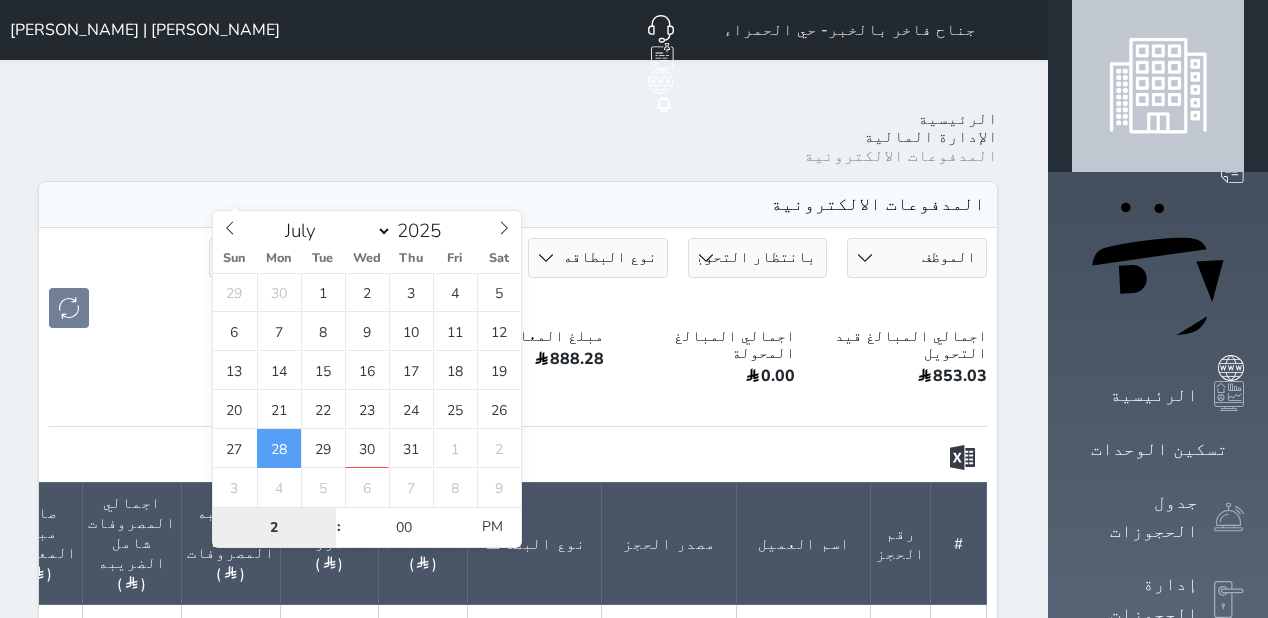 type on "23" 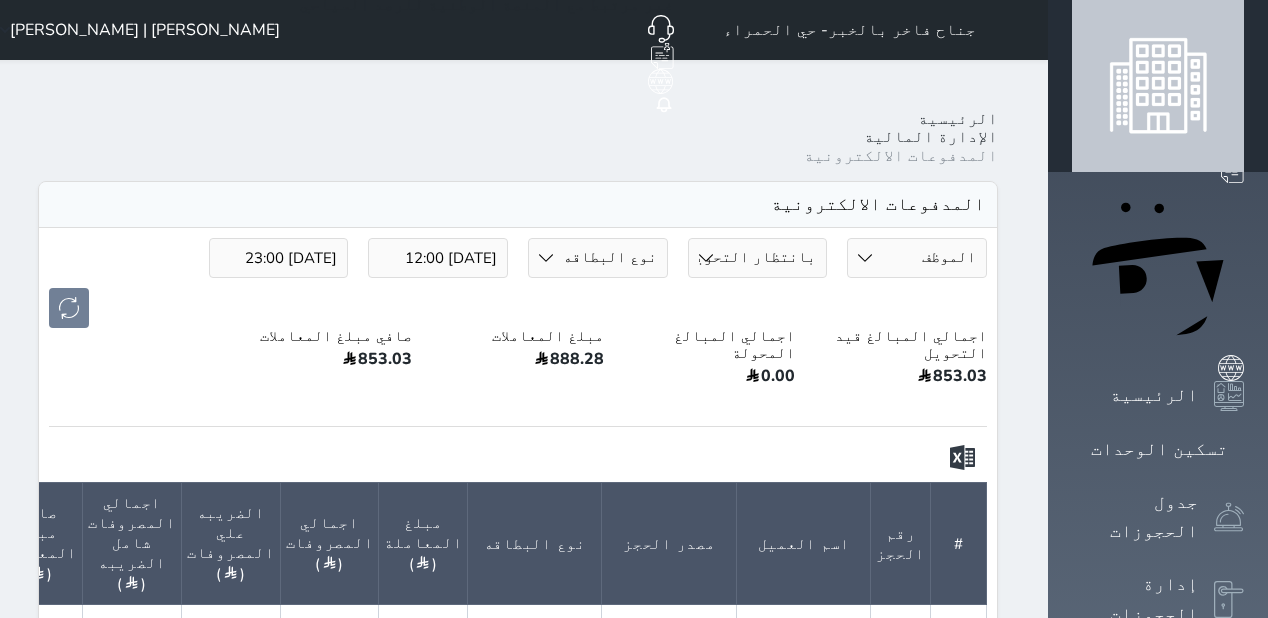 click on "اجمالي المبالغ قيد التحويل   853.03    اجمالي المبالغ المحولة   0.00    مبلغ المعاملات   888.28    صافي مبلغ المعاملات   853.03" at bounding box center (518, 370) 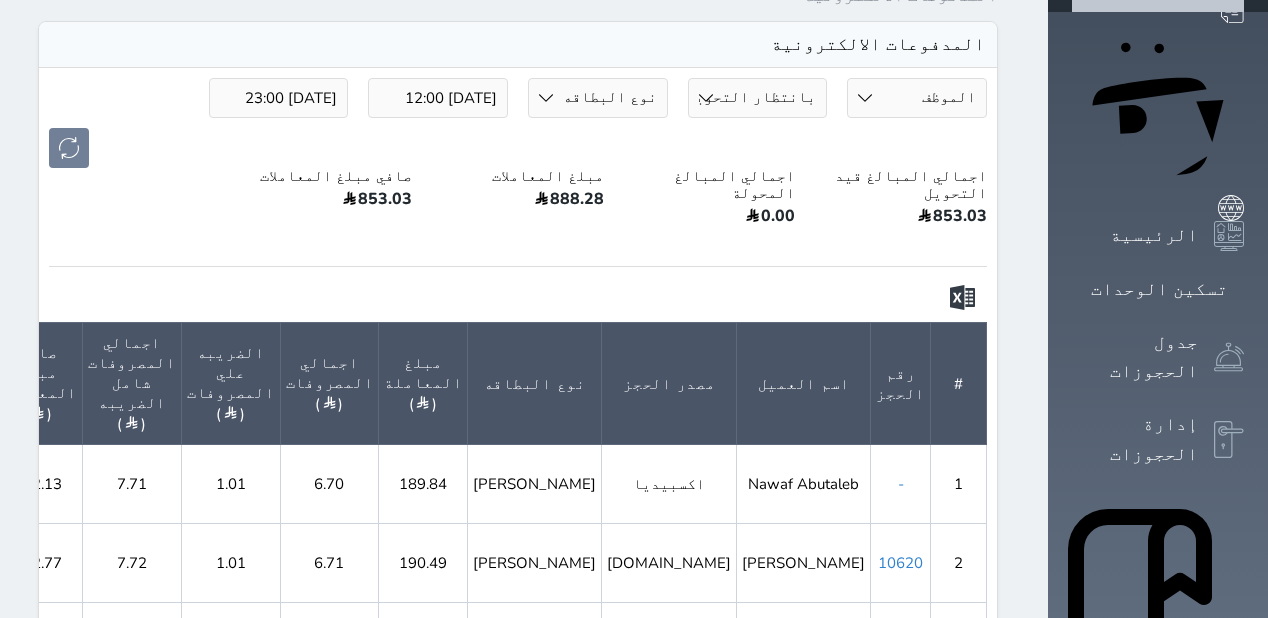 scroll, scrollTop: 158, scrollLeft: 0, axis: vertical 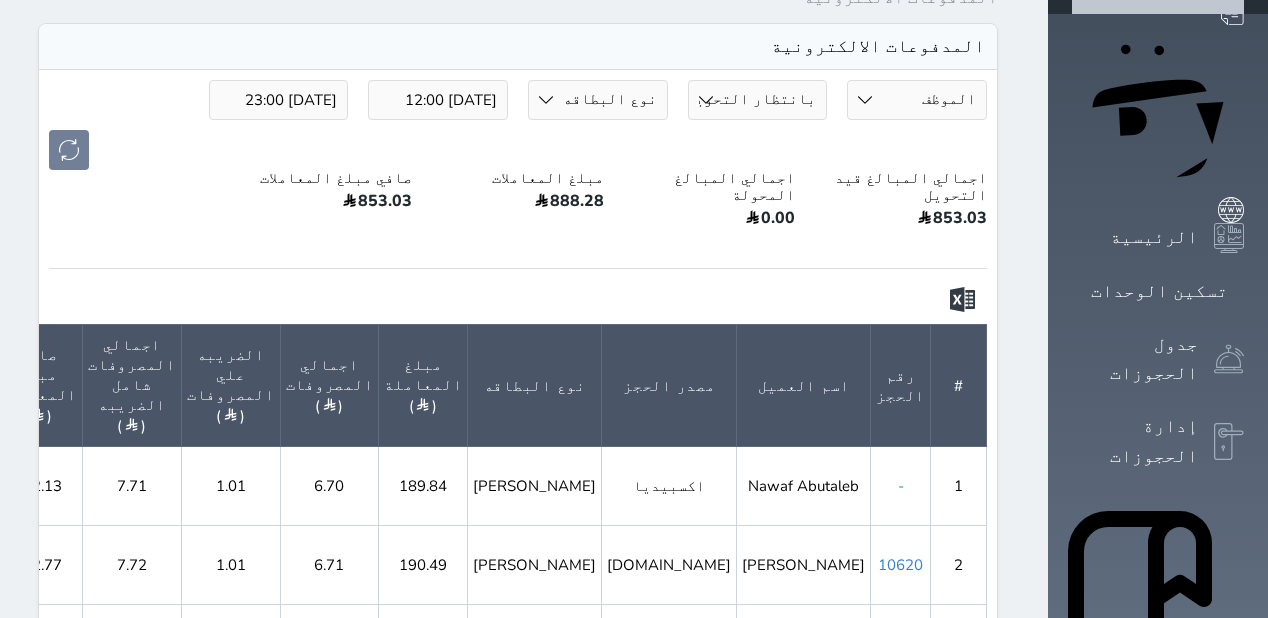 click on "[DATE] 23:00" at bounding box center (279, 100) 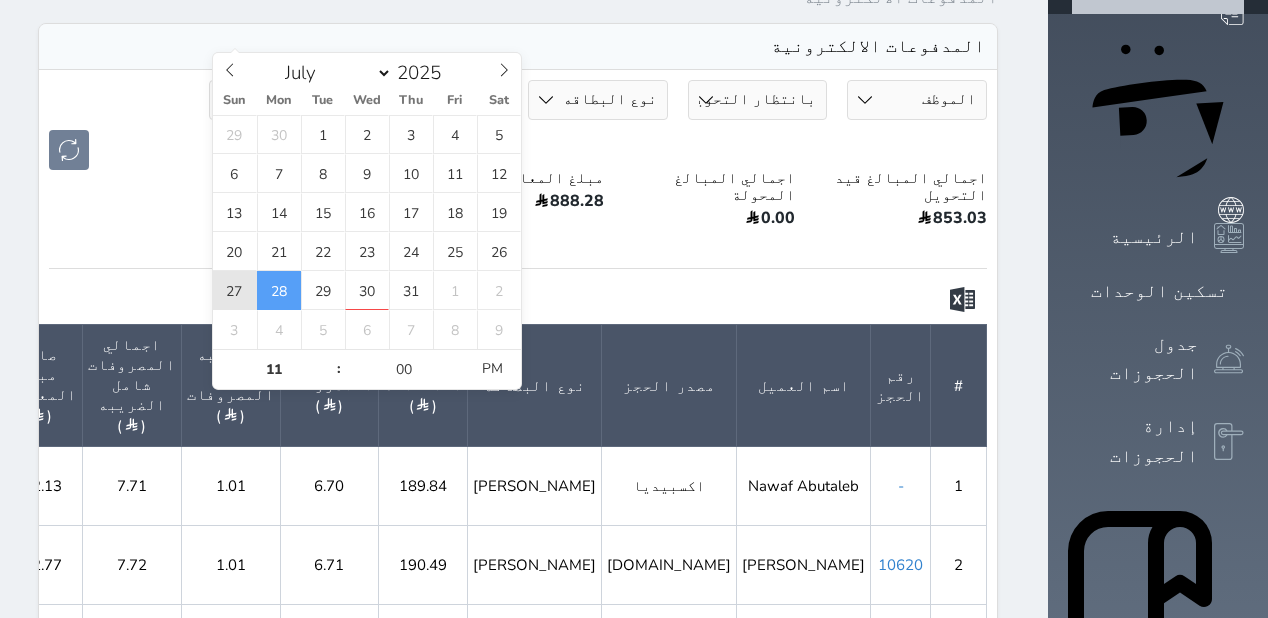 click on "27" at bounding box center [235, 290] 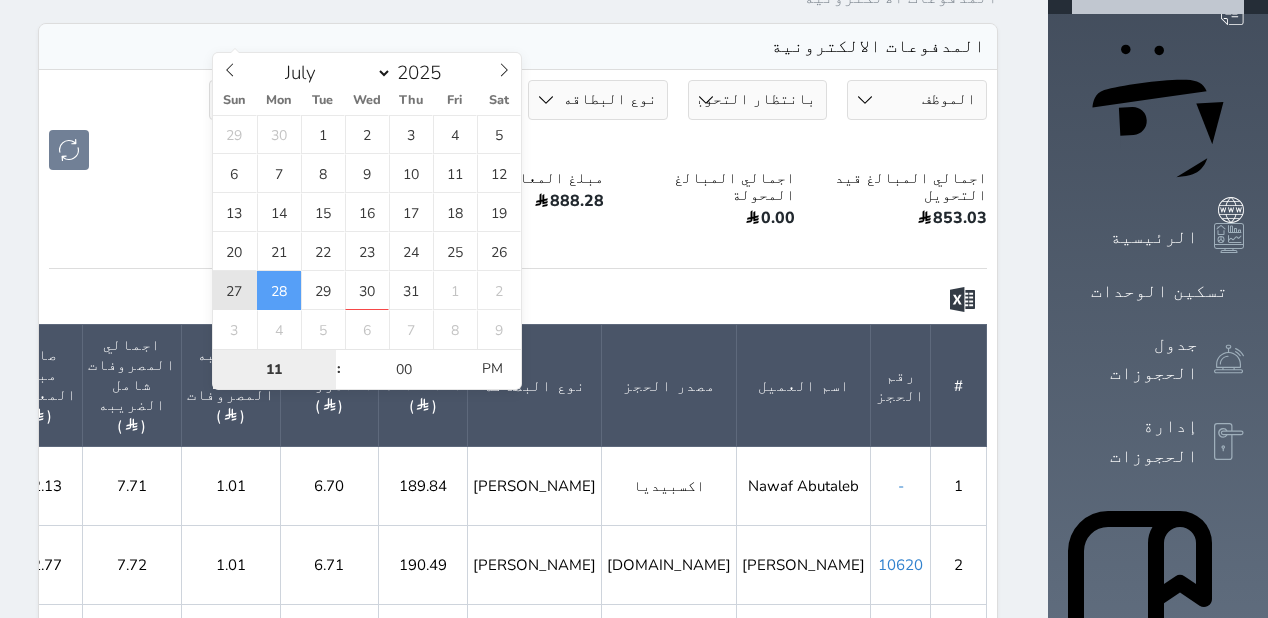 type on "[DATE] 23:00" 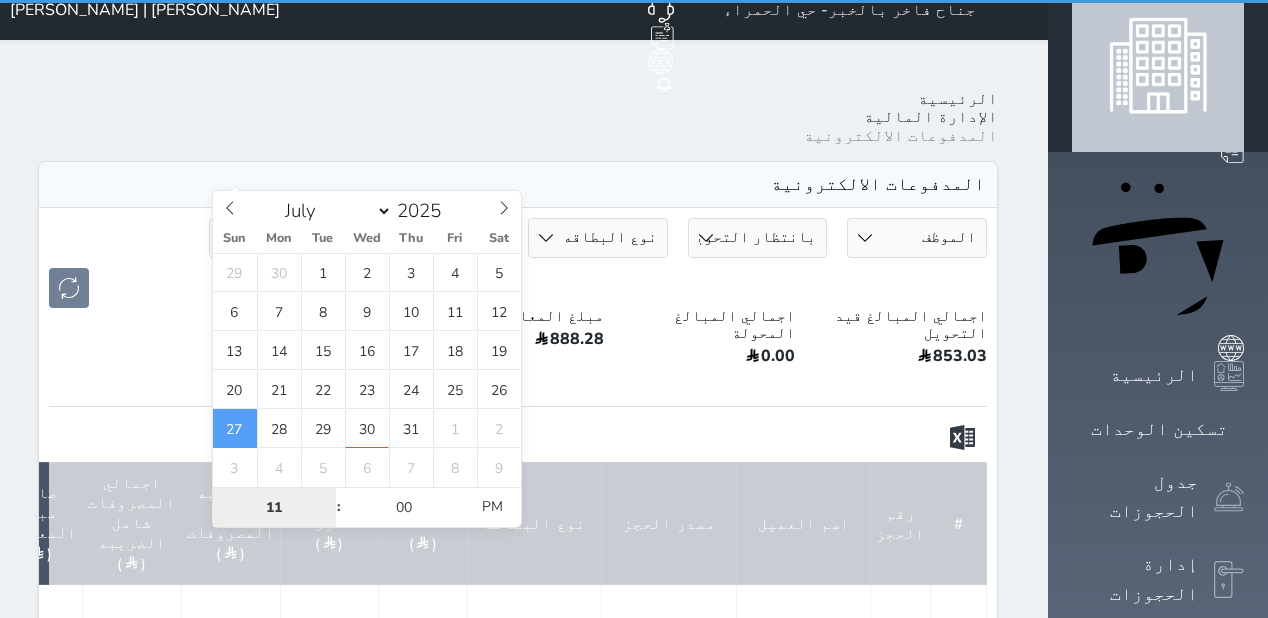 scroll, scrollTop: 0, scrollLeft: 0, axis: both 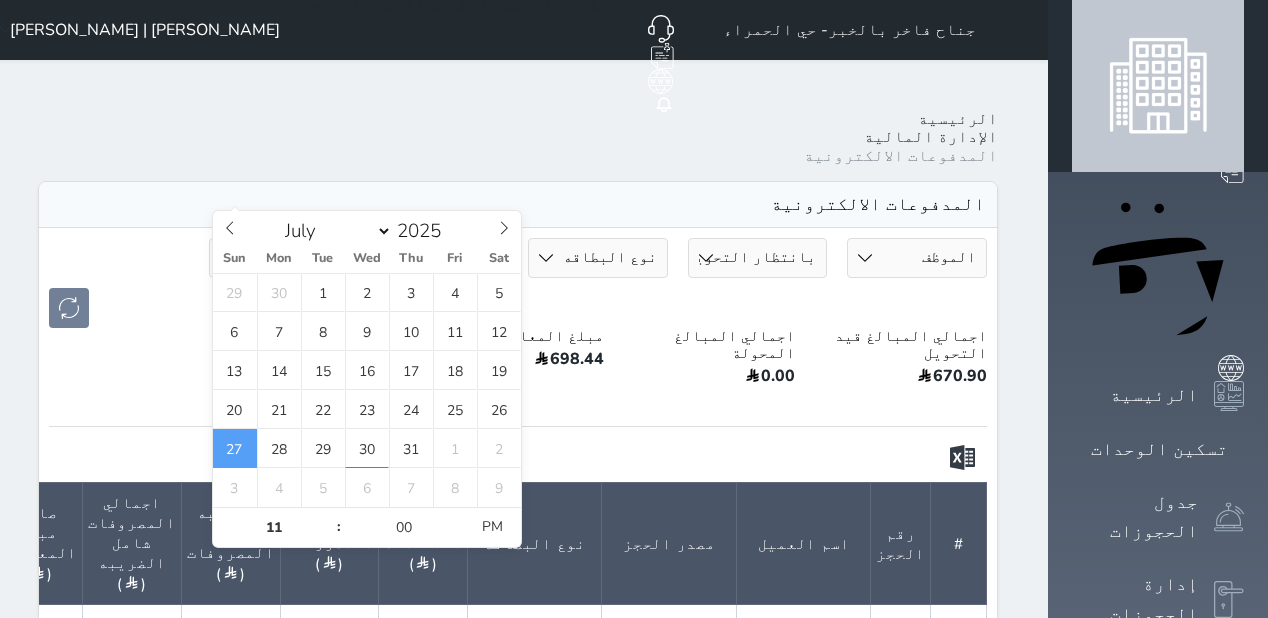 click on "الرئيسية الإدارة المالية المدفوعات الالكترونية   المدفوعات الالكترونية     الموظف   Mohammed Hejji Bin Dera | محمد حجي بن درع محمد فتحى محمد فرحان محمد عبد الجابر عمار - مكارم Abdullah Naser Al Quainy Nidal Jabbari | نضال جباري Mohammed Fathy Abdu hamid Awad Ahmed Youssef | احمد يوسف Omar Osman Hashem Alnkyb | عمر عثمان هاشم النقيب Nasser Adnan Al-Ati | ناصر عدنان العطي Mohamed Abdel Azim Mohamed   حالة الدفع   بانتظار التحويل   محولة   نوع البطاقه   ڤيزا كارد   ماستر كارد   مدي   2025-06-23 12:00   2025-07-27 23:00       اجمالي المبالغ قيد التحويل   670.90    اجمالي المبالغ المحولة   0.00    مبلغ المعاملات   698.44    صافي مبلغ المعاملات   670.90          #     رقم الحجز   اسم العميل       )   )" at bounding box center (518, 505) 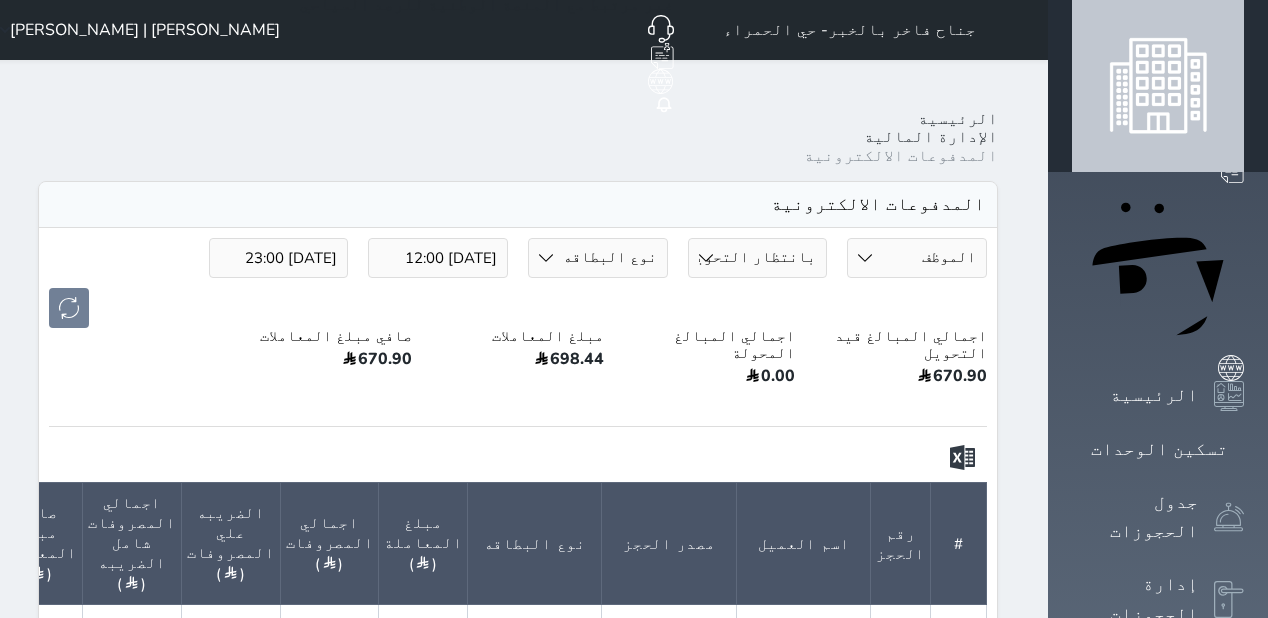 drag, startPoint x: 105, startPoint y: 538, endPoint x: 109, endPoint y: 527, distance: 11.7046995 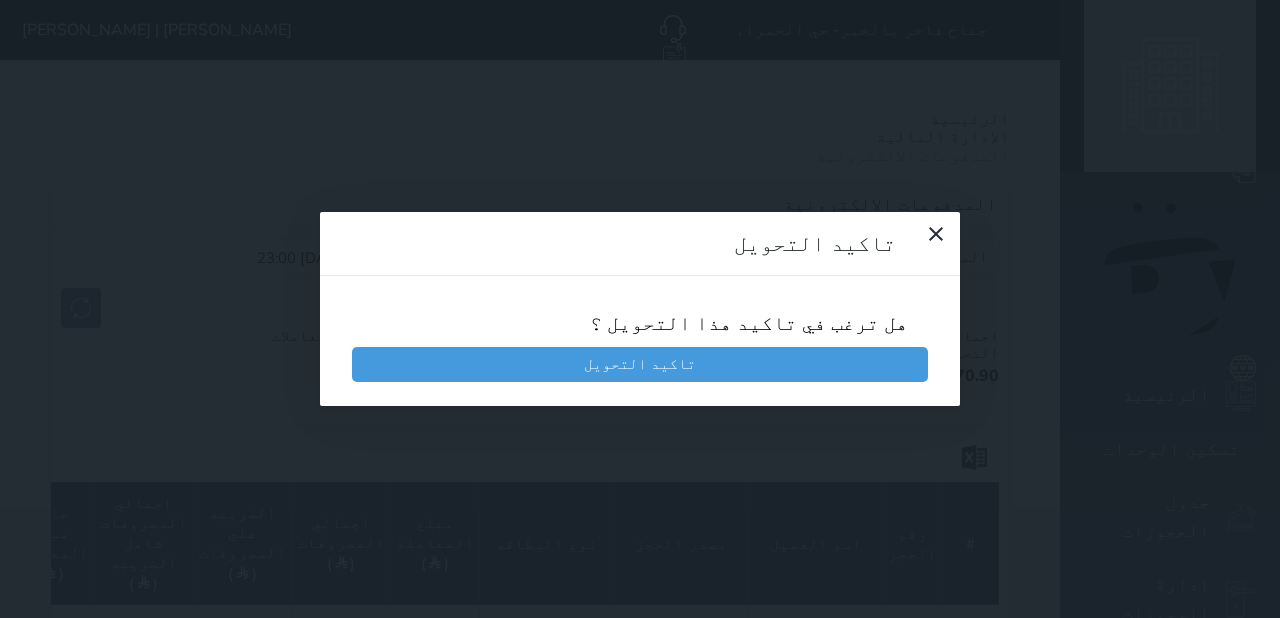 click on "هل ترغب في تاكيد هذا التحويل ؟   تاكيد التحويل" at bounding box center (640, 341) 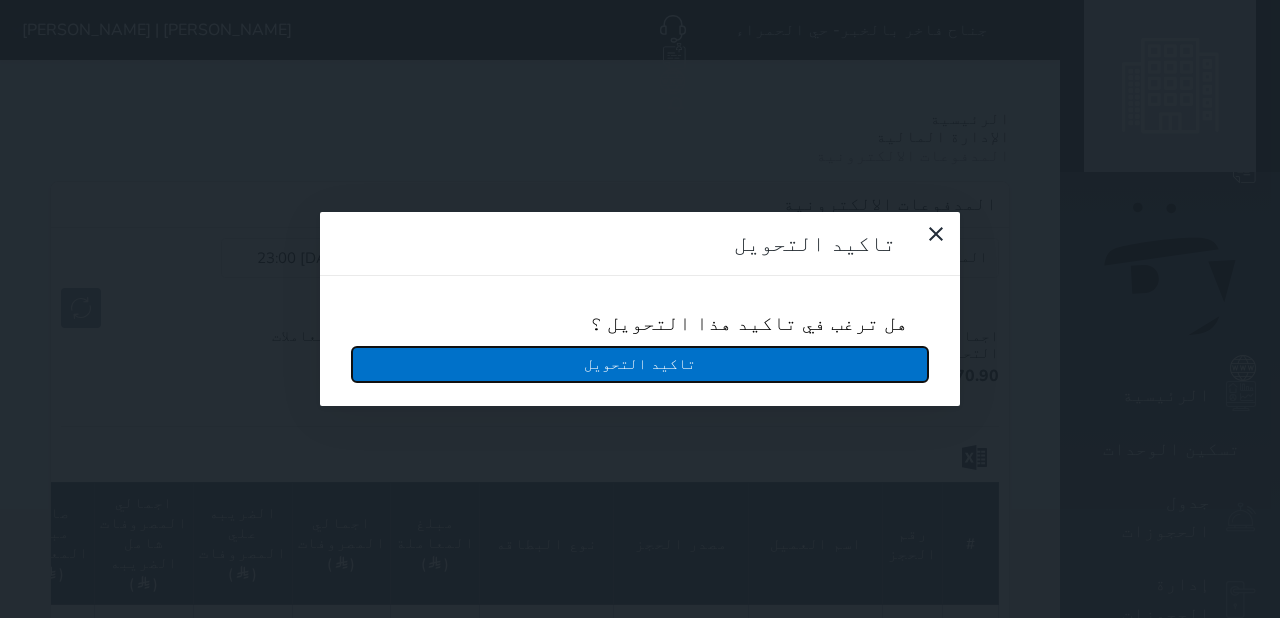 click on "تاكيد التحويل" at bounding box center (640, 364) 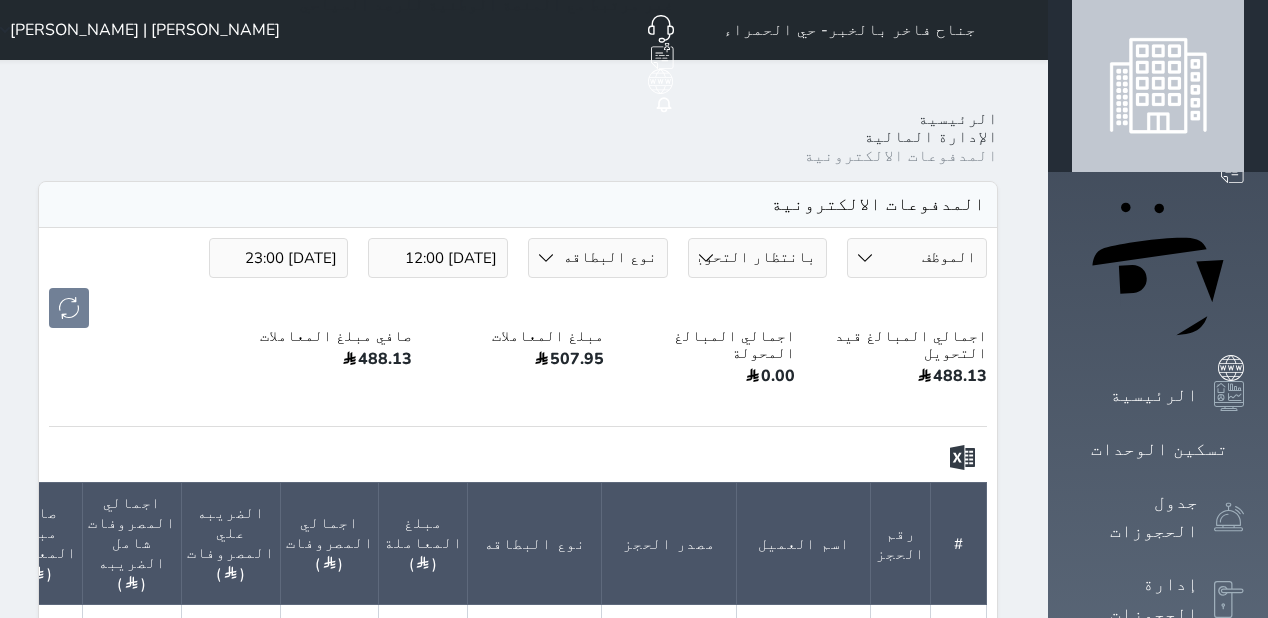 click on "تحويل" at bounding box center (-250, 627) 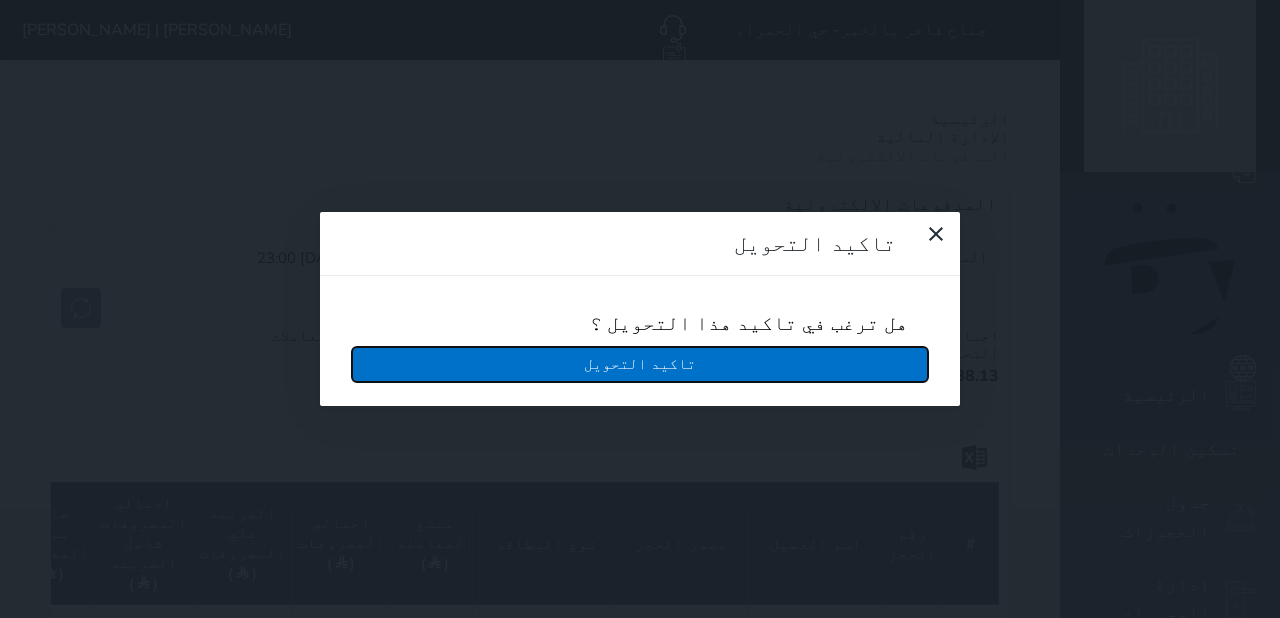 click on "تاكيد التحويل" at bounding box center (640, 364) 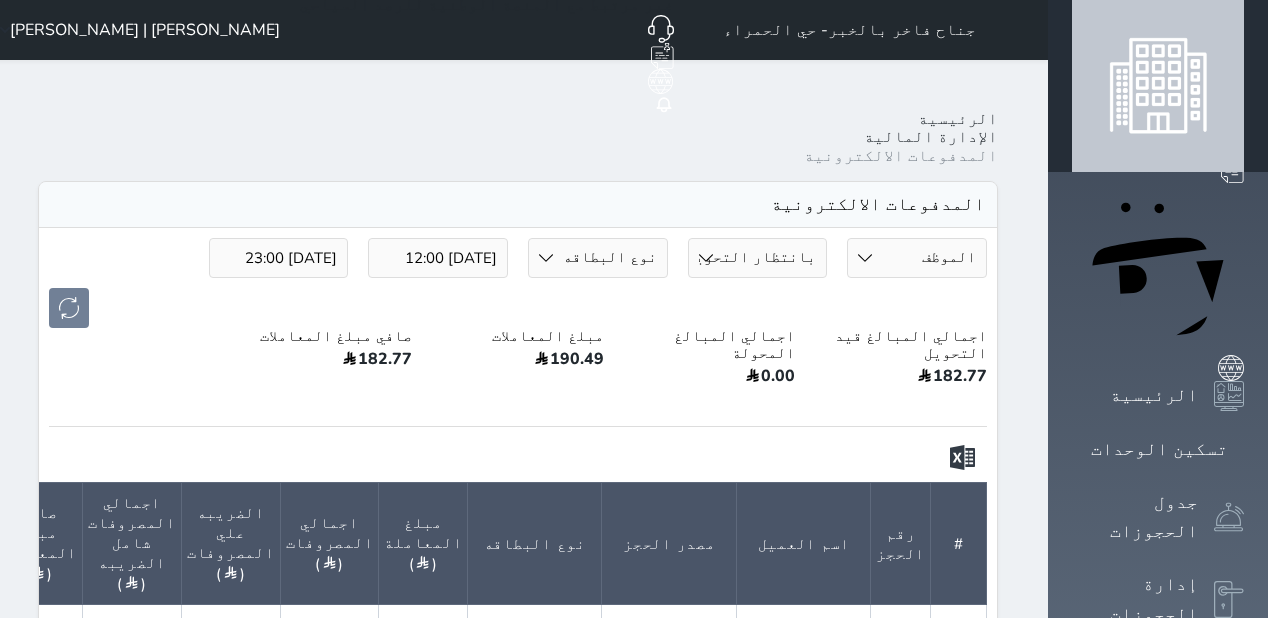 click 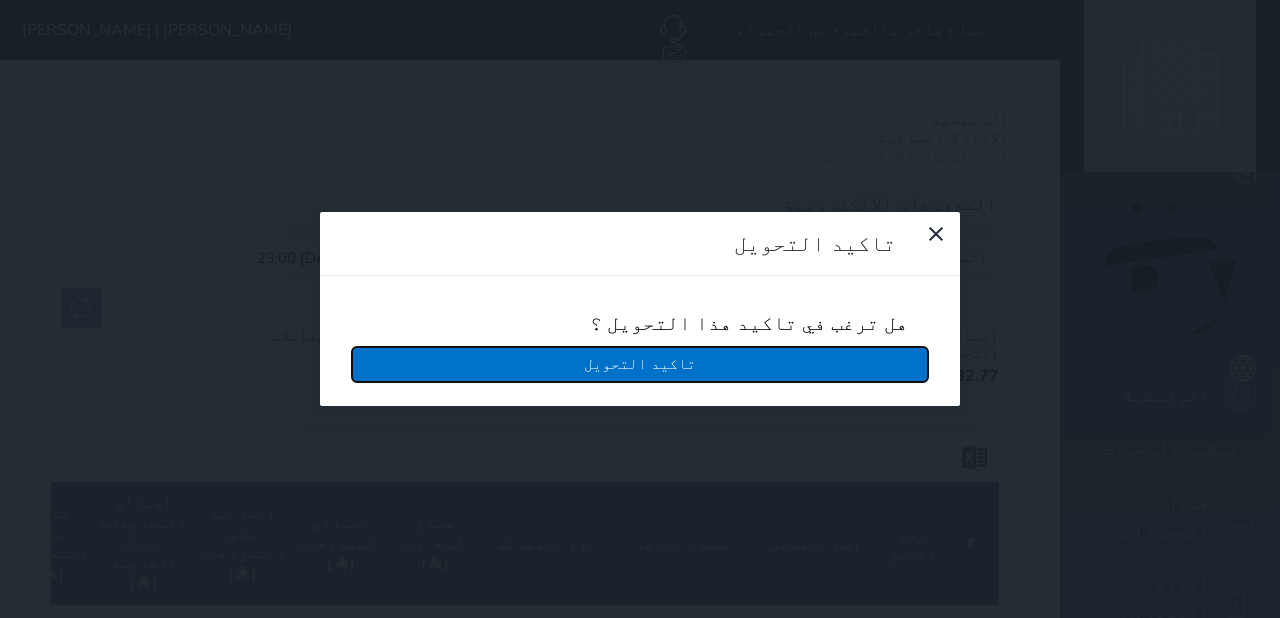 click on "تاكيد التحويل" at bounding box center (640, 364) 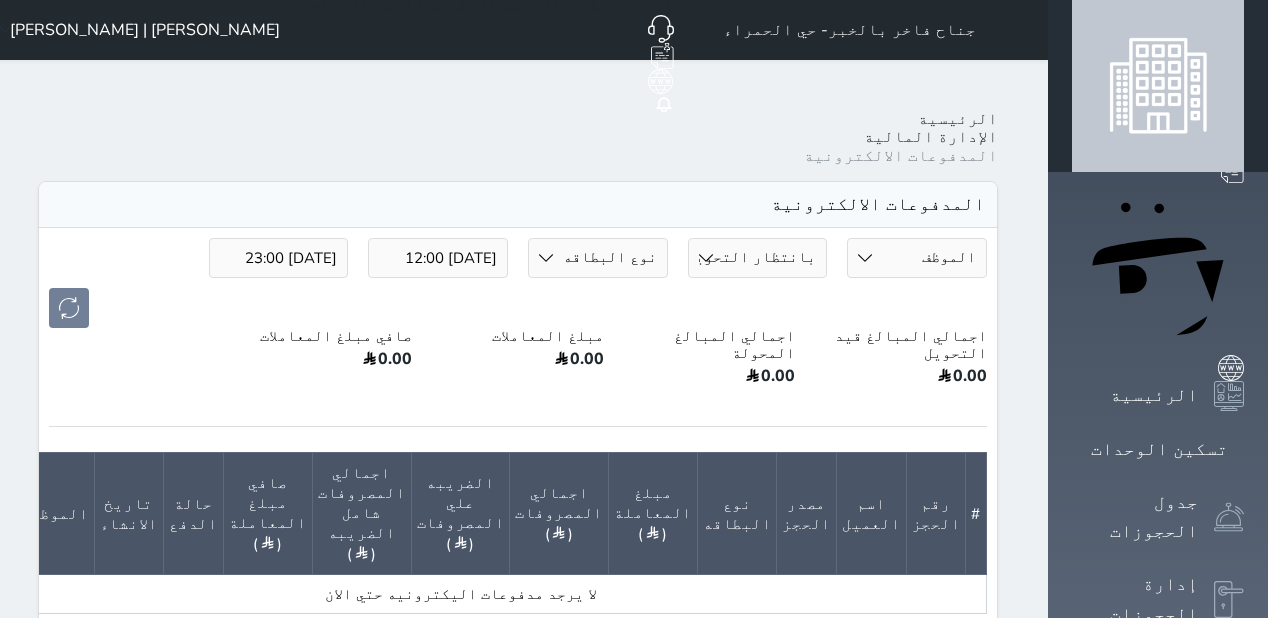 click on "الإدارة المالية" at bounding box center (1135, 1218) 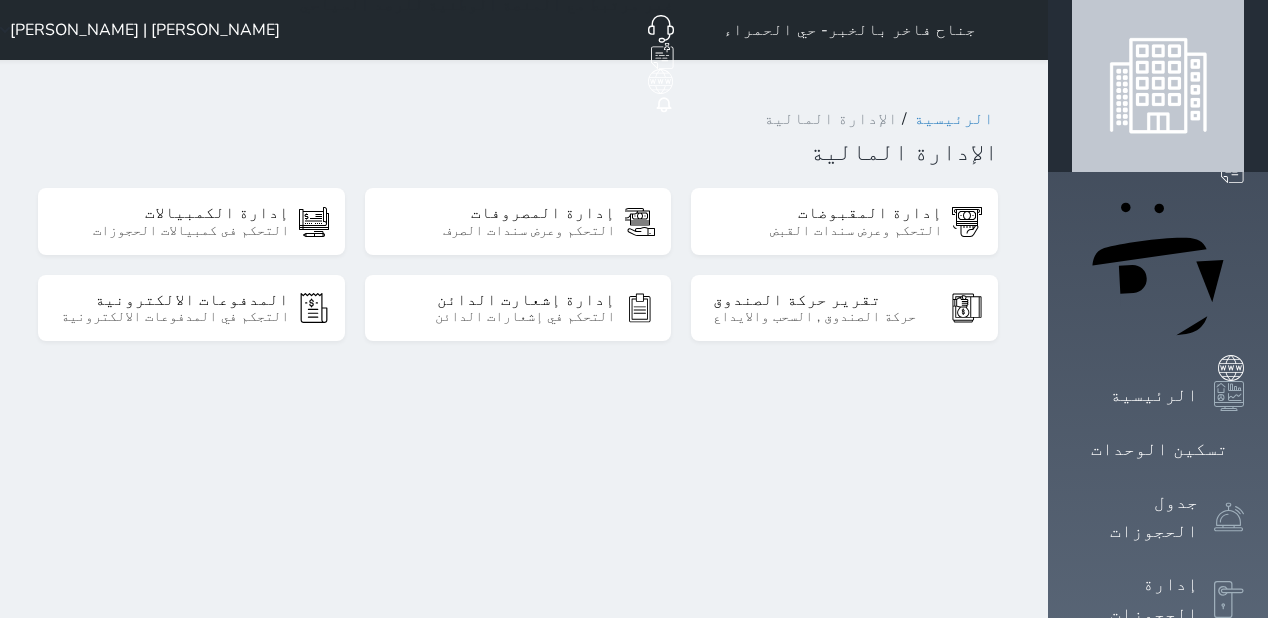 click on "جناح فاخر بالخبر- حي الحمراء
حجز جماعي جديد   حجز جديد   غير مرتبط مع منصة زاتكا المرحلة الثانية   غير مرتبط مع شموس   غير مرتبط مع المنصة الوطنية للرصد السياحي               إشعار   الغرفة   النزيل   المصدر
Mohammed Hejji Bin Dera | محمد حجي بن درع" at bounding box center (518, 30) 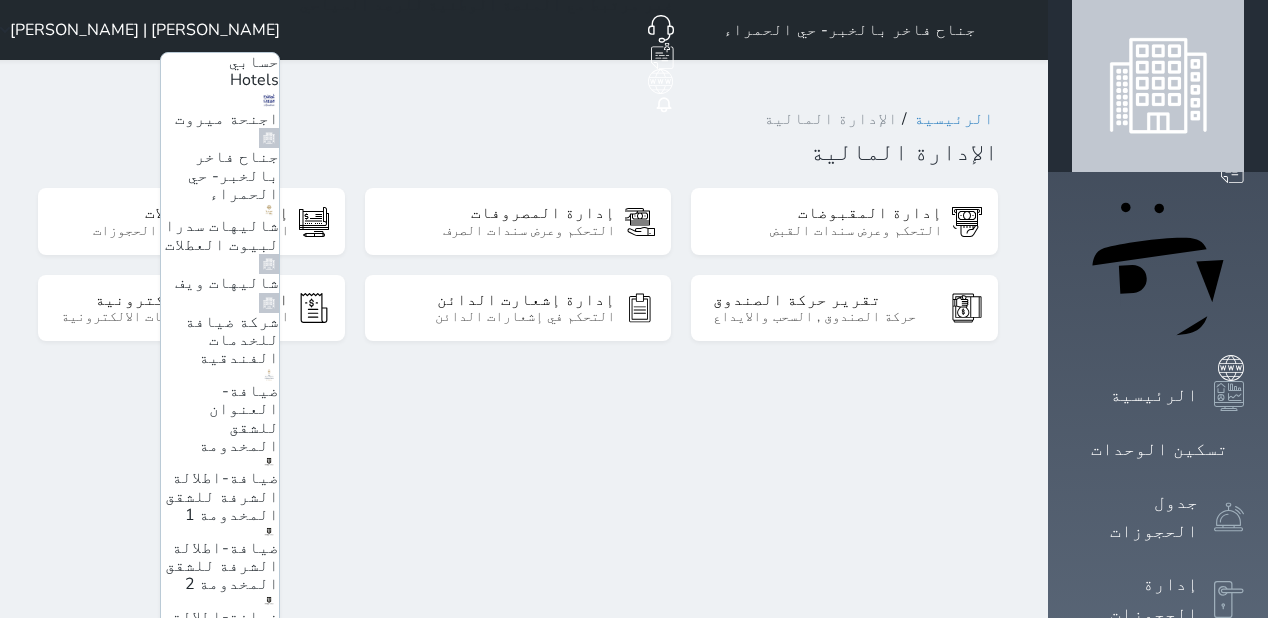 click on "ضيافة-فندق [GEOGRAPHIC_DATA]" at bounding box center [195, 962] 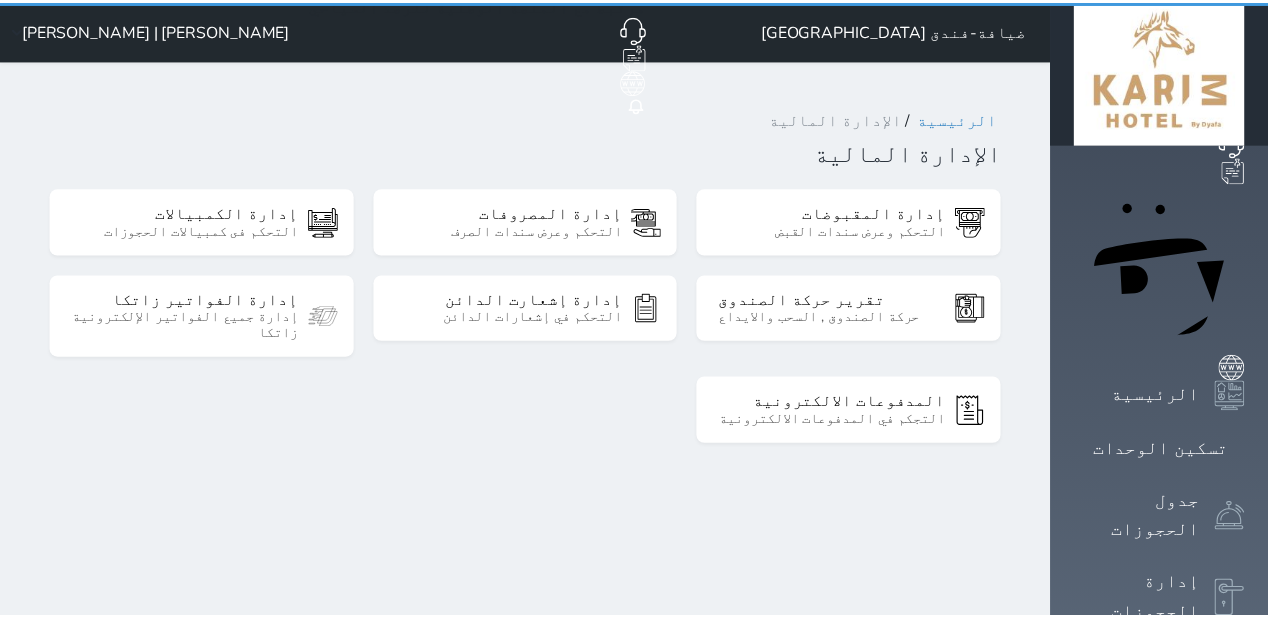 scroll, scrollTop: 0, scrollLeft: 0, axis: both 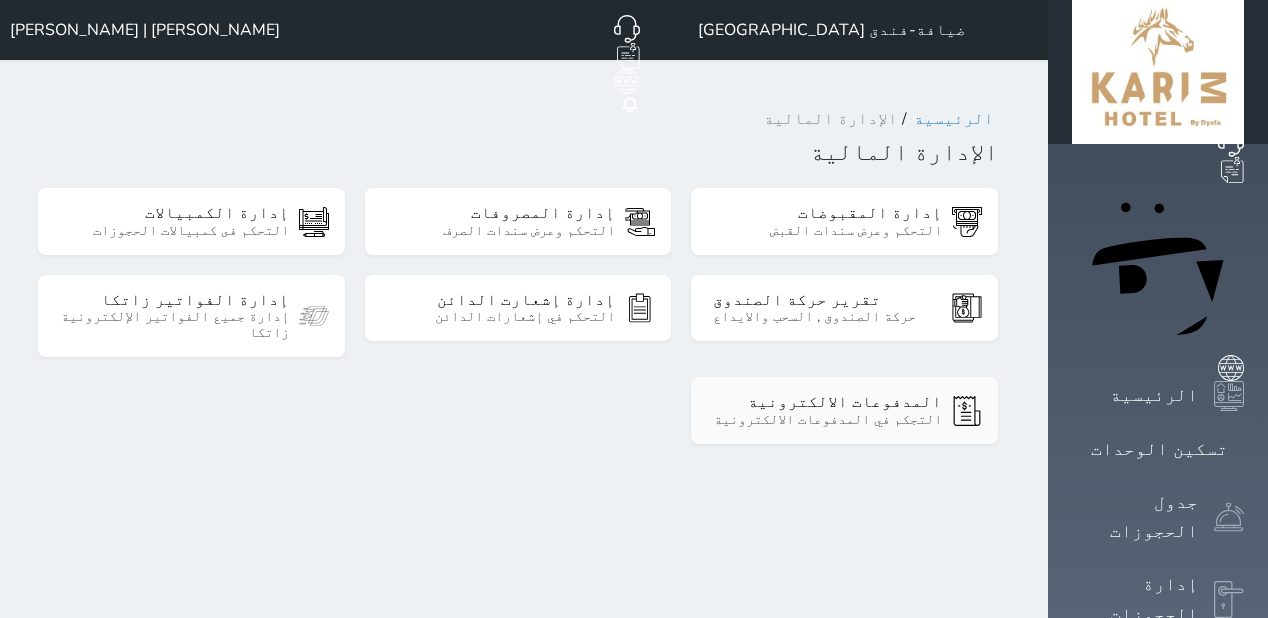 click on "المدفوعات الالكترونية" at bounding box center (827, 402) 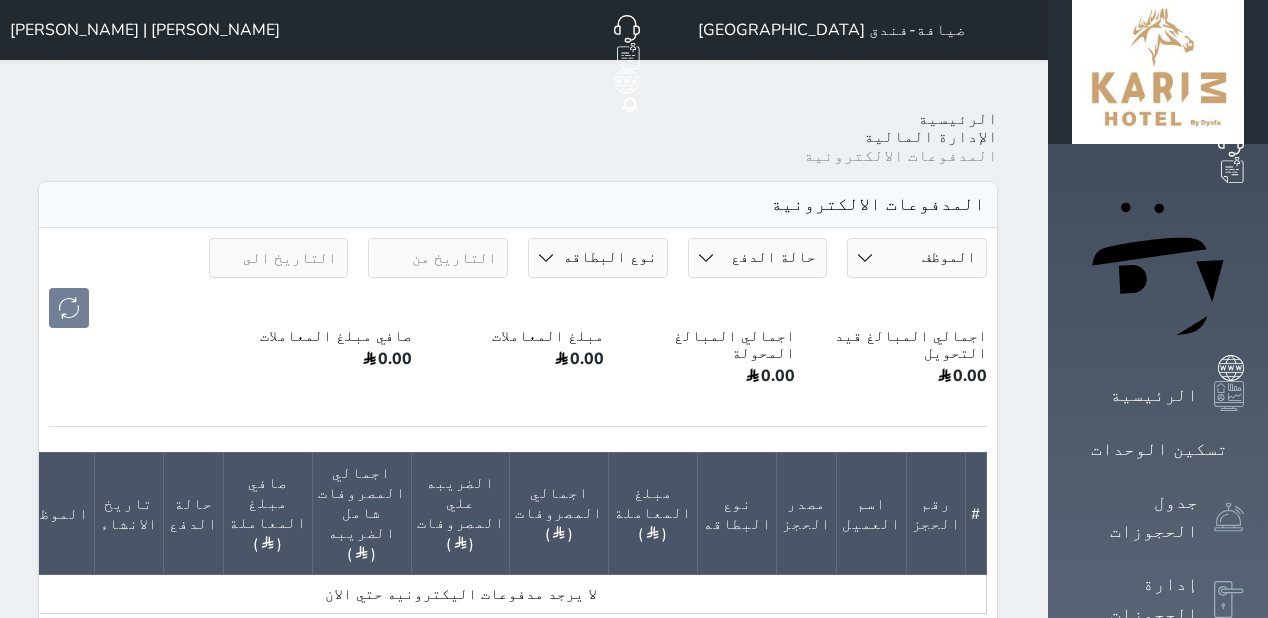 drag, startPoint x: 917, startPoint y: 186, endPoint x: 907, endPoint y: 204, distance: 20.59126 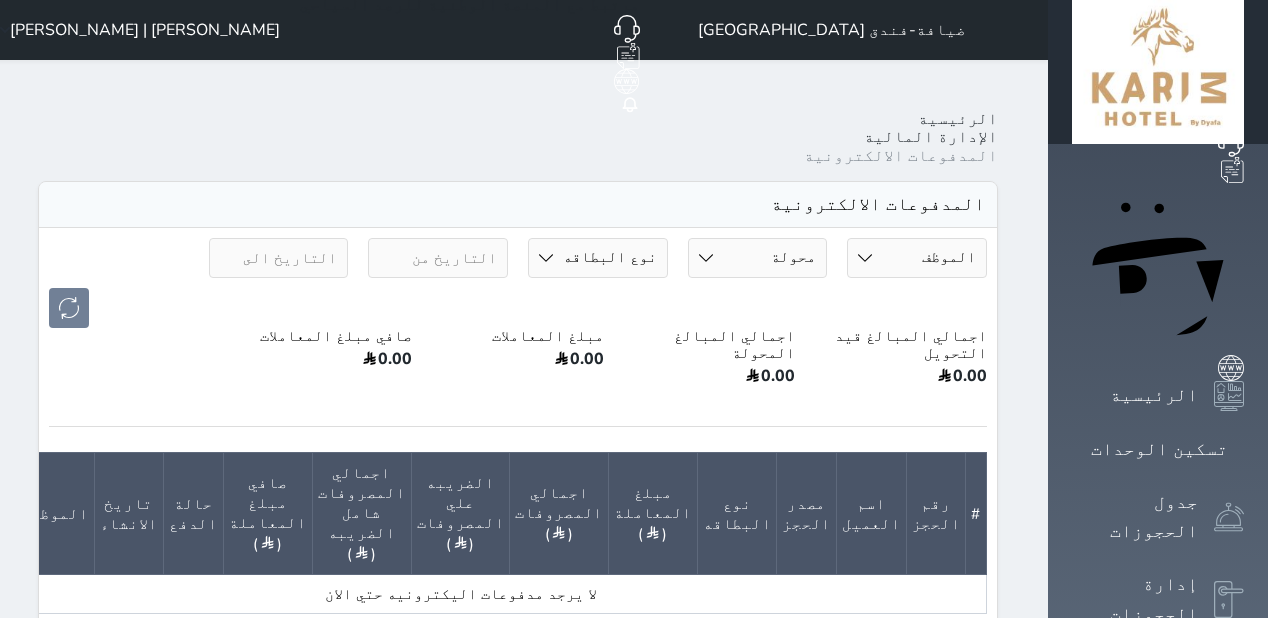 click on "حالة الدفع   بانتظار التحويل   محولة" at bounding box center [758, 258] 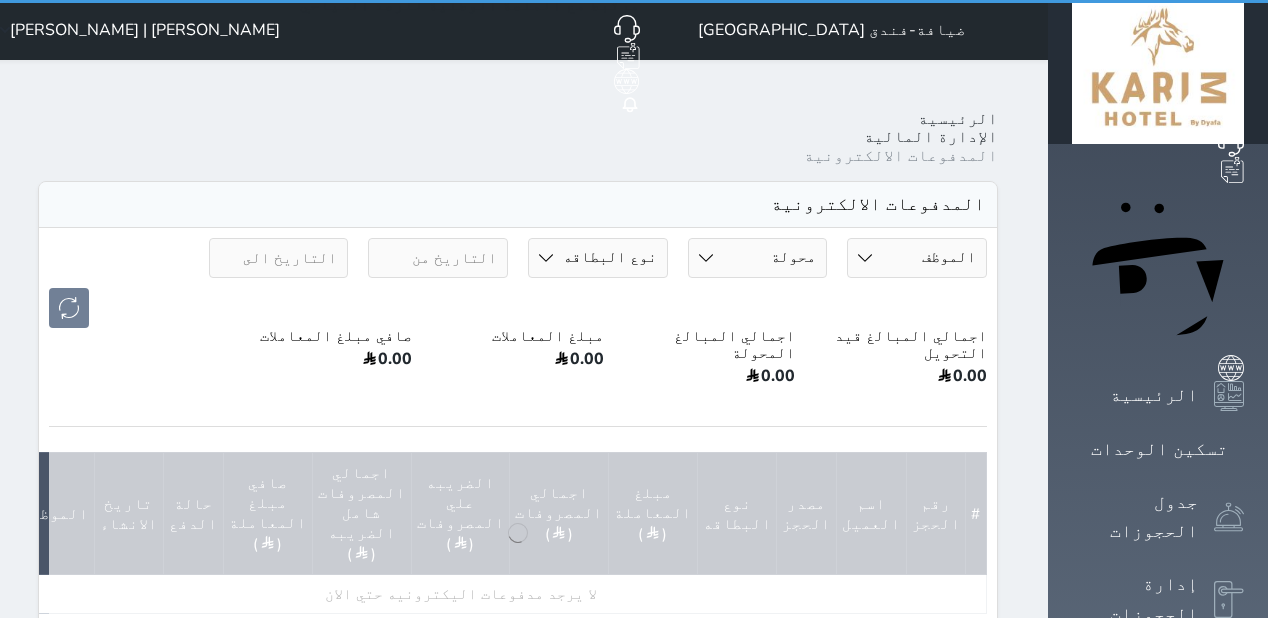 click on "حالة الدفع   بانتظار التحويل   محولة" at bounding box center [758, 258] 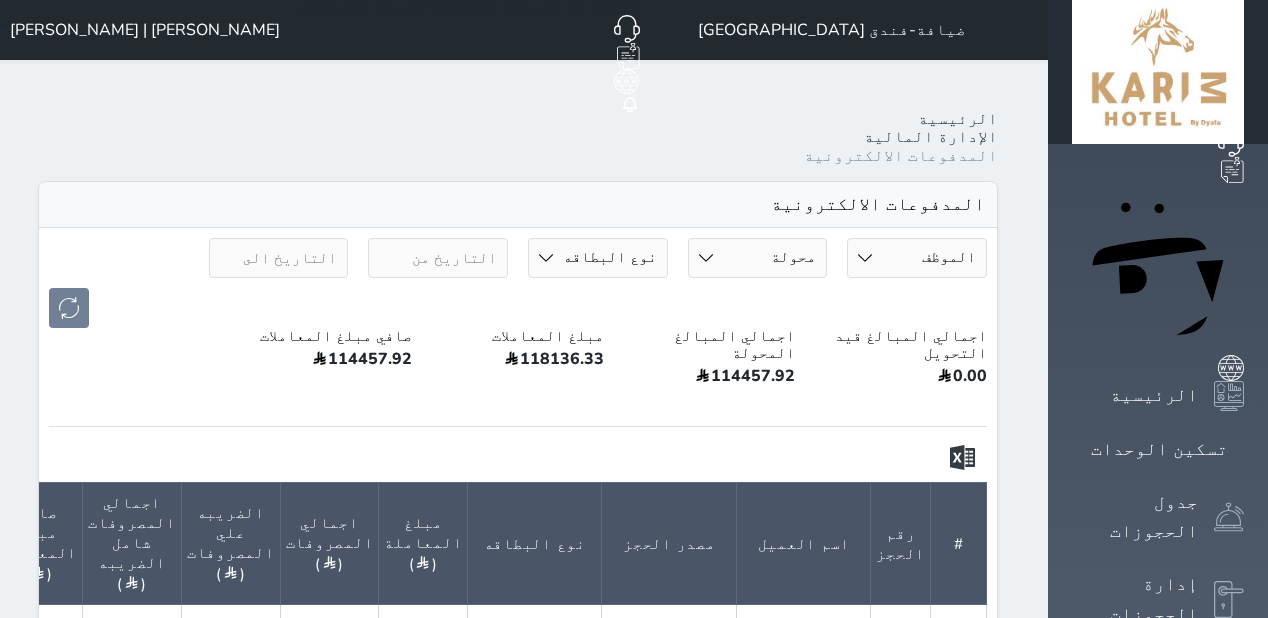 select on "under-clearance" 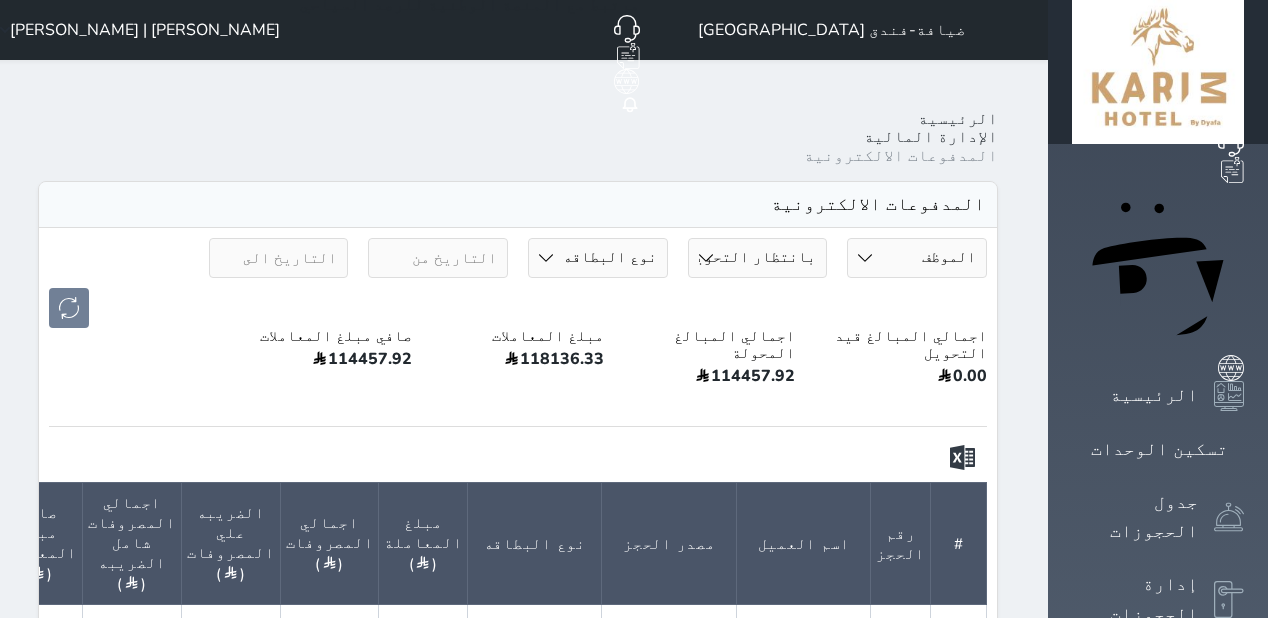 click on "حالة الدفع   بانتظار التحويل   محولة" at bounding box center [758, 258] 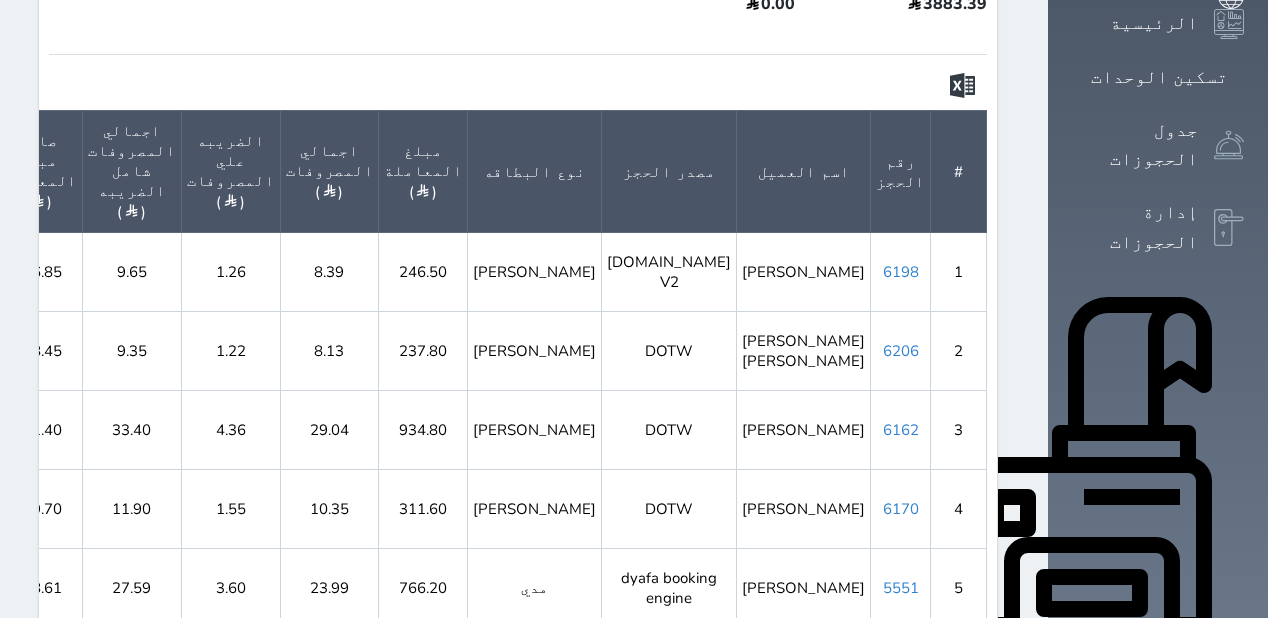 scroll, scrollTop: 392, scrollLeft: 0, axis: vertical 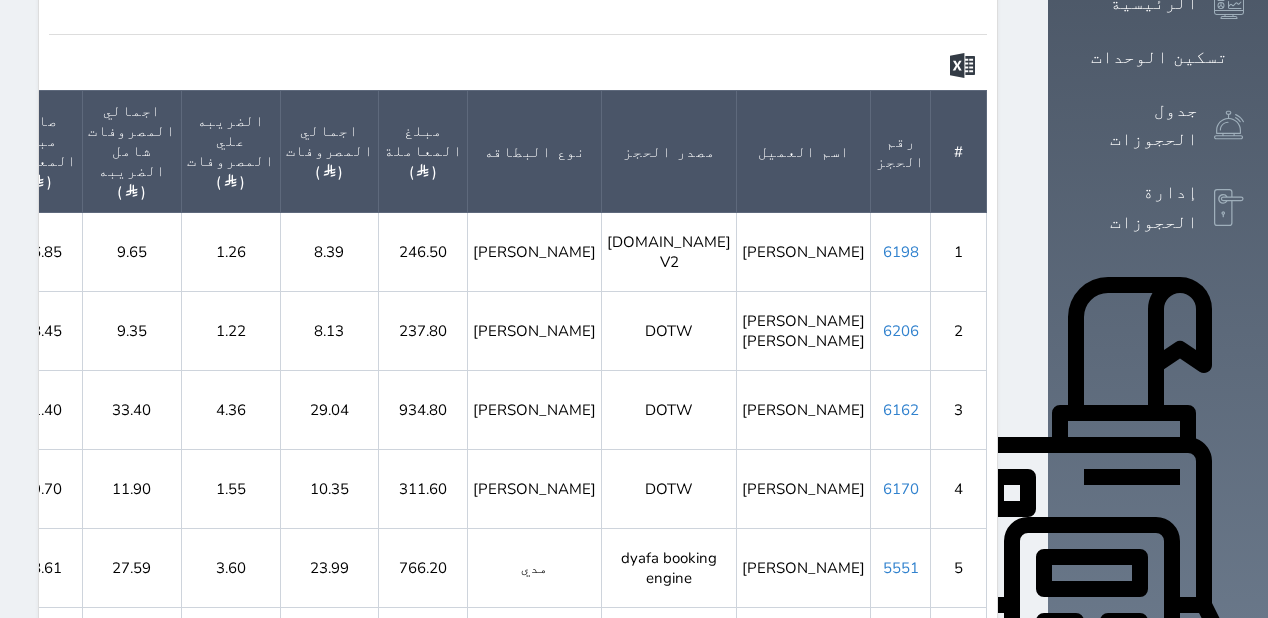 click 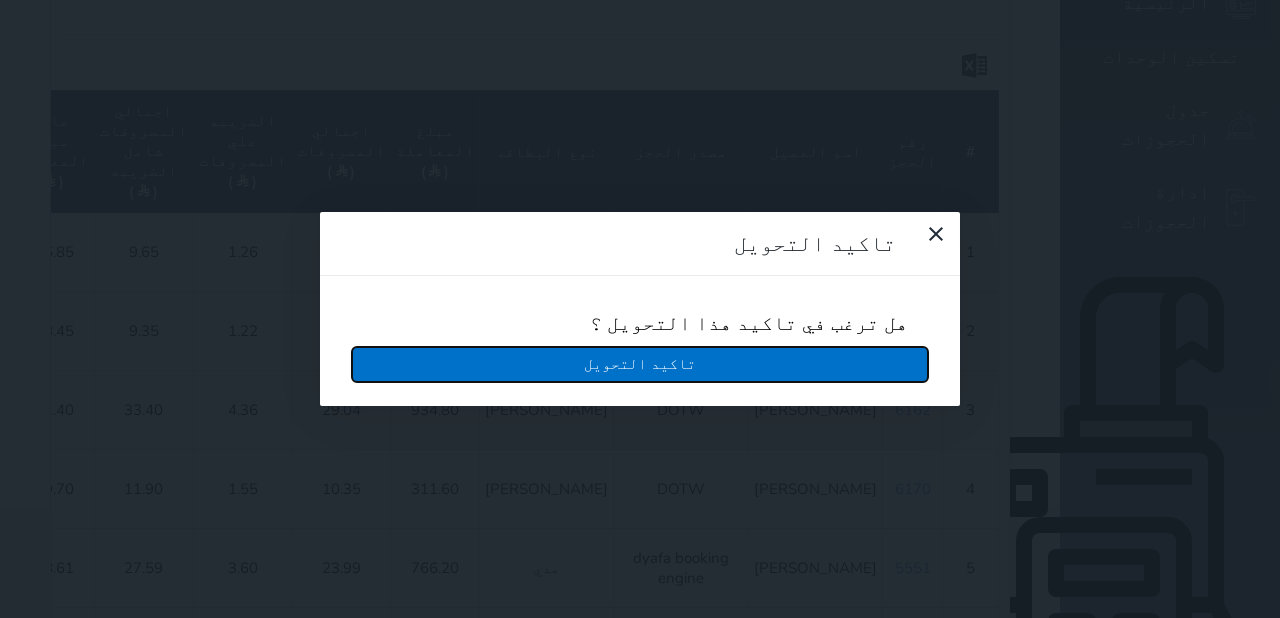 click on "تاكيد التحويل" at bounding box center (640, 364) 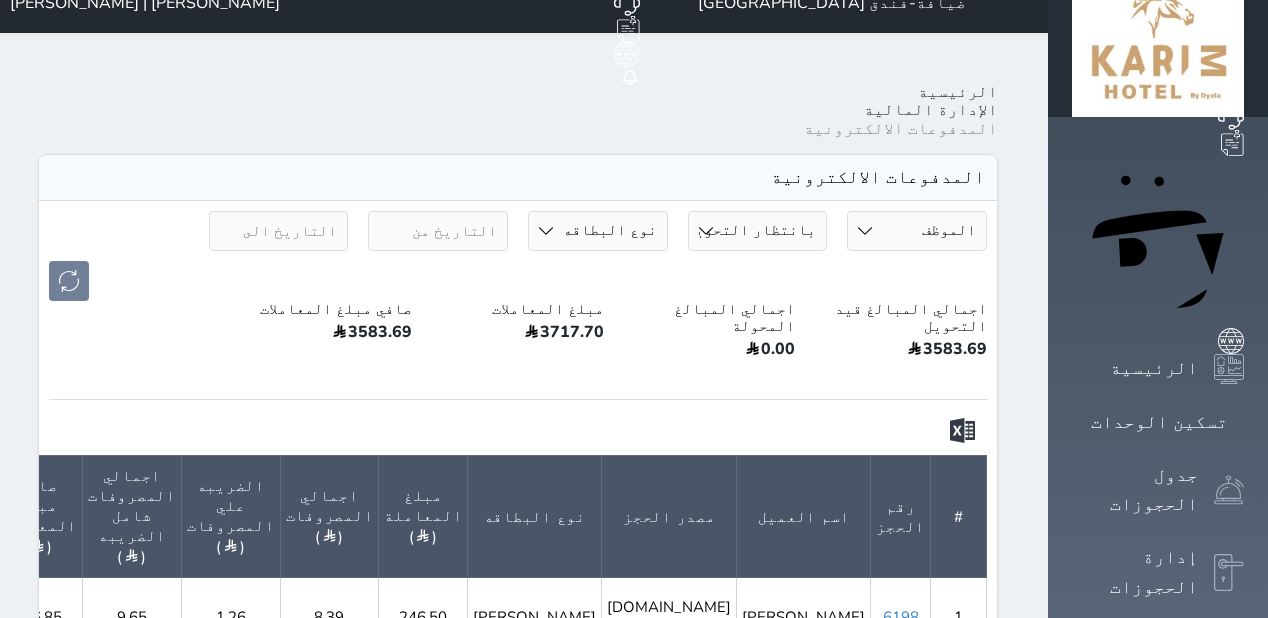 scroll, scrollTop: 12, scrollLeft: 0, axis: vertical 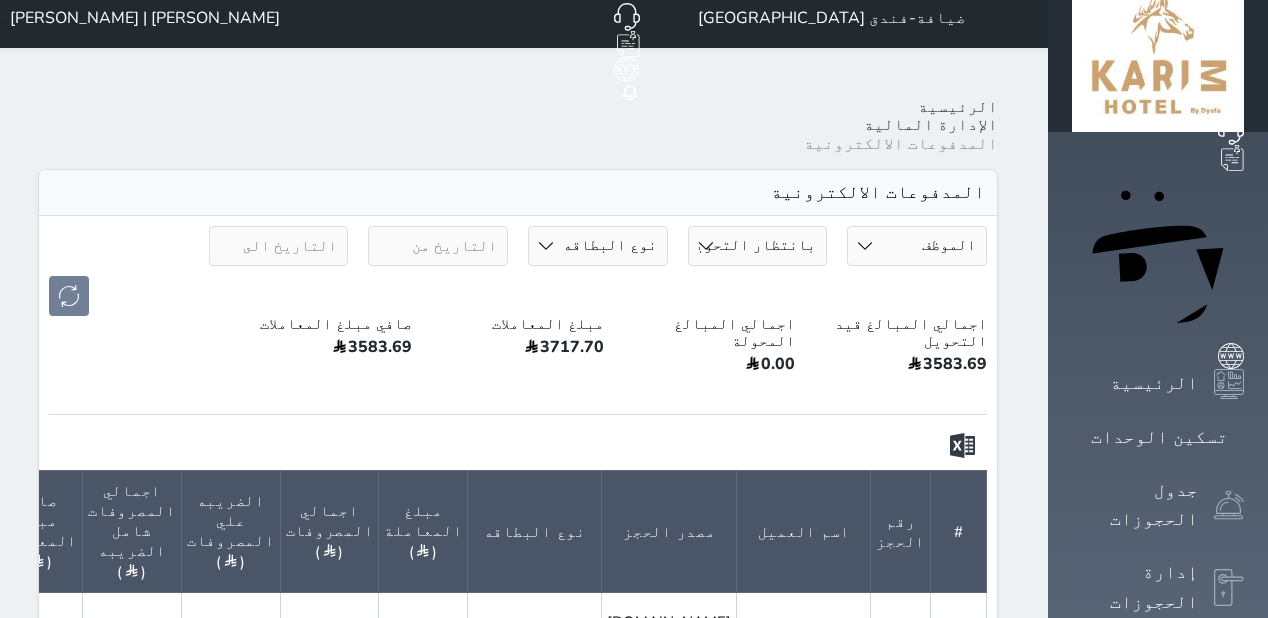 click on "[PERSON_NAME] | [PERSON_NAME]" at bounding box center (145, 18) 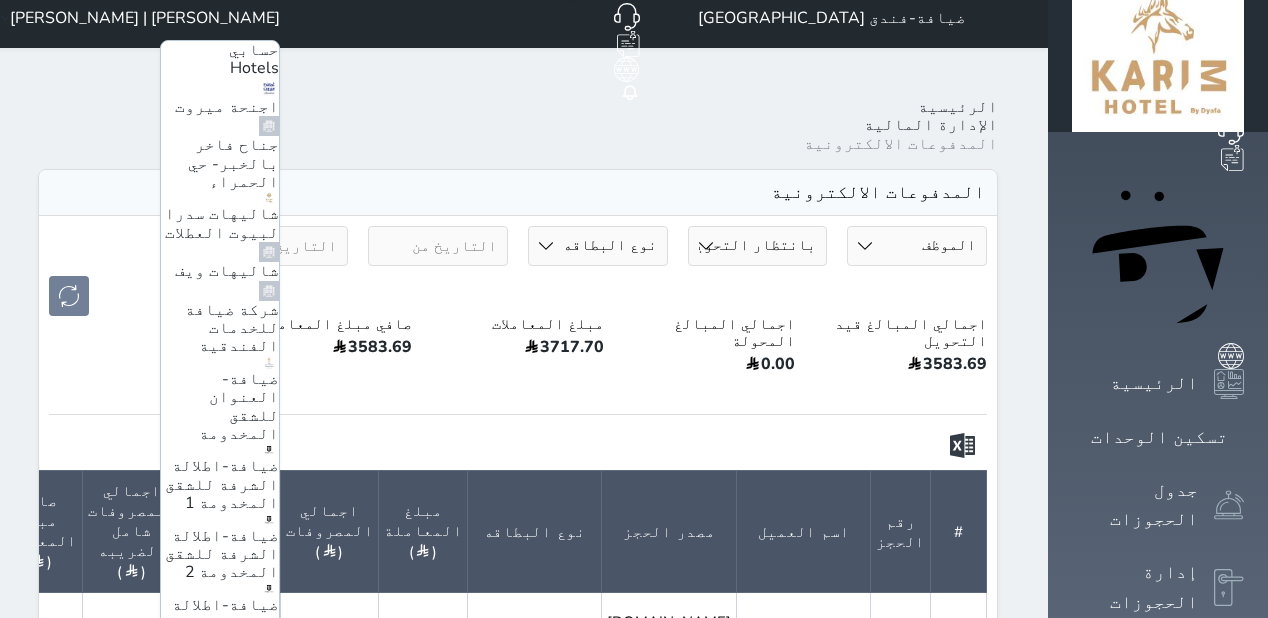 click on "اجنحة ميروت" at bounding box center (227, 107) 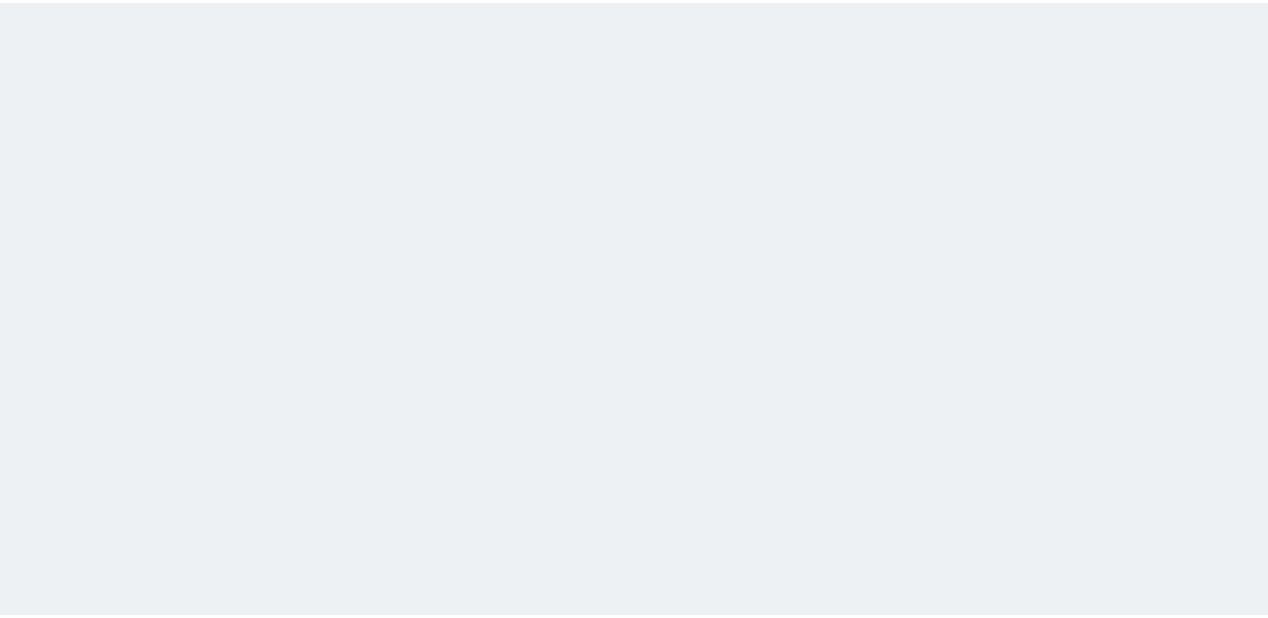 scroll, scrollTop: 0, scrollLeft: 0, axis: both 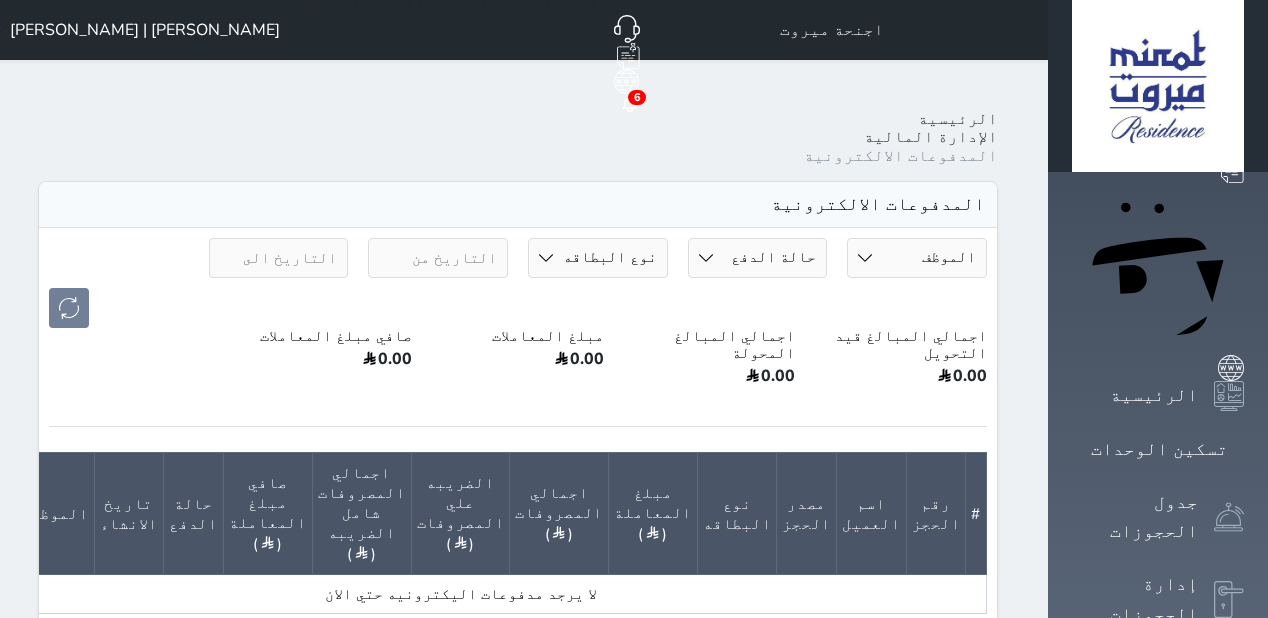 click on "حالة الدفع   بانتظار التحويل   محولة" at bounding box center [758, 258] 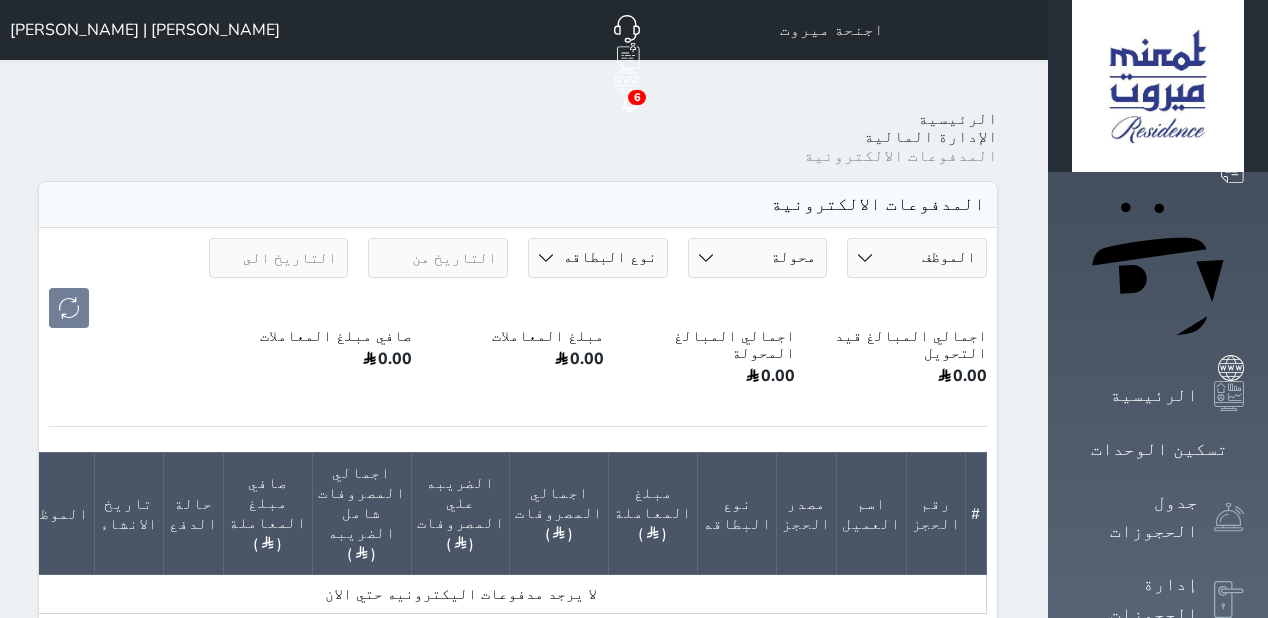 click on "حالة الدفع   بانتظار التحويل   محولة" at bounding box center [758, 258] 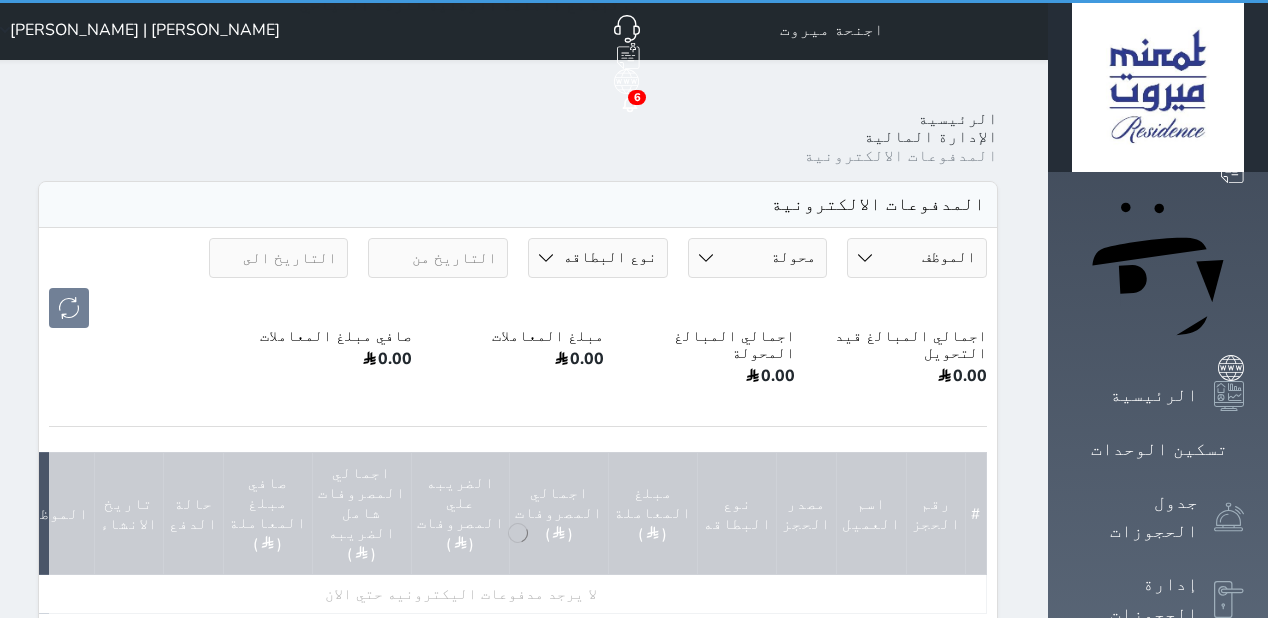 click on "حالة الدفع   بانتظار التحويل   محولة" at bounding box center [758, 258] 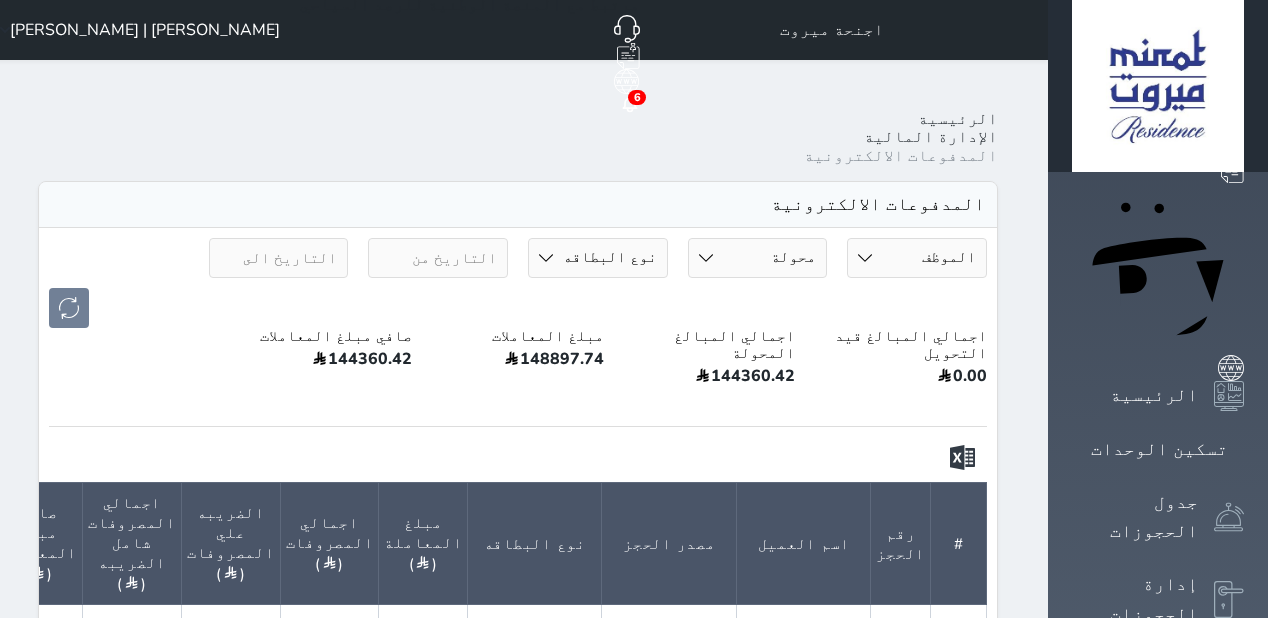 select on "under-clearance" 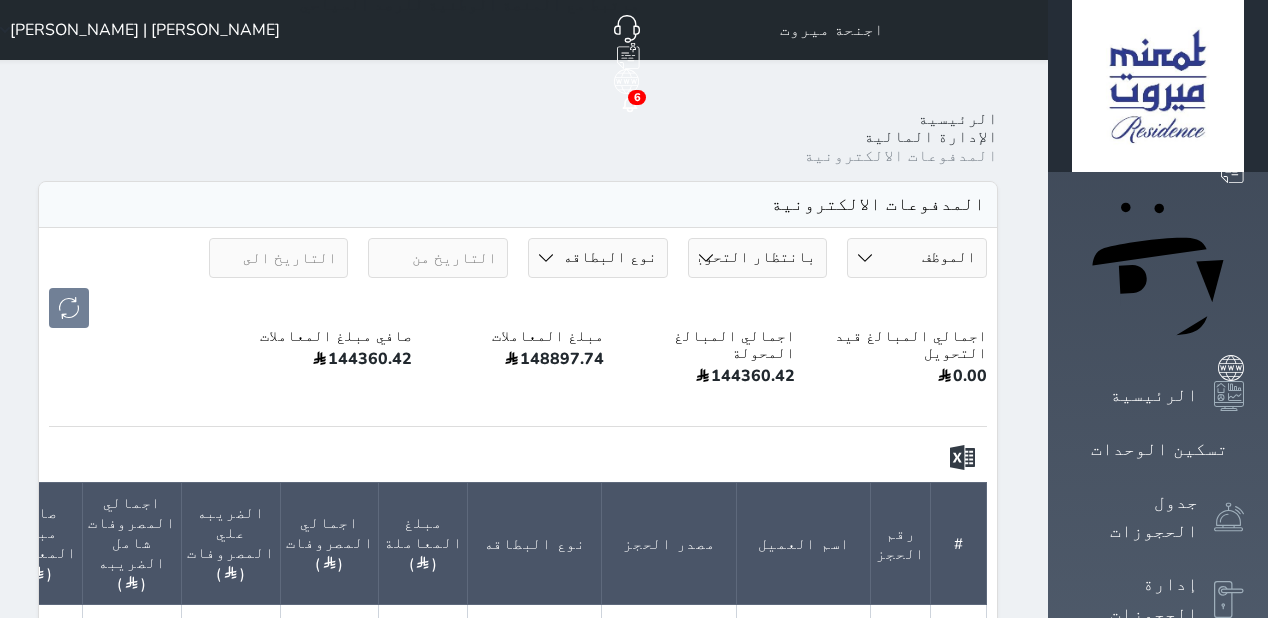 click on "حالة الدفع   بانتظار التحويل   محولة" at bounding box center (758, 258) 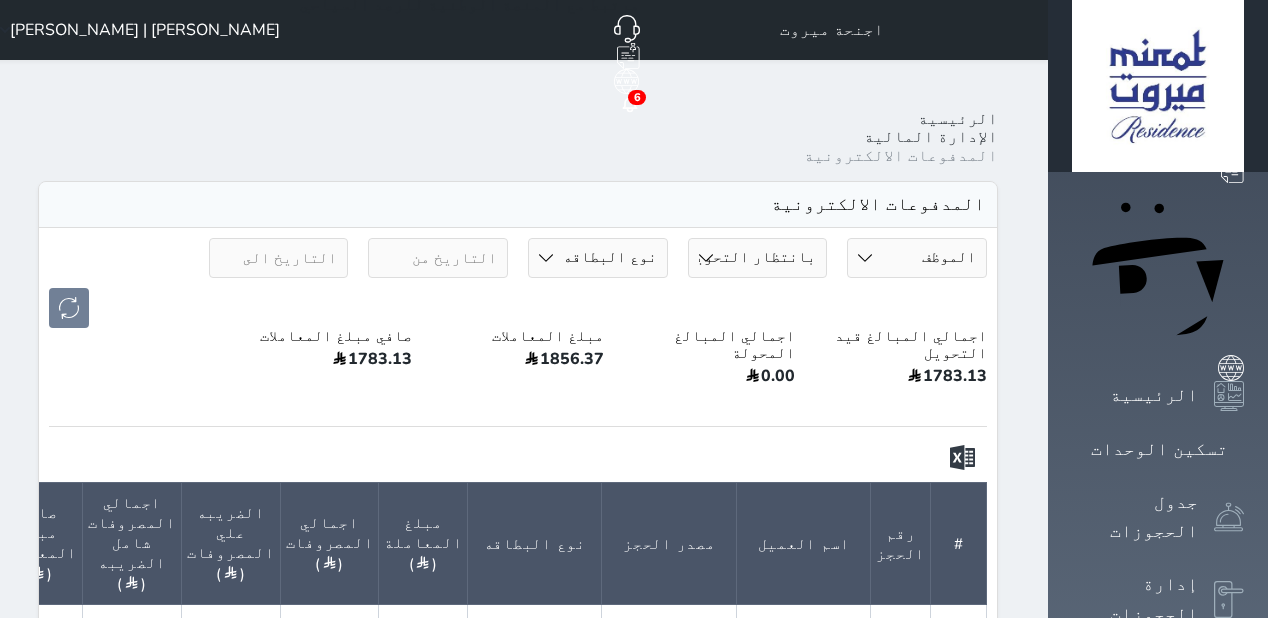 click on "حالة الدفع   بانتظار التحويل   محولة" at bounding box center [758, 258] 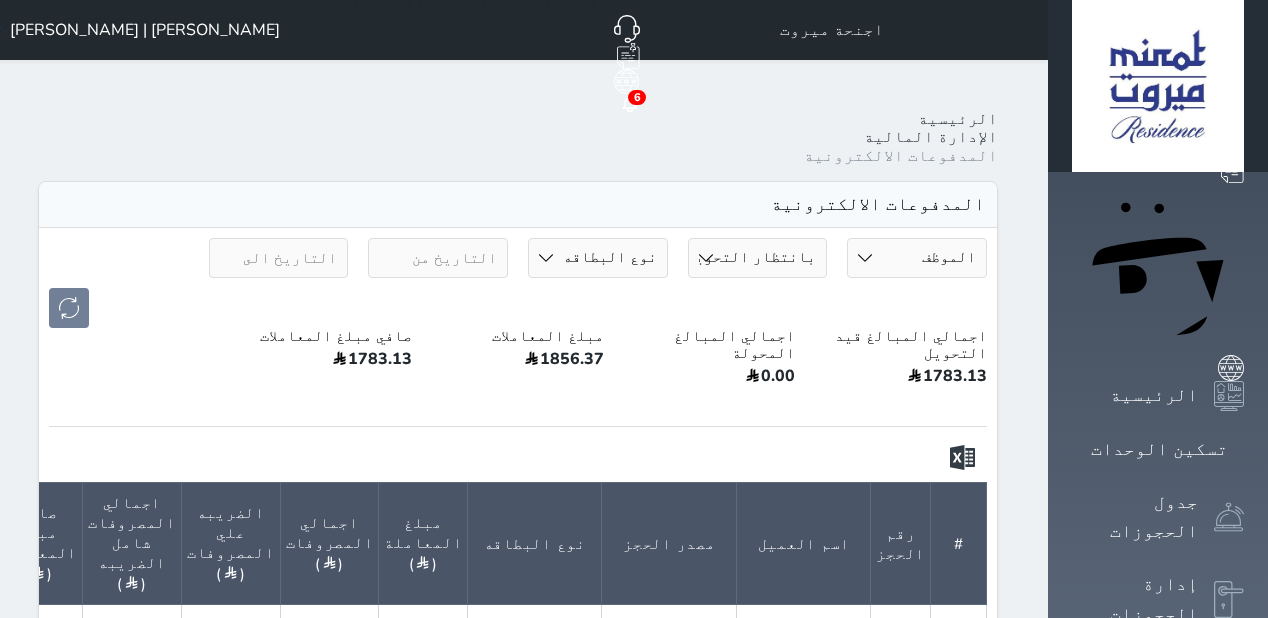 click on "مبلغ المعاملات   1856.37" at bounding box center (518, 351) 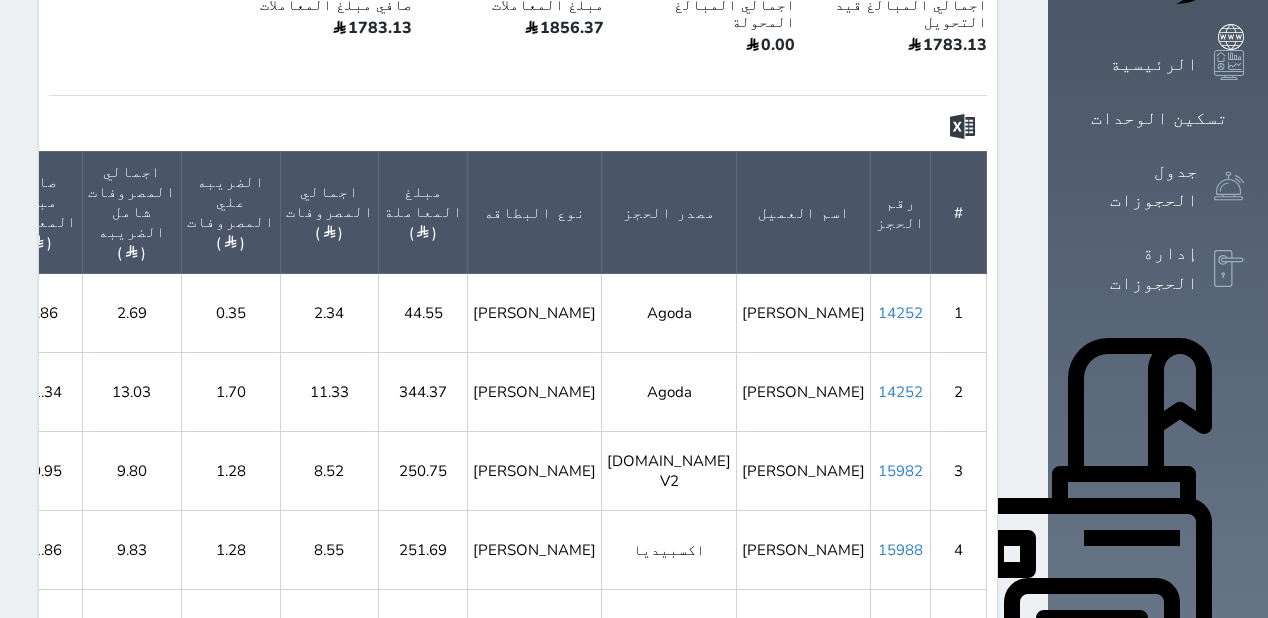 scroll, scrollTop: 400, scrollLeft: 0, axis: vertical 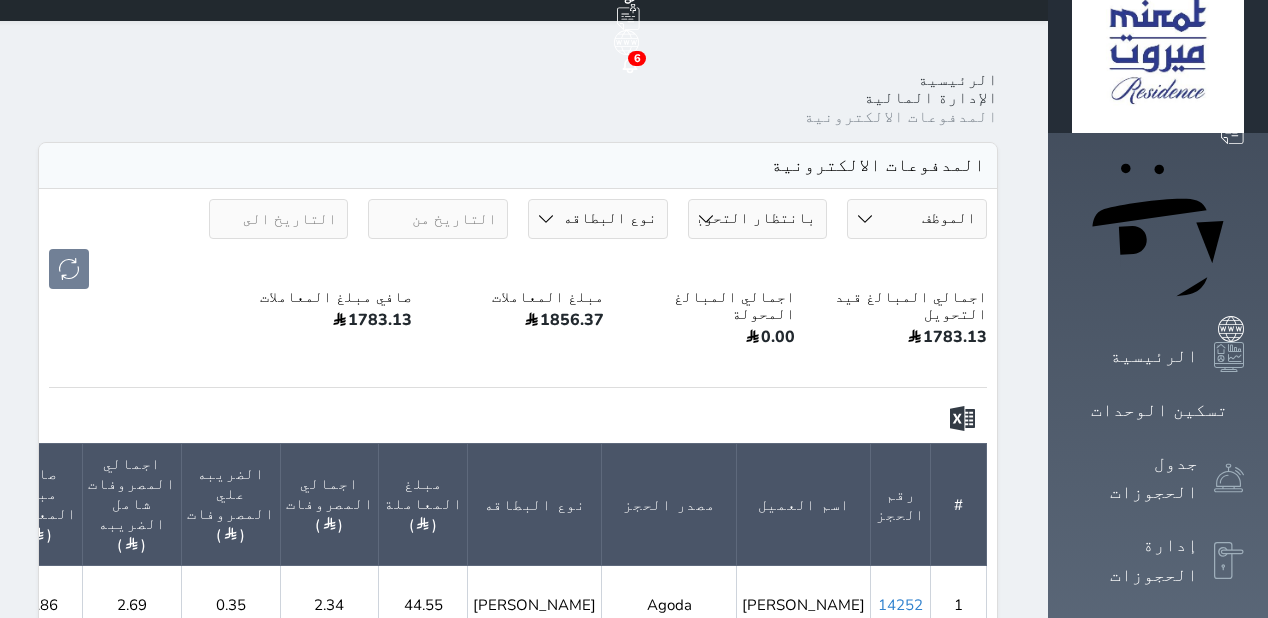 click on "Your browser does not support the audio element.
حجز جماعي جديد   حجز جديد               الرئيسية     تسكين الوحدات     جدول الحجوزات     إدارة الحجوزات     POS       الإدارة المالية     العملاء     تقييمات العملاء         التقارير       الدعم الفني
اجنحة ميروت
حجز جماعي جديد   حجز جديد   مرتبط مع منصة زاتكا المرحلة الثانية   مرتبط مع شموس   مرتبط مع المنصة الوطنية للرصد السياحي               6   إشعار   الغرفة   النزيل   المصدر
Mohammed Hejji Bin Dera | محمد حجي بن درع
الرئيسية الإدارة المالية المدفوعات الالكترونية   المدفوعات الالكترونية     الموظف   Mohammed Hejji Bin Dera | محمد حجي بن درع" at bounding box center [628, 704] 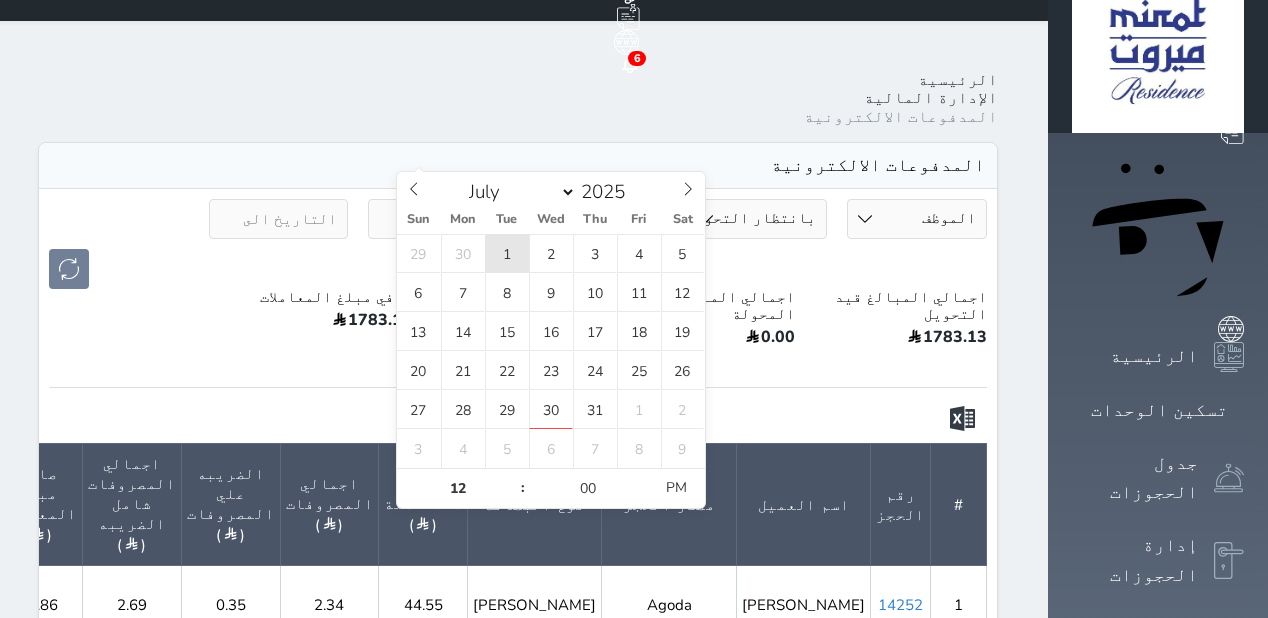 click on "1" at bounding box center (507, 253) 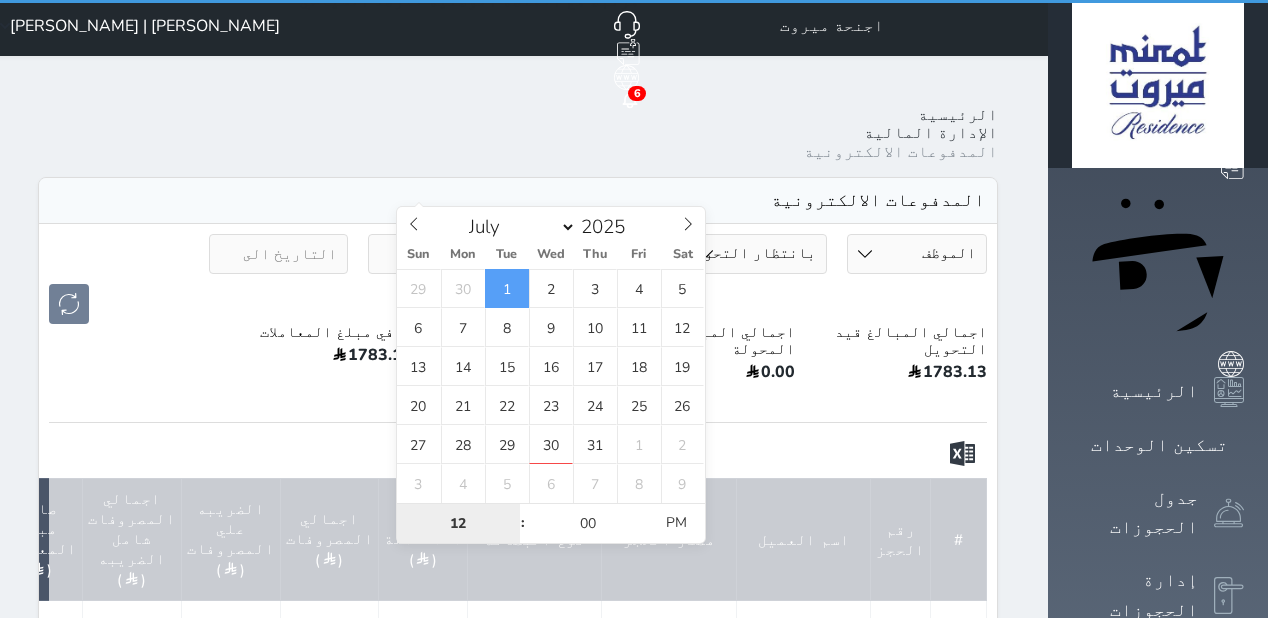scroll, scrollTop: 0, scrollLeft: 0, axis: both 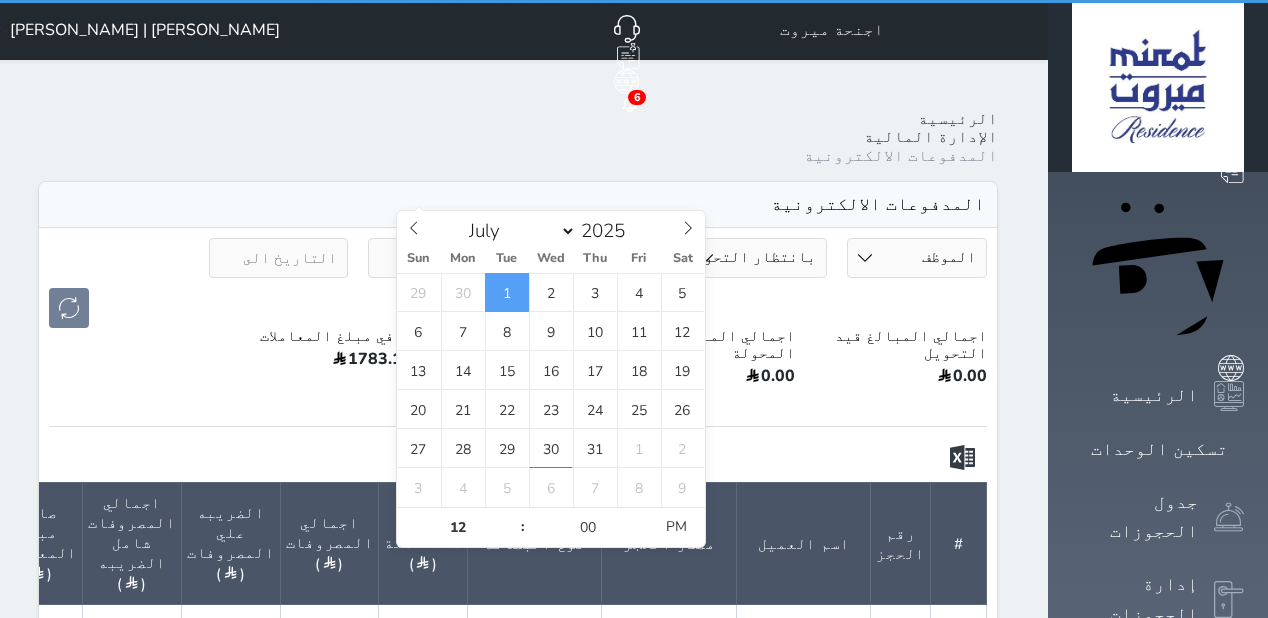 click at bounding box center (279, 258) 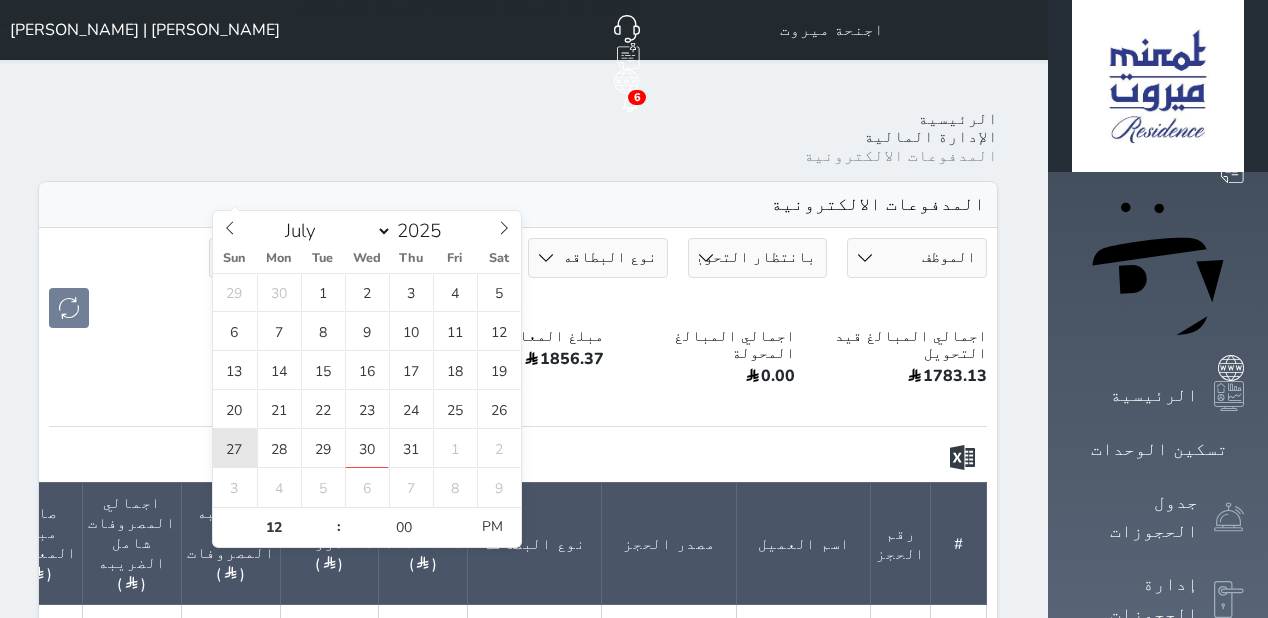 click on "27" at bounding box center [235, 448] 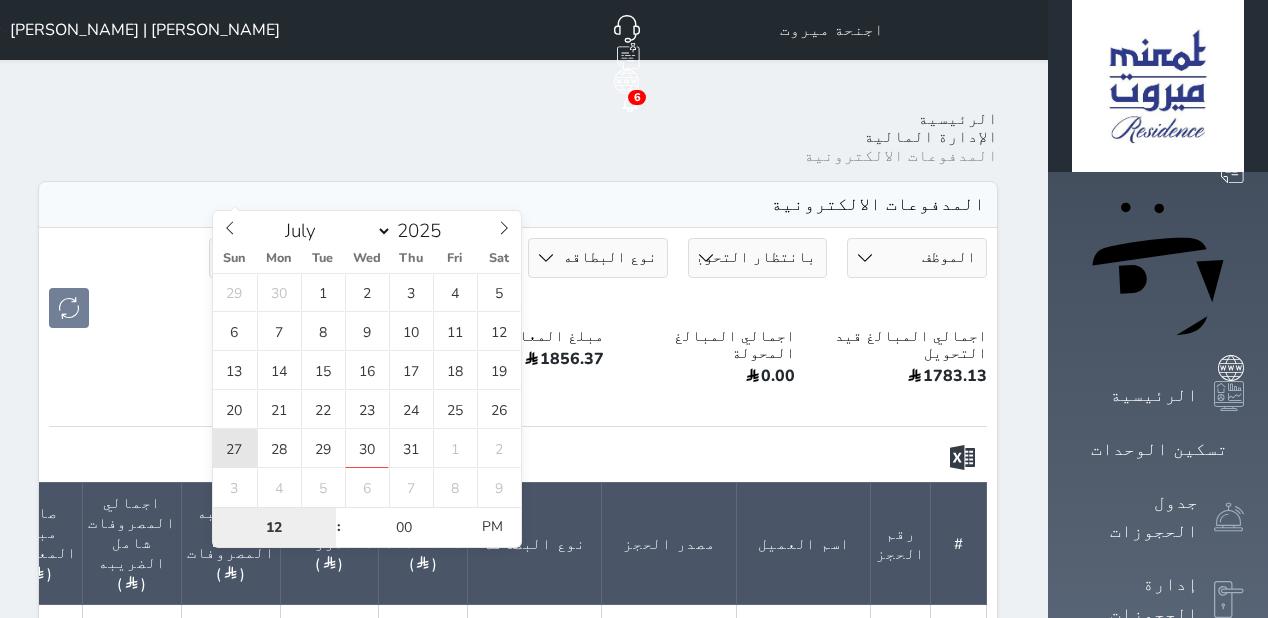 type on "2025-07-27 12:00" 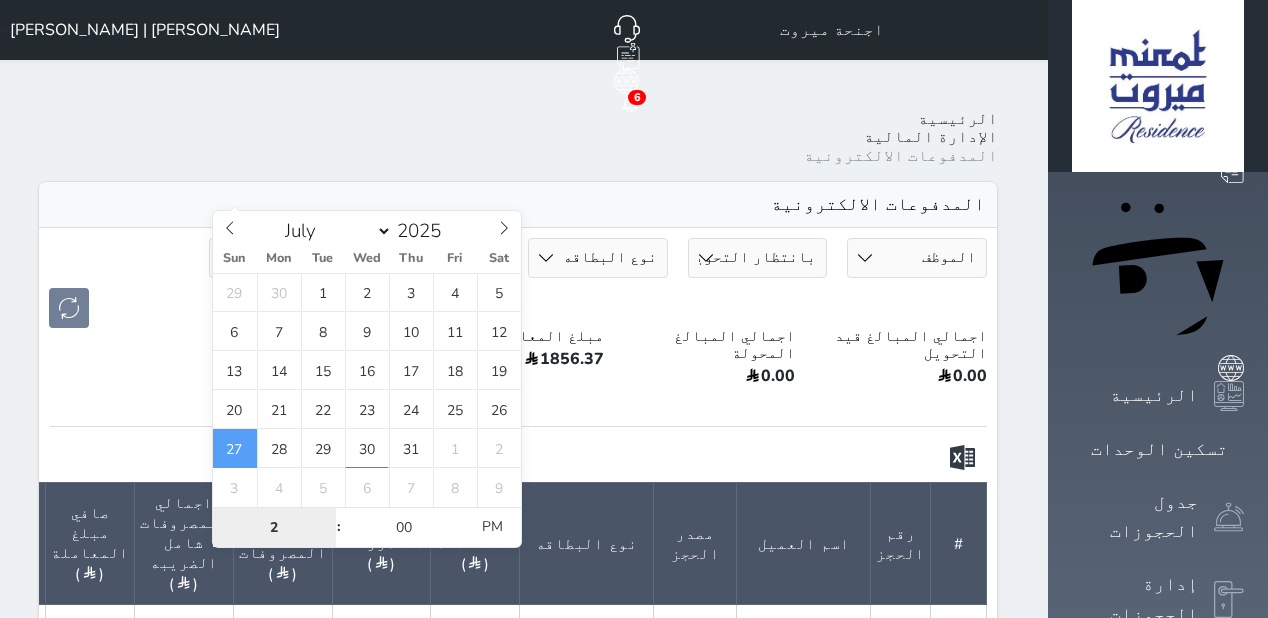 type on "23" 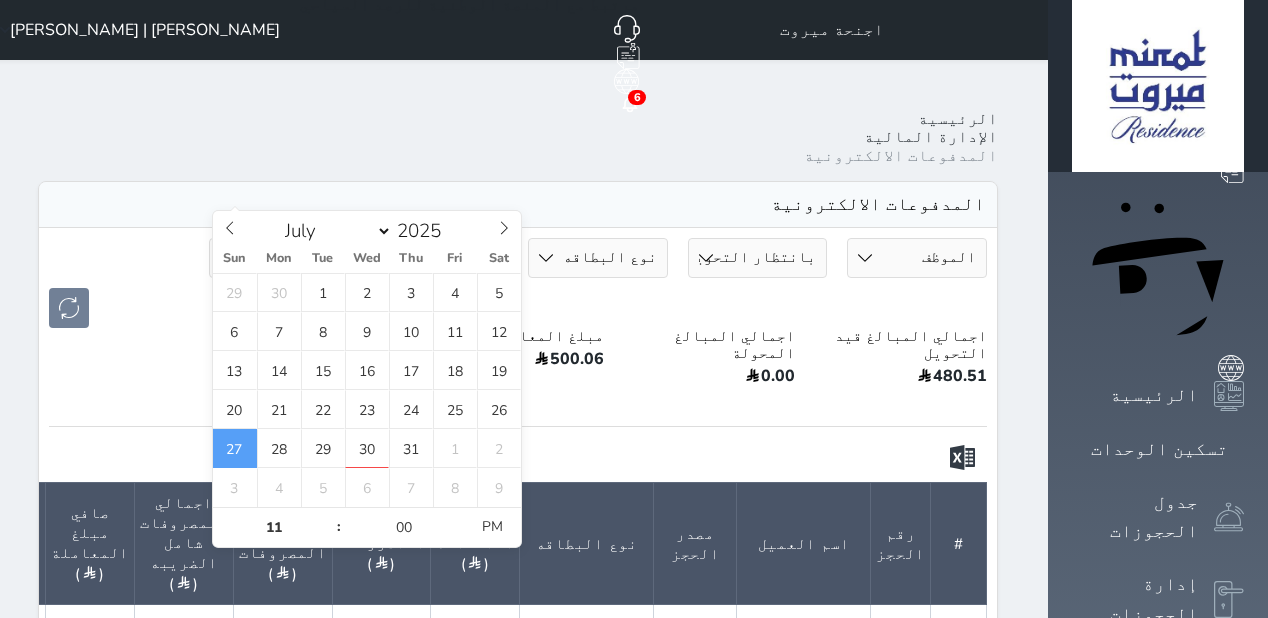 type on "[DATE] 23:00" 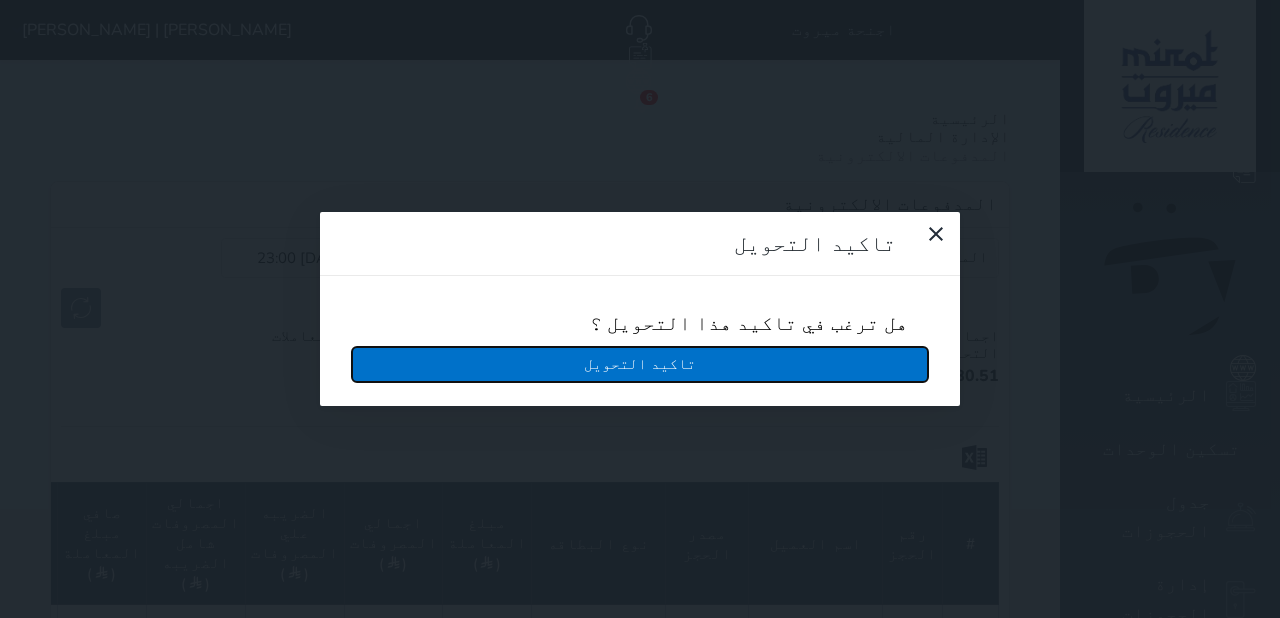 click on "تاكيد التحويل" at bounding box center [640, 364] 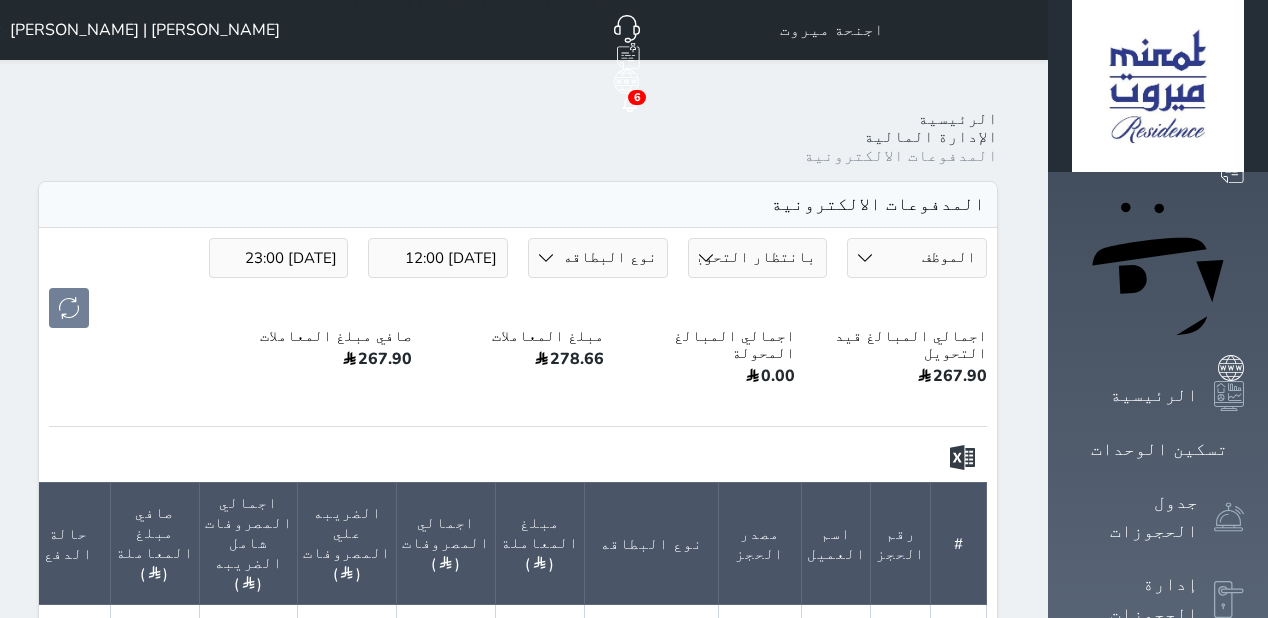 drag, startPoint x: 88, startPoint y: 527, endPoint x: 99, endPoint y: 516, distance: 15.556349 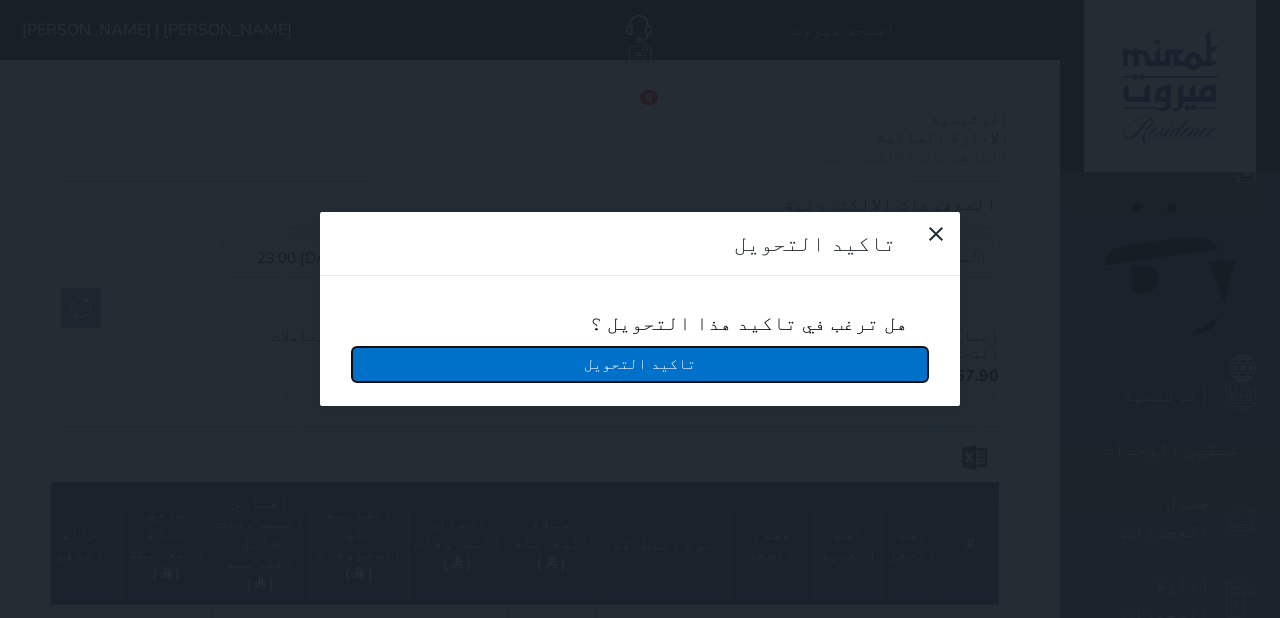 click on "تاكيد التحويل" at bounding box center (640, 364) 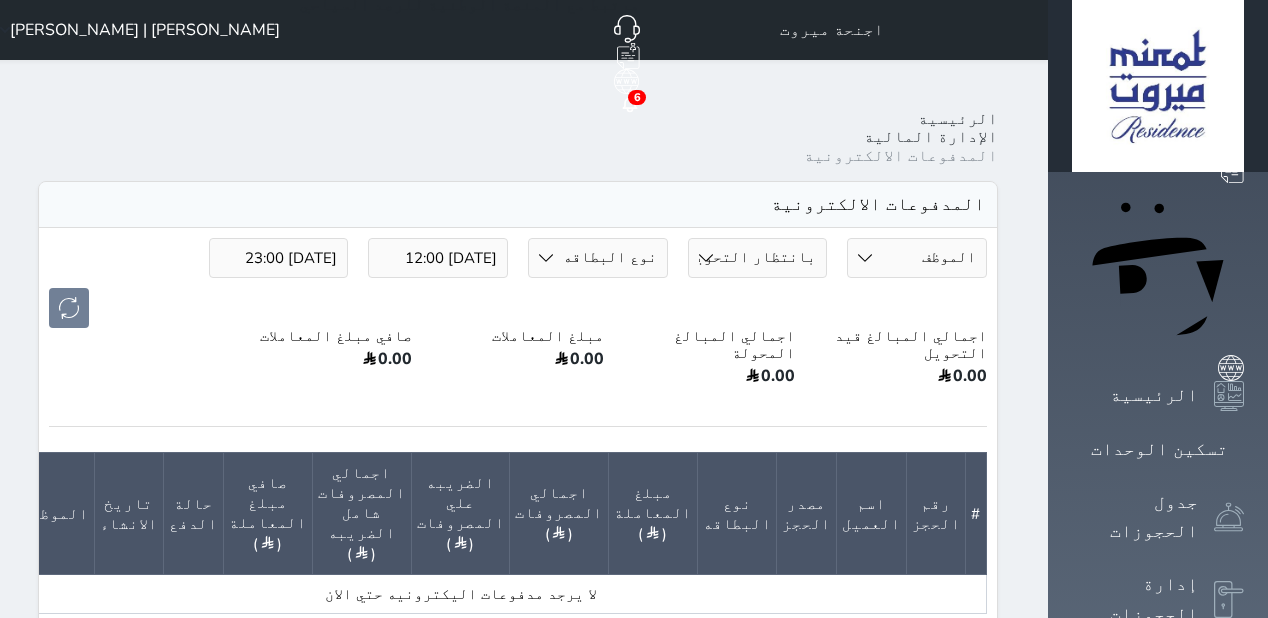 click on "[PERSON_NAME] | [PERSON_NAME]" at bounding box center (136, 30) 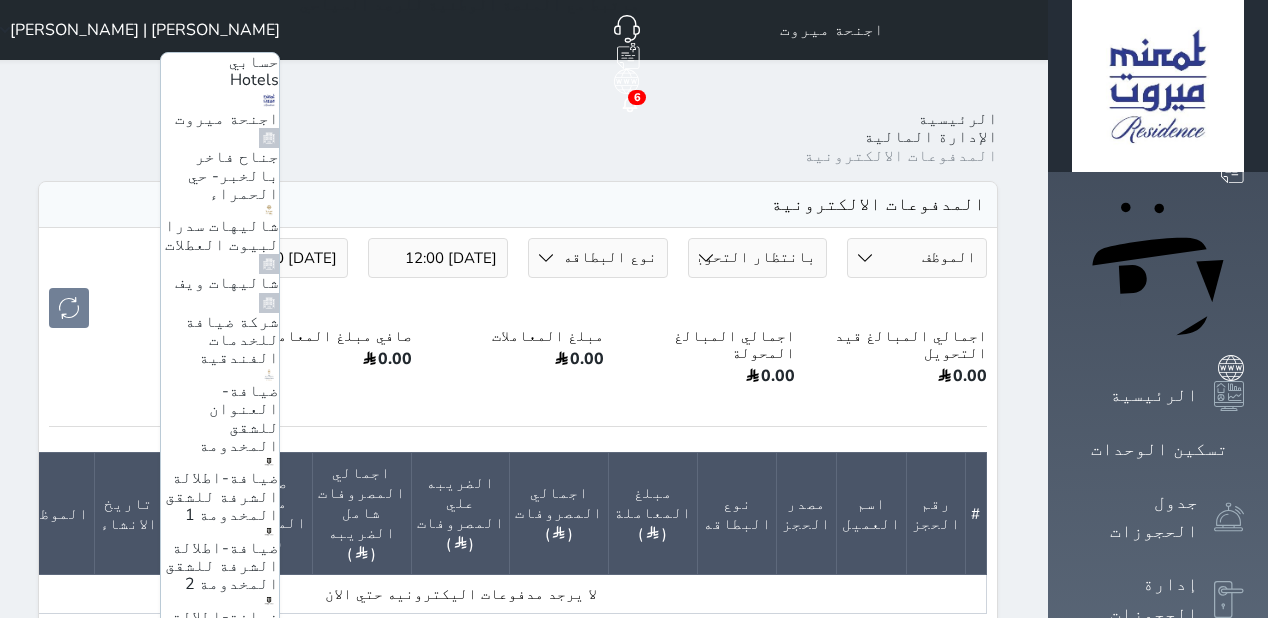 scroll, scrollTop: 247, scrollLeft: 0, axis: vertical 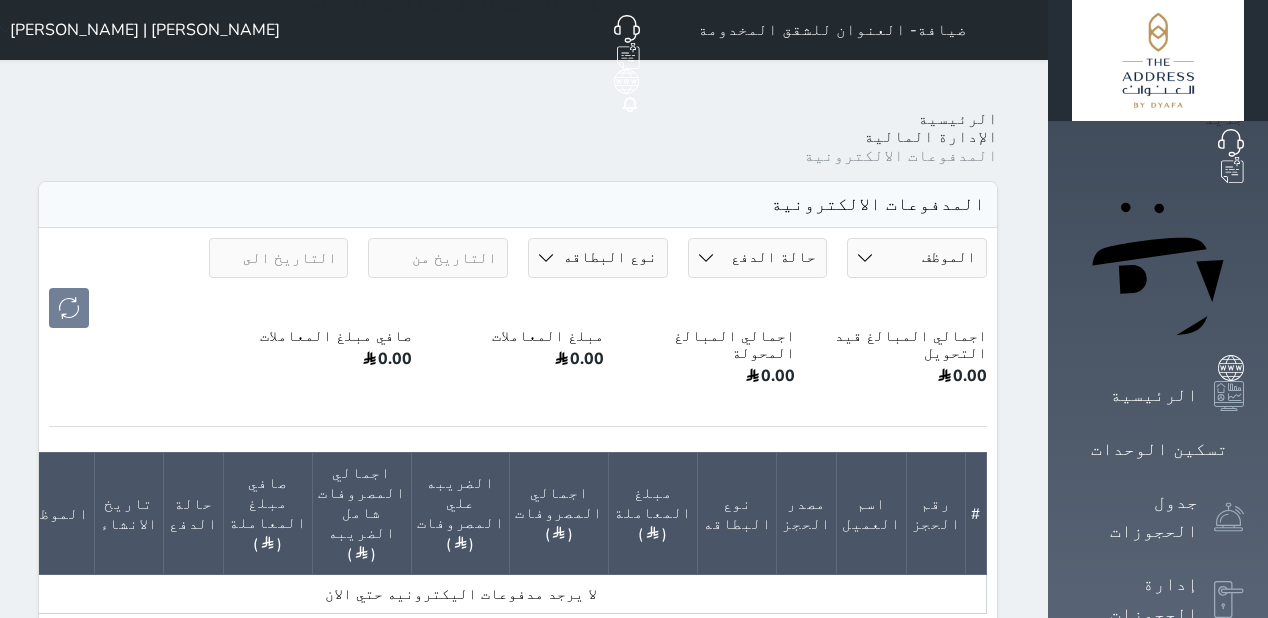 click on "حالة الدفع   بانتظار التحويل   محولة" at bounding box center [758, 258] 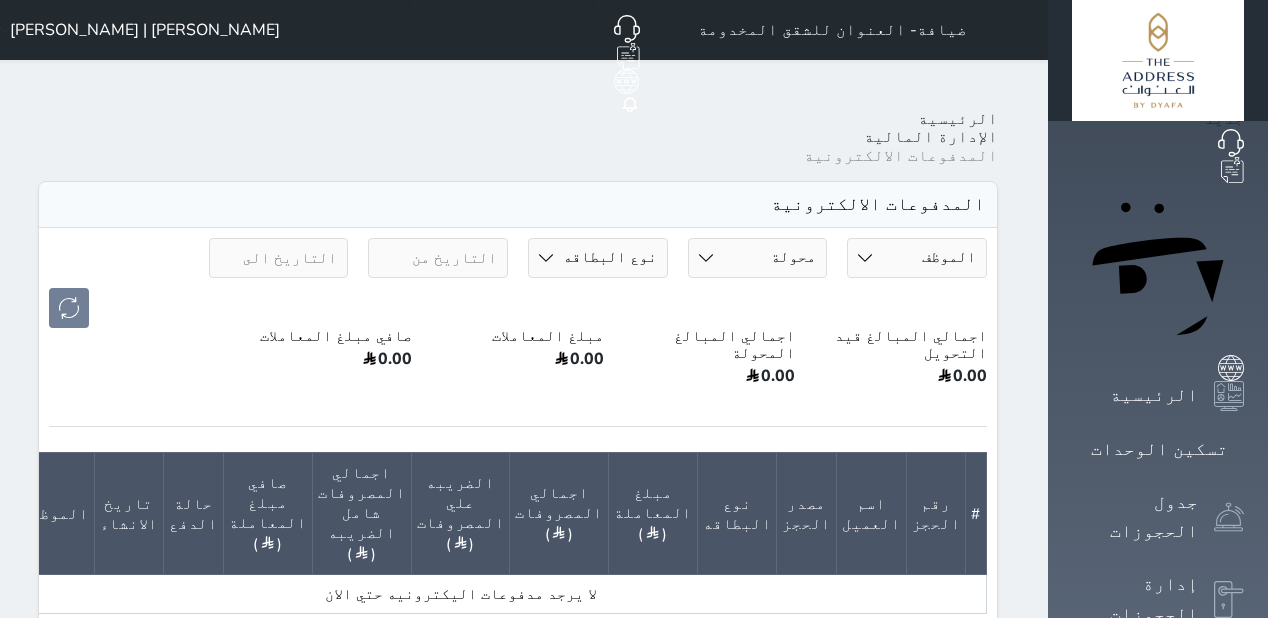 click on "حالة الدفع   بانتظار التحويل   محولة" at bounding box center [758, 258] 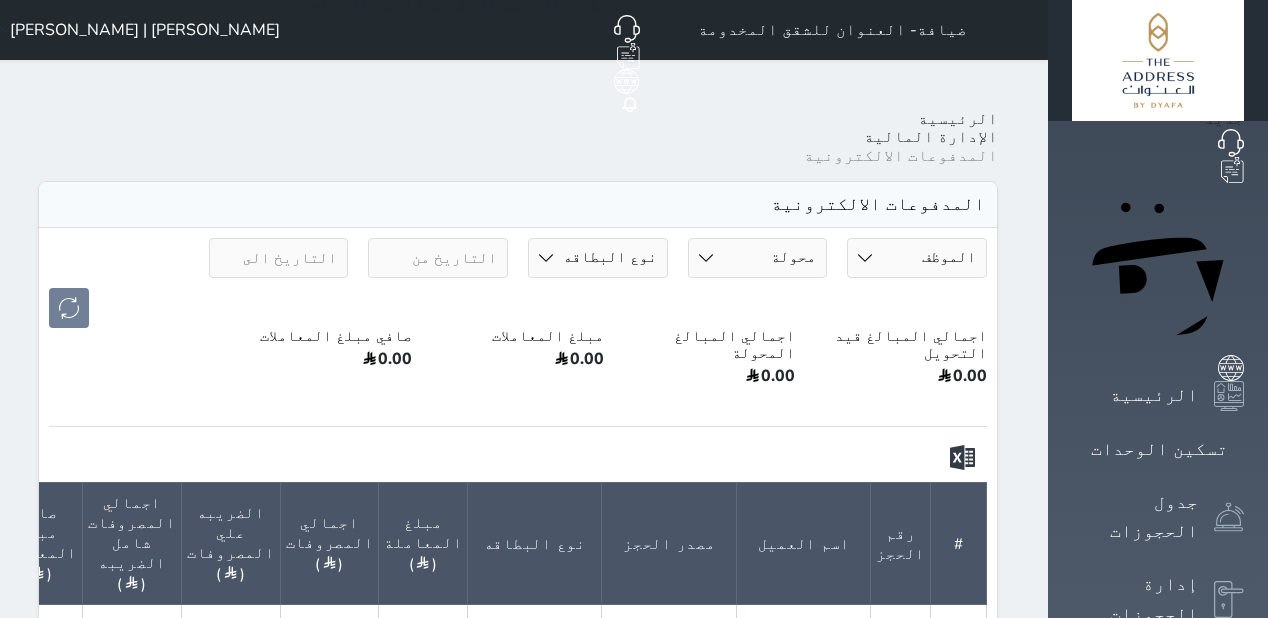 drag, startPoint x: 892, startPoint y: 189, endPoint x: 886, endPoint y: 206, distance: 18.027756 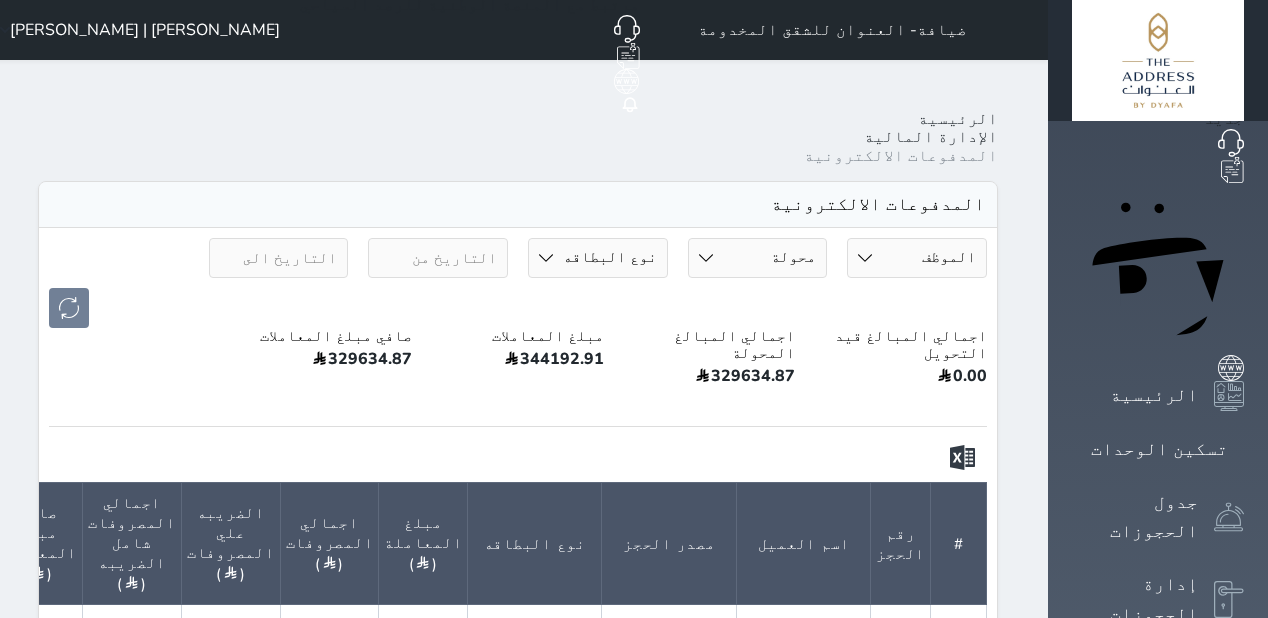 select on "under-clearance" 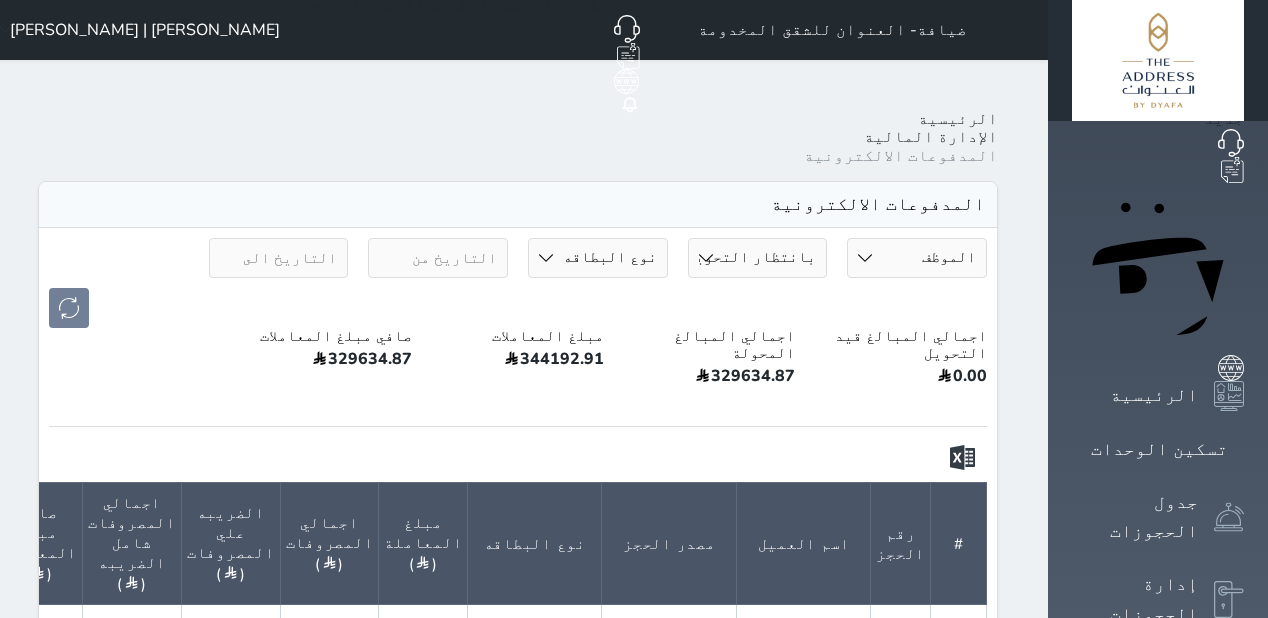 click on "حالة الدفع   بانتظار التحويل   محولة" at bounding box center (758, 258) 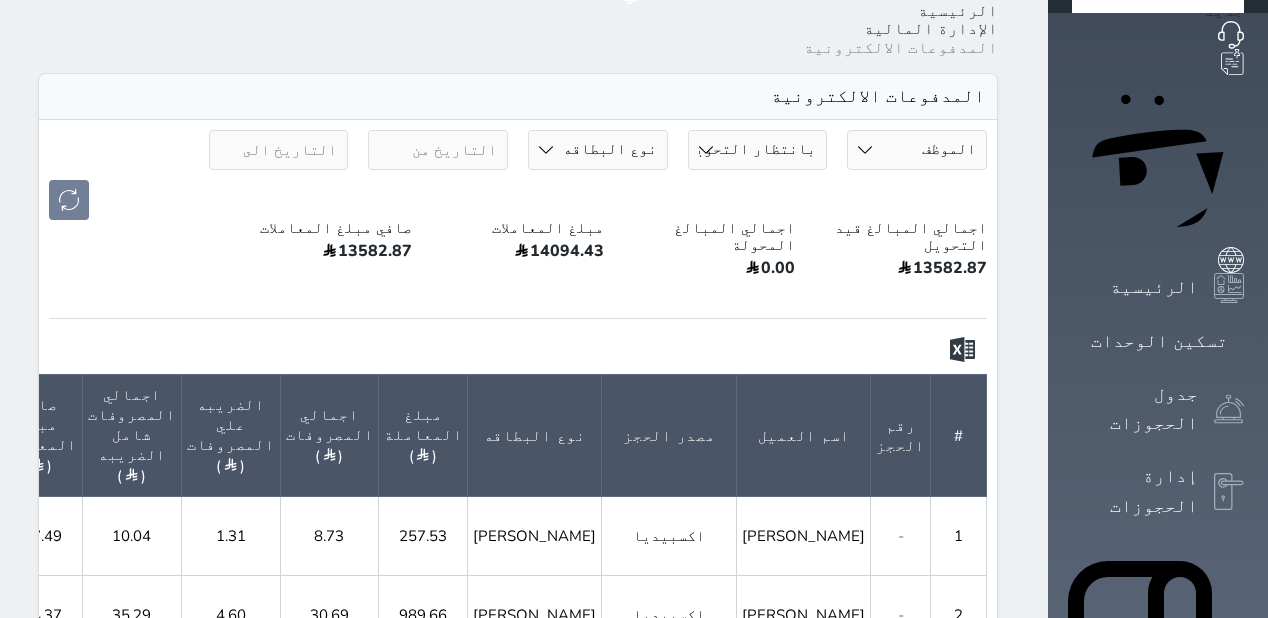 scroll, scrollTop: 83, scrollLeft: 0, axis: vertical 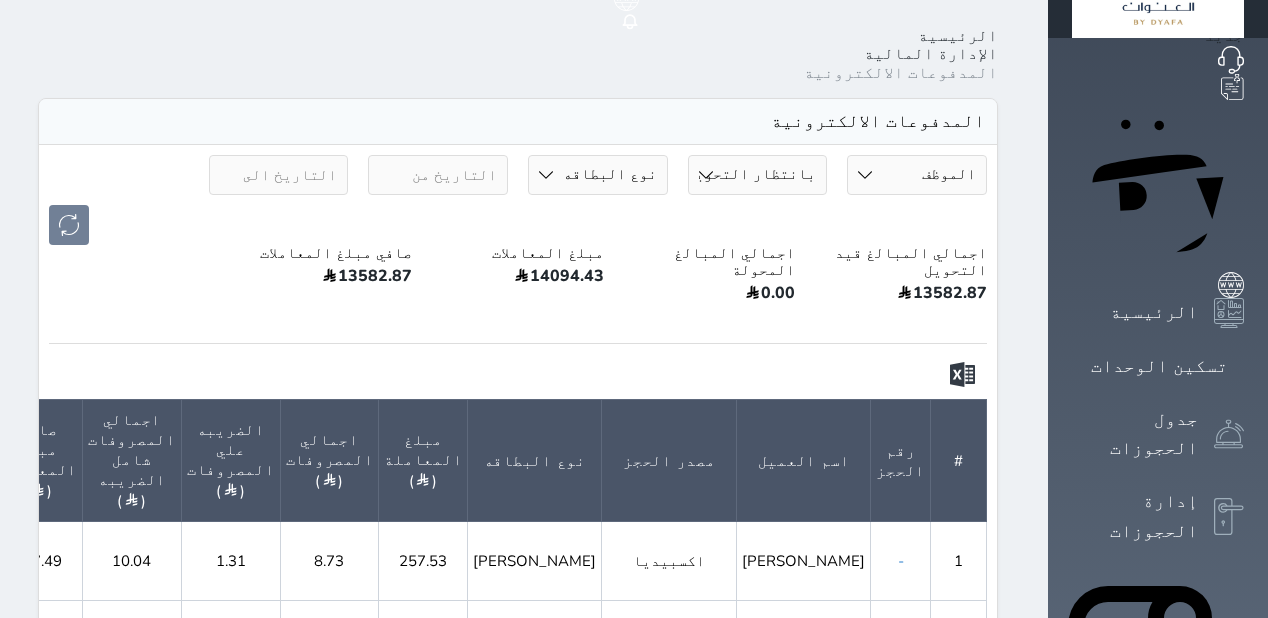 click on "Your browser does not support the audio element.
حجز جماعي جديد   حجز جديد               الرئيسية     تسكين الوحدات     جدول الحجوزات     إدارة الحجوزات     POS       الإدارة المالية     العملاء     تقييمات العملاء         التقارير       الدعم الفني
ضيافة- العنوان للشقق المخدومة
حجز جماعي جديد   حجز جديد   مرتبط مع منصة زاتكا المرحلة الثانية   مرتبط مع شموس   مرتبط مع المنصة الوطنية للرصد السياحي               إشعار   الغرفة   النزيل   المصدر
Mohammed Hejji Bin Dera | محمد حجي بن درع
الرئيسية الإدارة المالية المدفوعات الالكترونية   المدفوعات الالكترونية     الموظف   محمد مختار Ahmed Said Junaid" at bounding box center [628, 787] 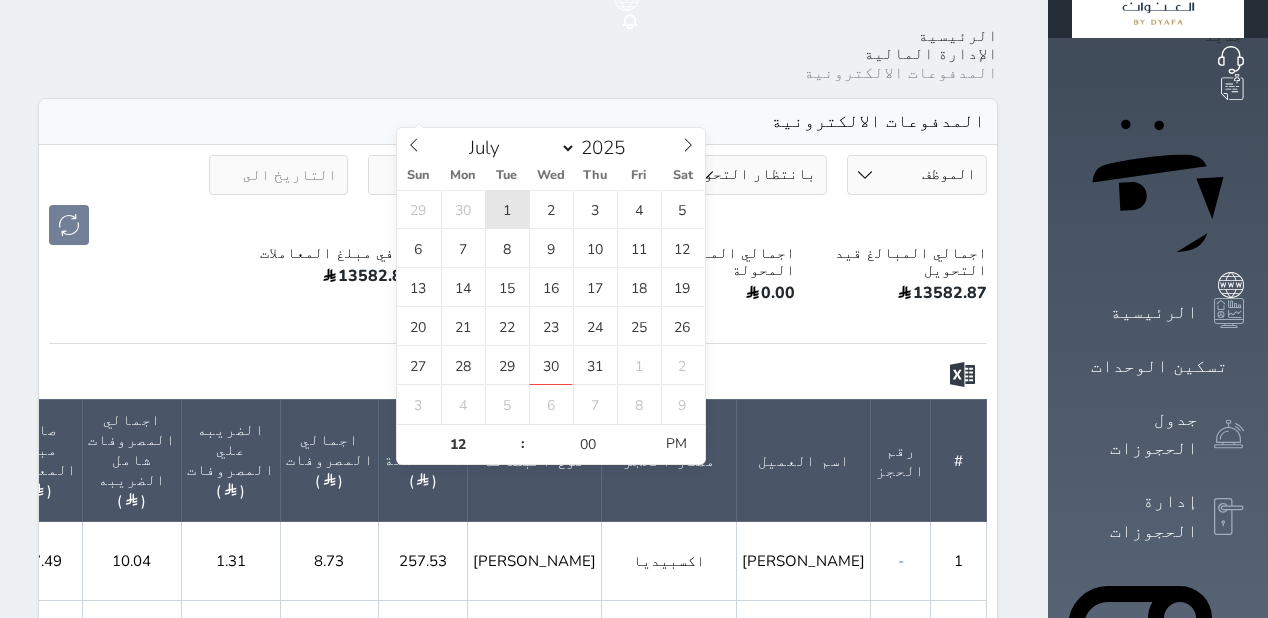 click on "1" at bounding box center [507, 209] 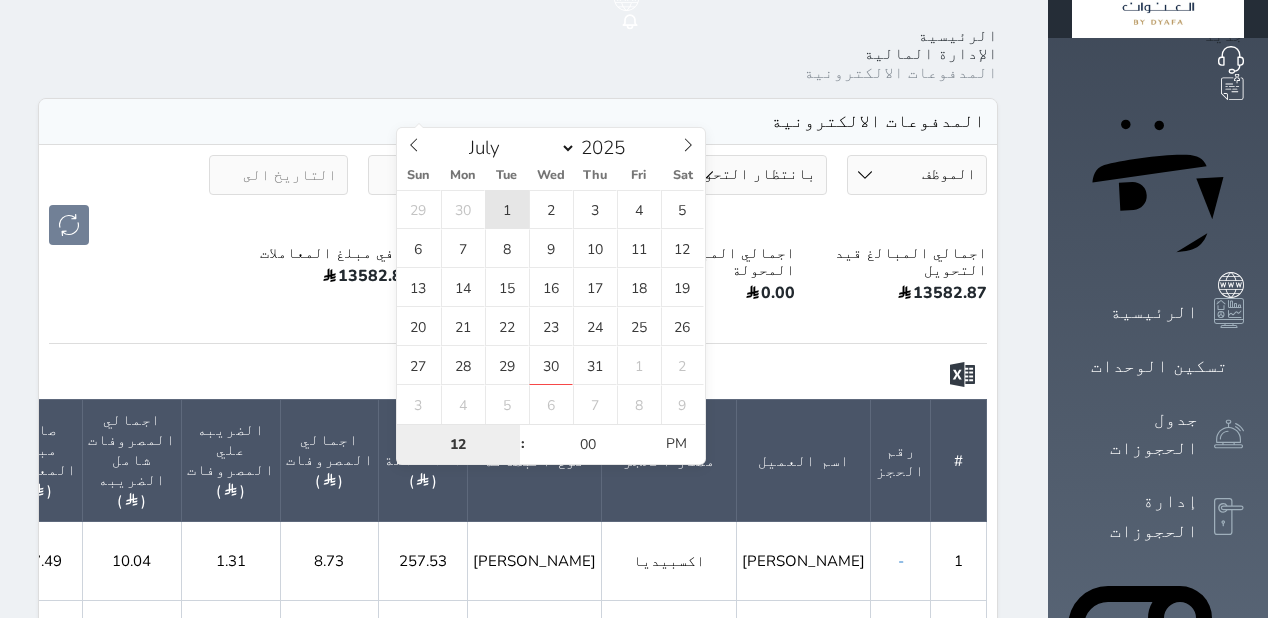 type on "2025-07-01 12:00" 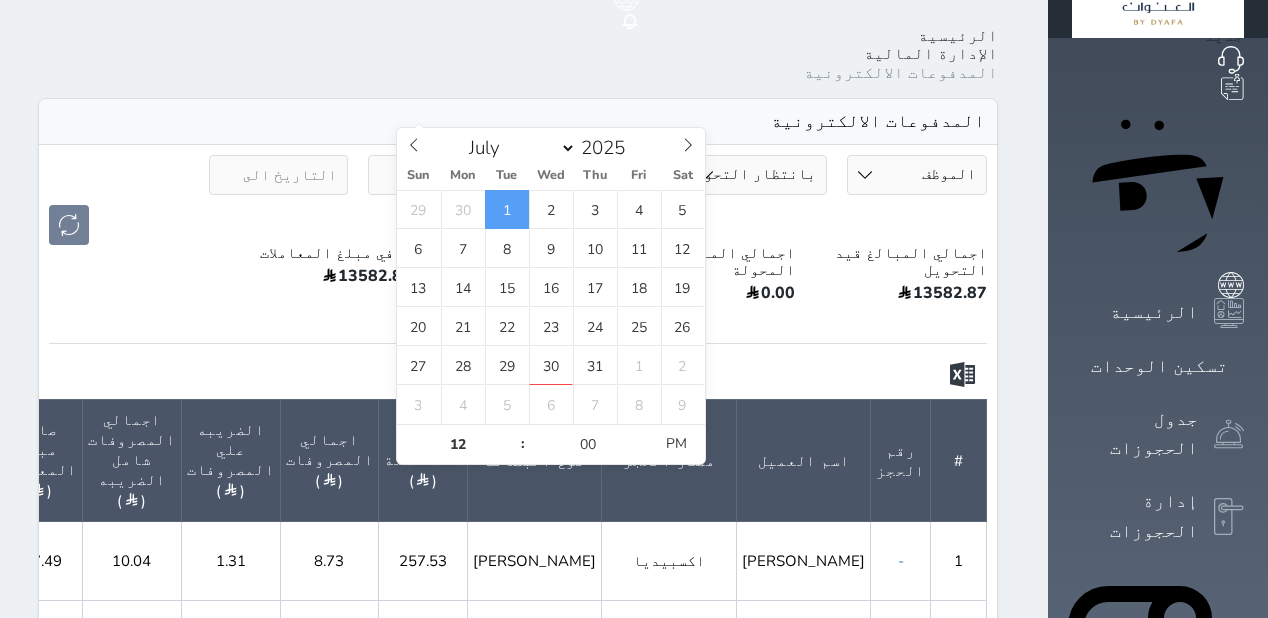 click on "صافي مبلغ المعاملات" at bounding box center [327, 253] 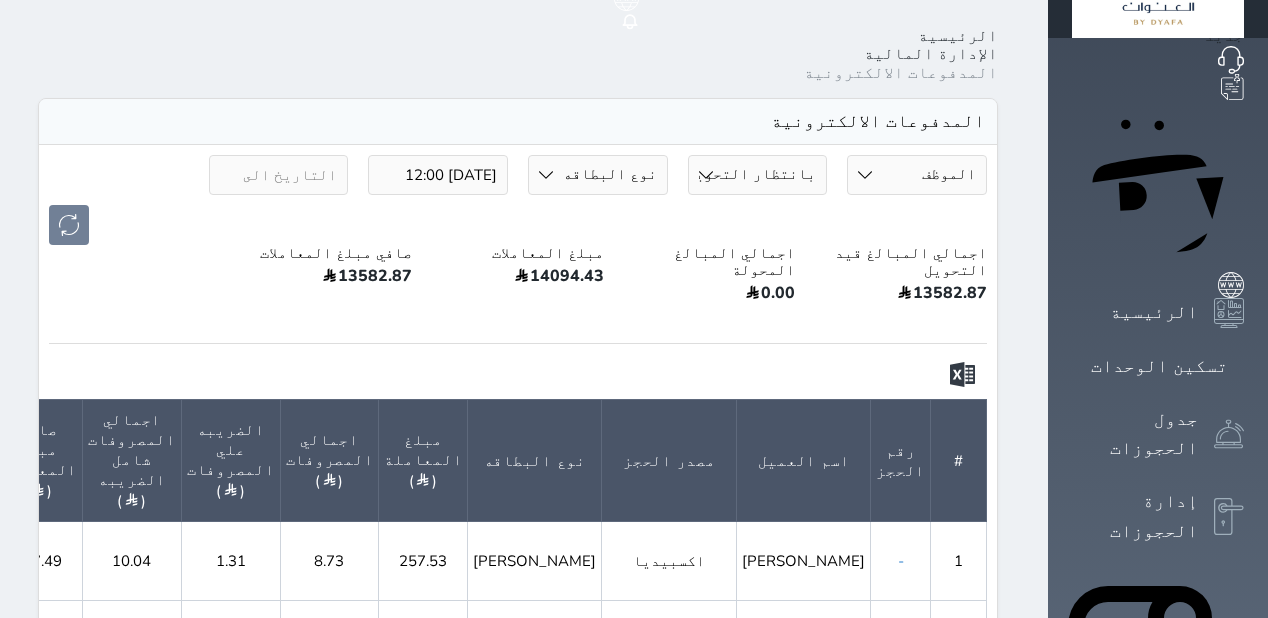 click at bounding box center [279, 175] 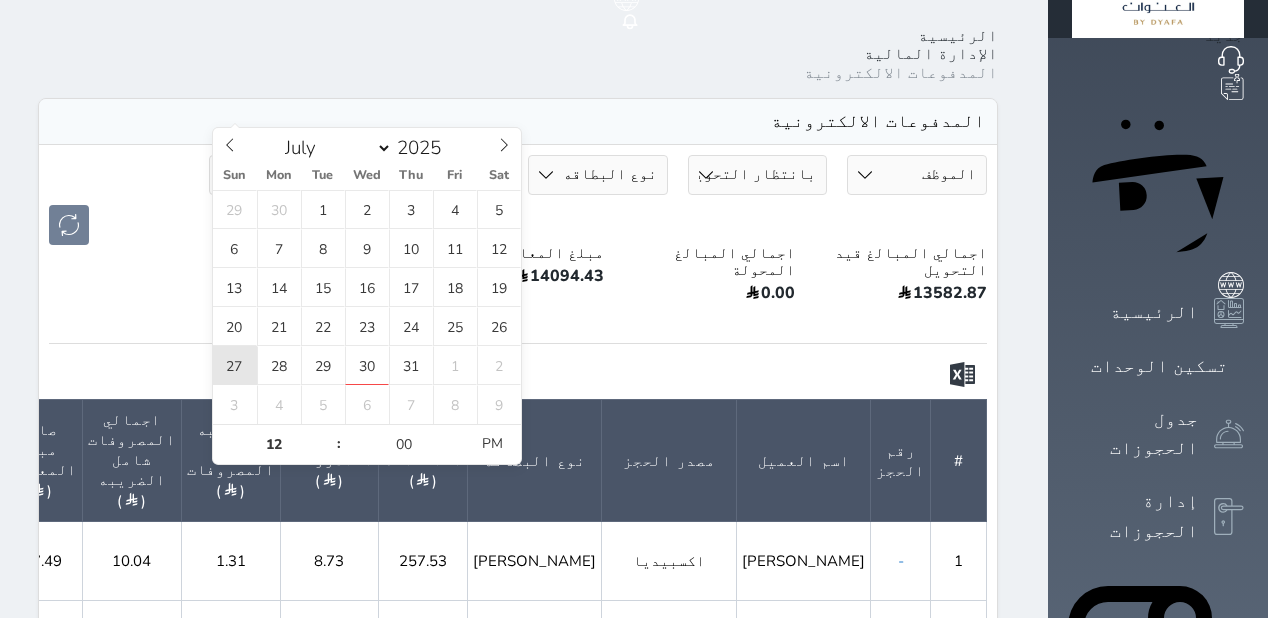 click on "27" at bounding box center [235, 365] 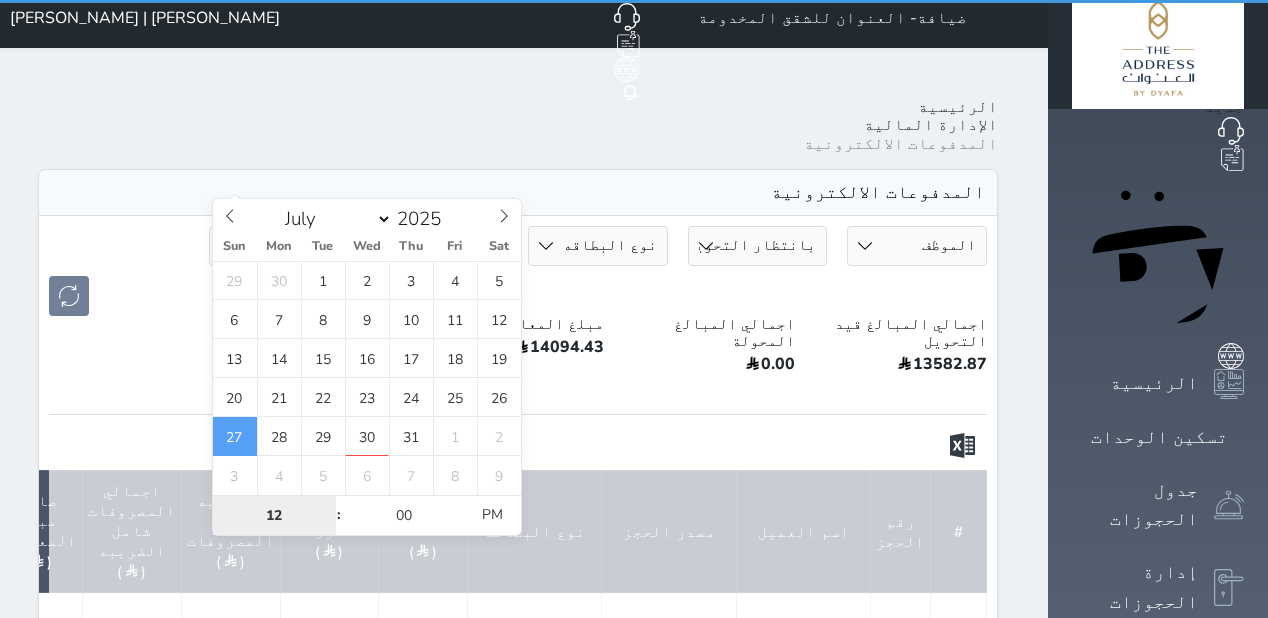 scroll, scrollTop: 0, scrollLeft: 0, axis: both 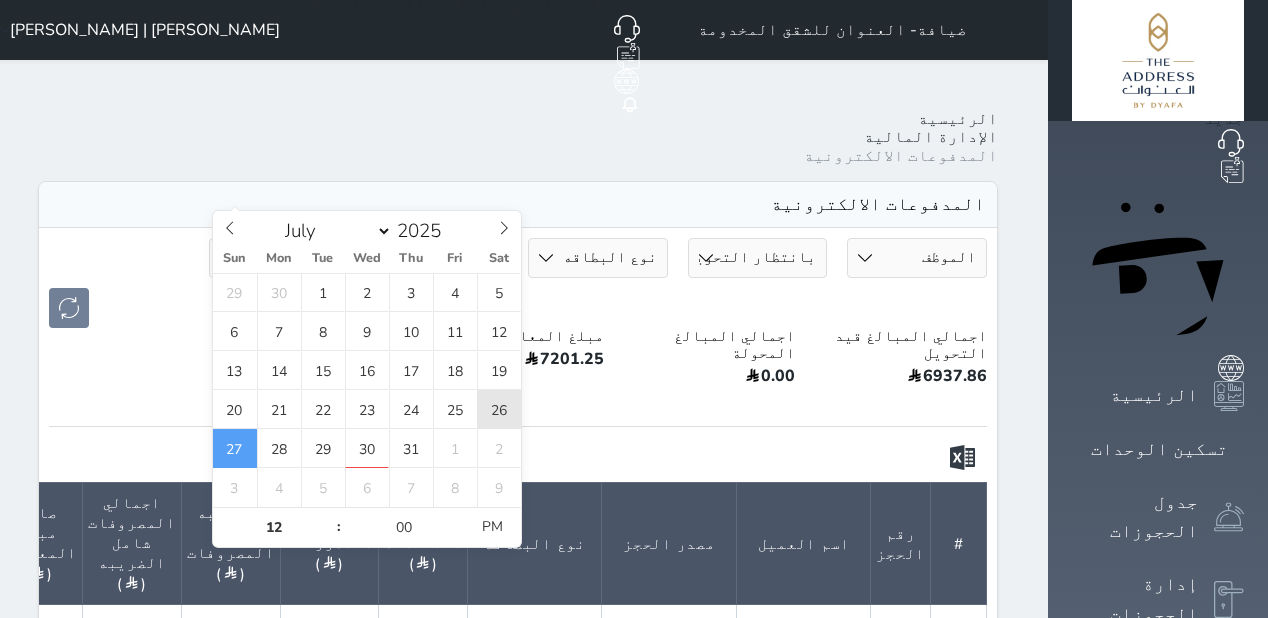 click on "26" at bounding box center (499, 409) 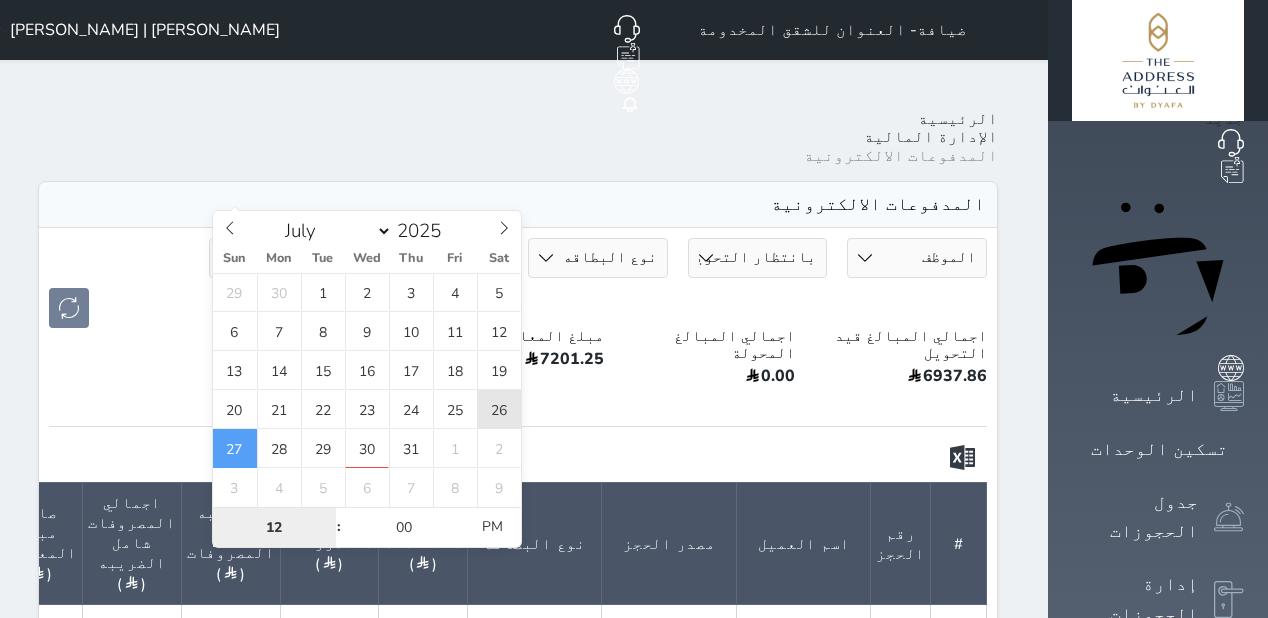type on "2025-07-26 12:00" 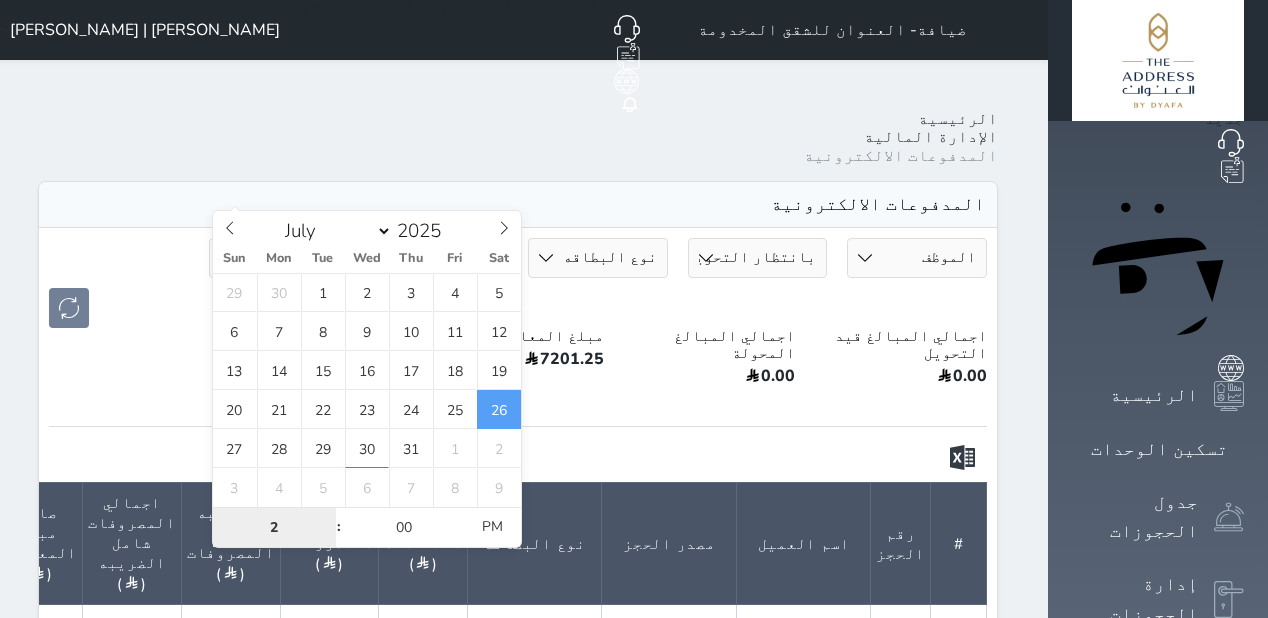 type on "23" 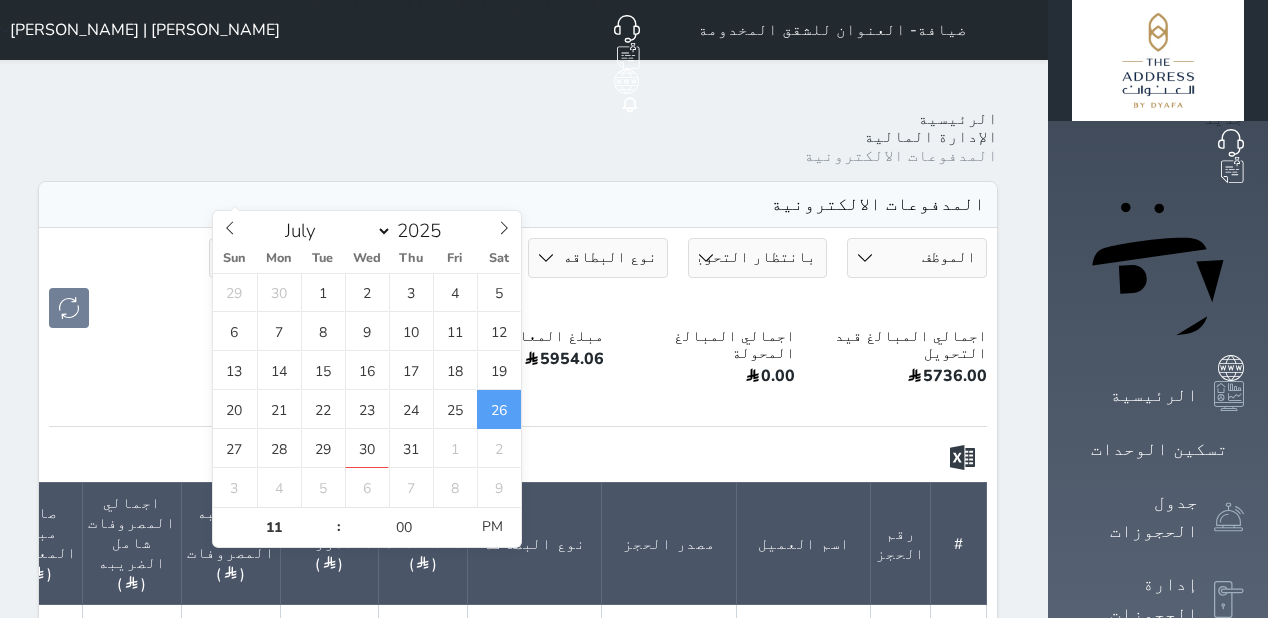 click at bounding box center (518, 457) 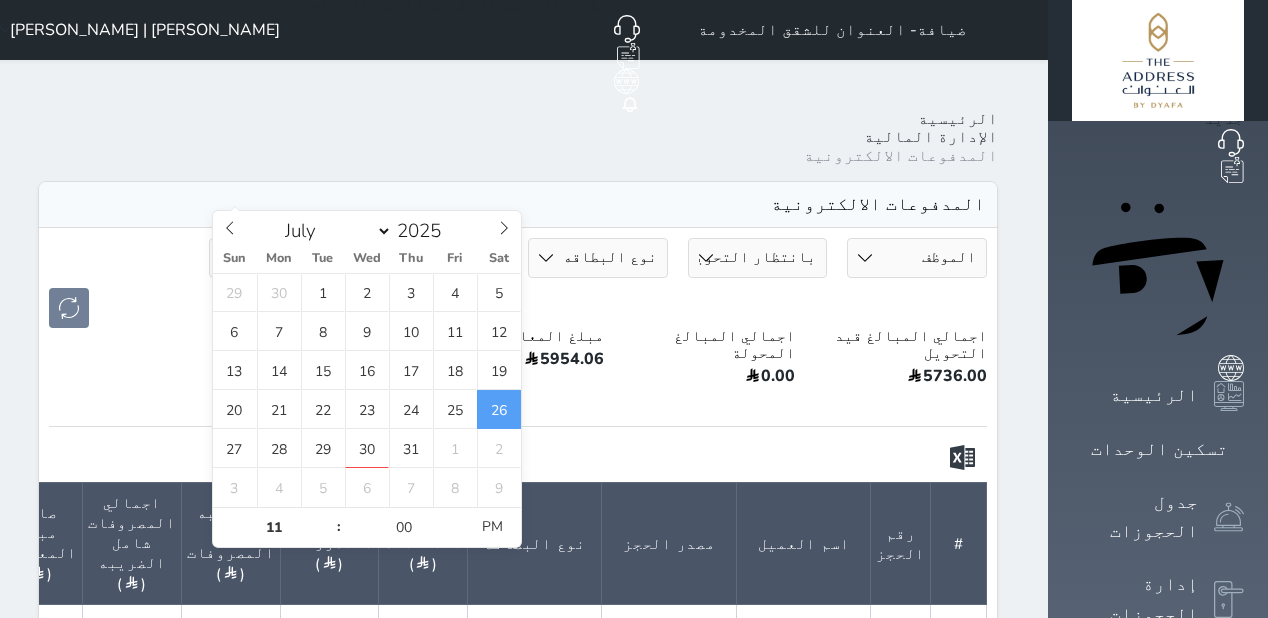 click on "2025-07-26 23:00" at bounding box center (279, 258) 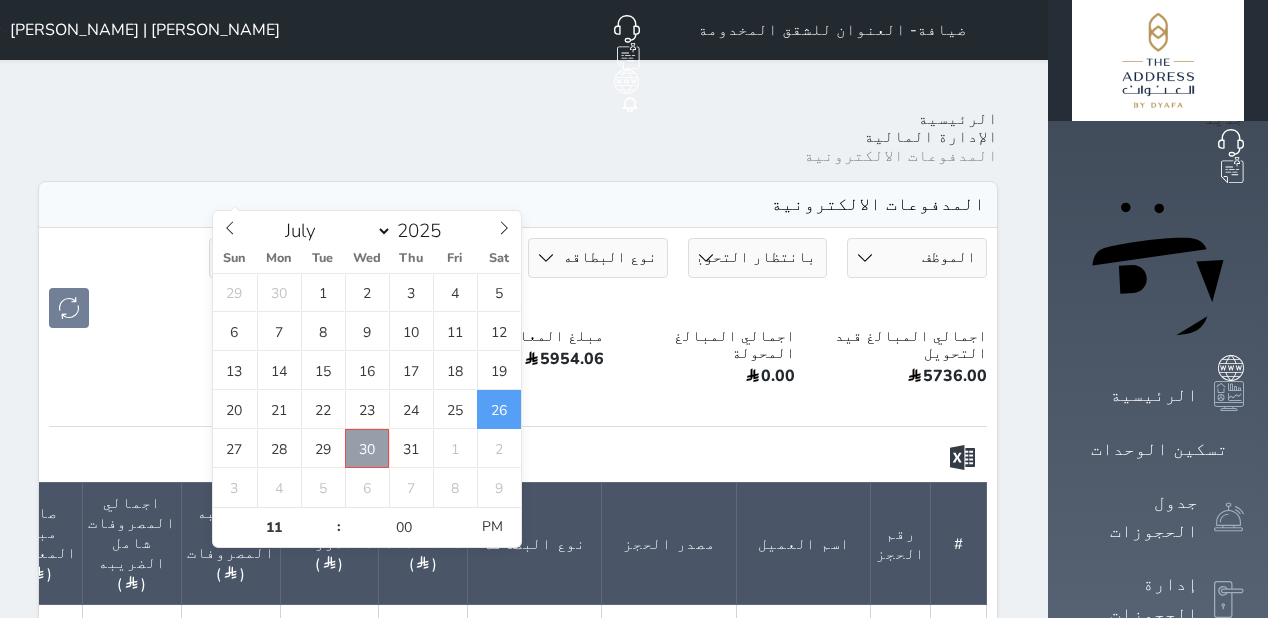 click on "30" at bounding box center (367, 448) 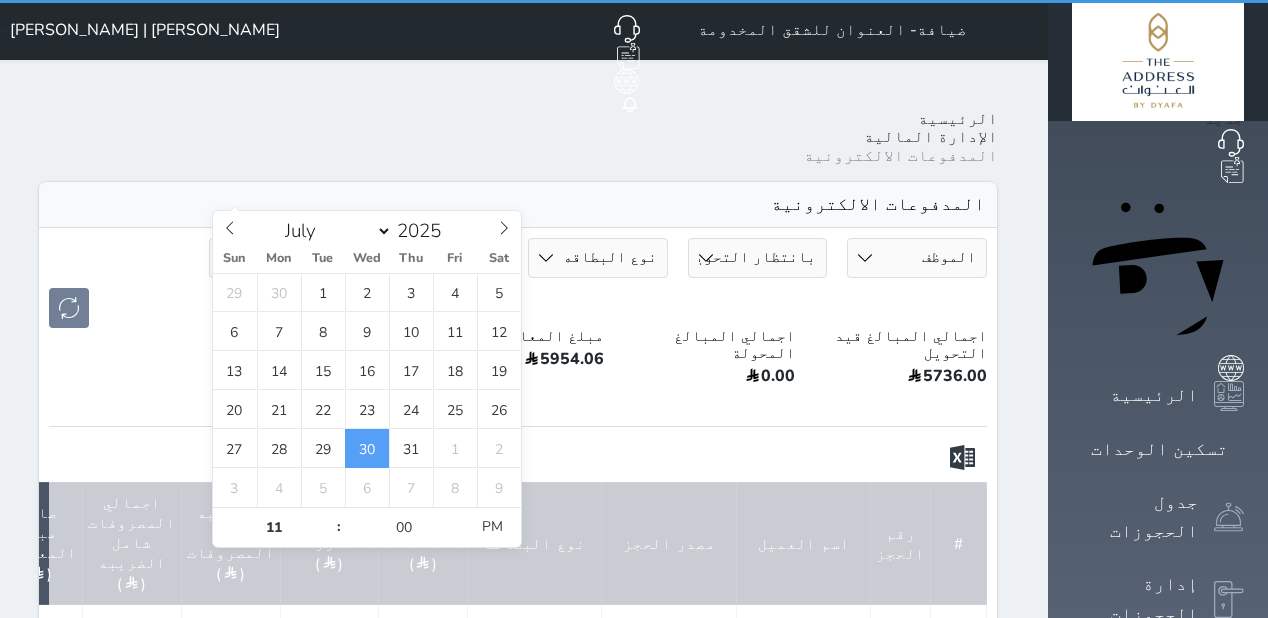 click on "الموظف   محمد مختار Ahmed Said Mohamed Galal Kattan | محمد جلال قطان Salma Mohammed Al Amirei | سلمى محمد عيد العميري عبدالله بن زقر Junaid HK Dyafa Owner Account M.Mukhtar Campero1 مهدى نواف Badar Al Nisar | بدر النصار Mohamed Al Mutir | محمد المطير Ahmed Mohamed Mohammed Hejji Bin Dera | محمد حجي بن درع Hosam Al Sied Ahmed | حسام السيد سيد محرم Mohammed Abdulmajeed Al Hamad | محمد عبد المجيد الحمد Owese Sayed | اويس سيد Rakan Al Nasser | راكان الناصر Othman Jassim Othman Al-Binali | عثمان جاسم عثمان البنعلي Amar Hassan Alabod | عمار حسن العبودي Mohammed Al Hassan | محمد الحسن Mohammad AL-Zahrani | محمد الزهراني Nasir Haider Khan | ناصر حيدر خان Rashed Saad Mohammed Al Qahtani Arshid Khan | أرشد خان   حالة الدفع   بانتظار التحويل   محولة   نوع البطاقه" at bounding box center [518, 283] 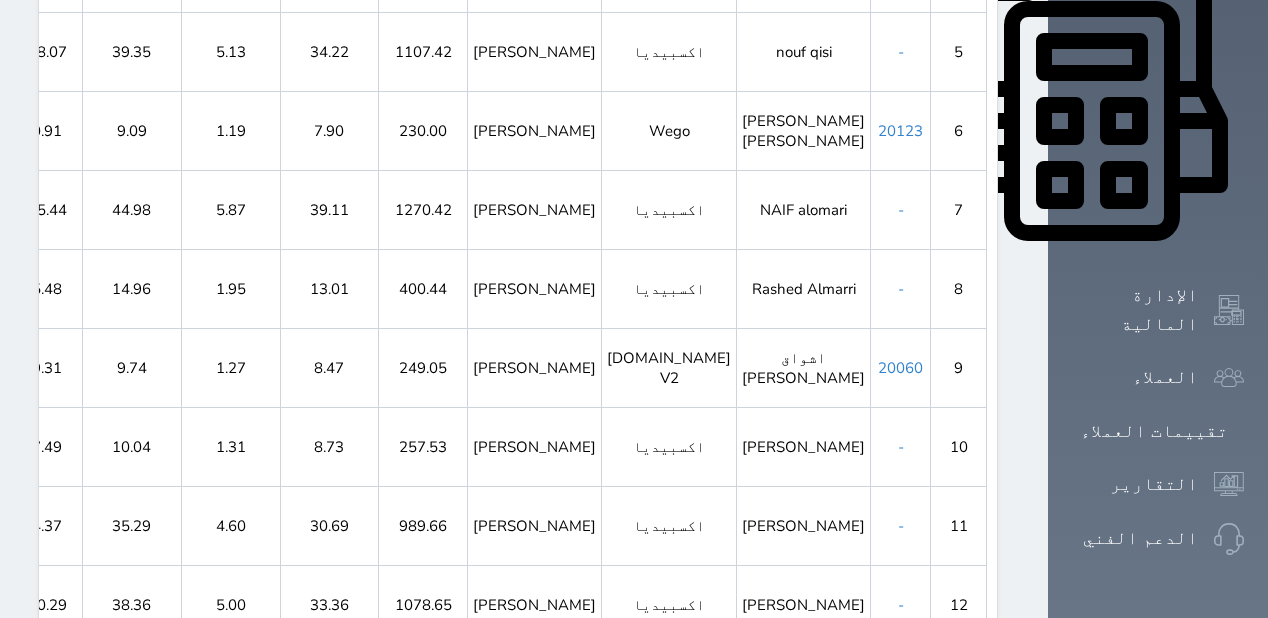 scroll, scrollTop: 880, scrollLeft: 0, axis: vertical 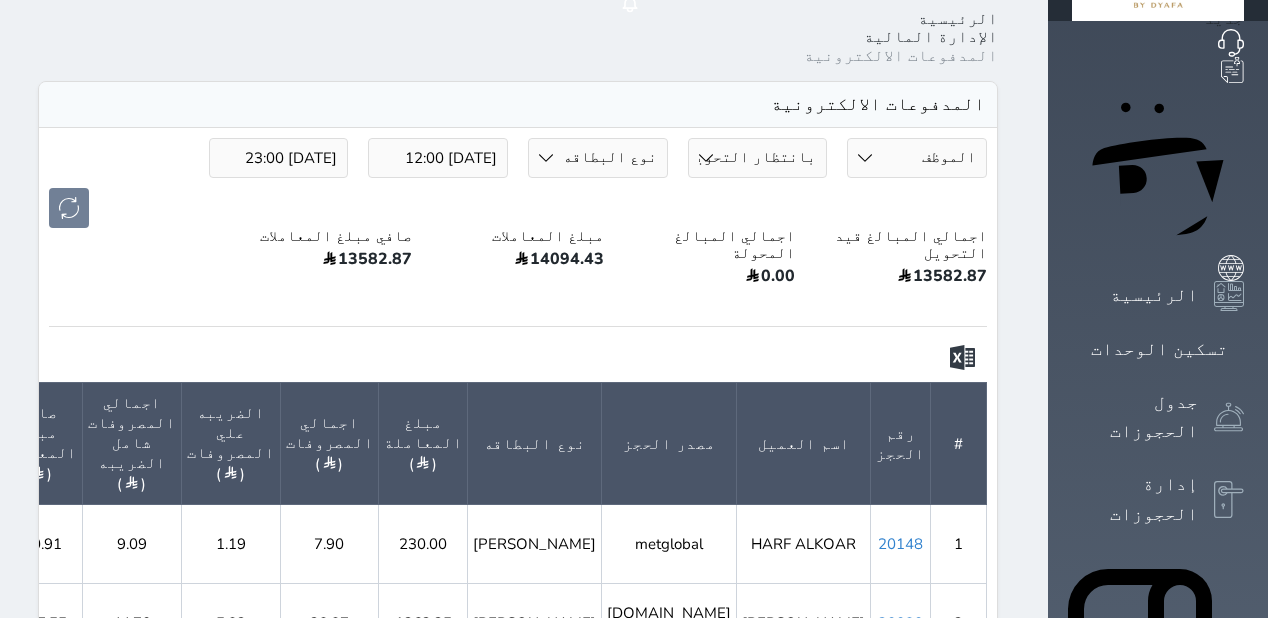 click on "2025-07-30 23:00" at bounding box center [279, 158] 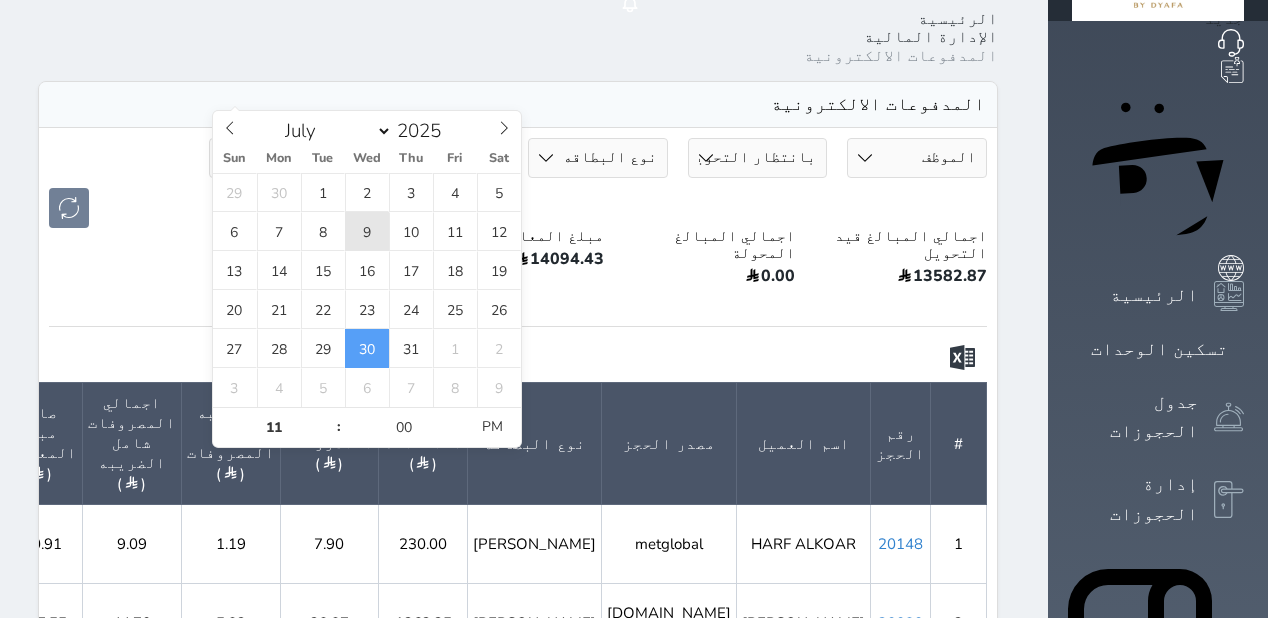 click on "9" at bounding box center (367, 231) 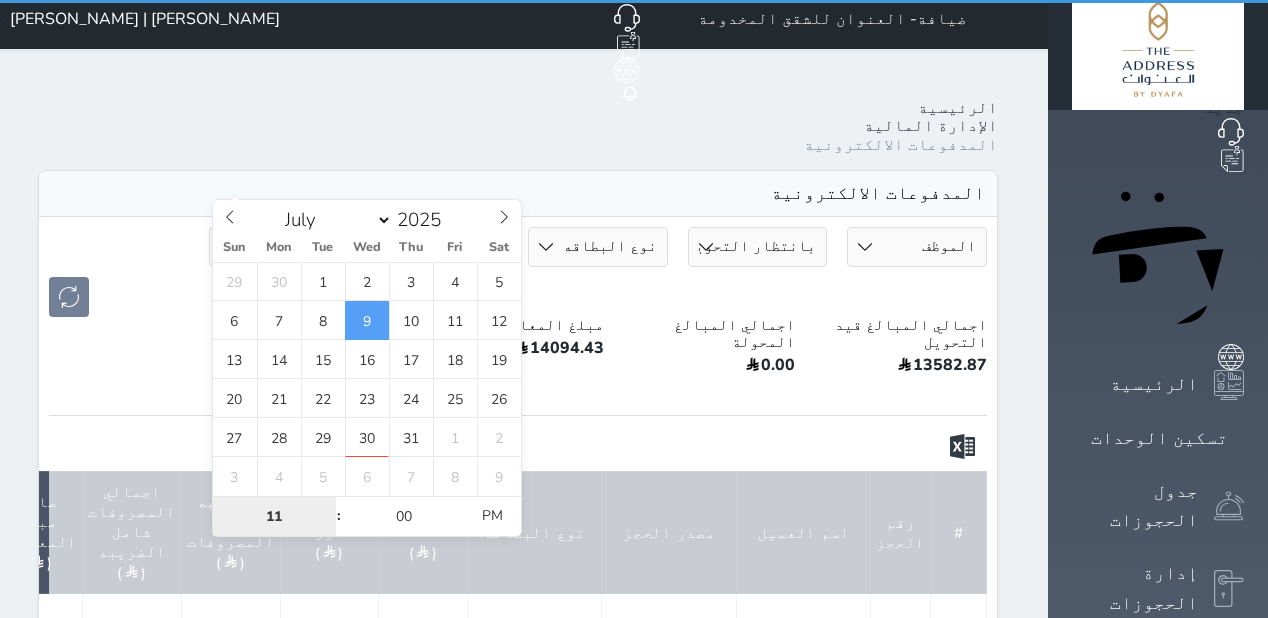 scroll, scrollTop: 0, scrollLeft: 0, axis: both 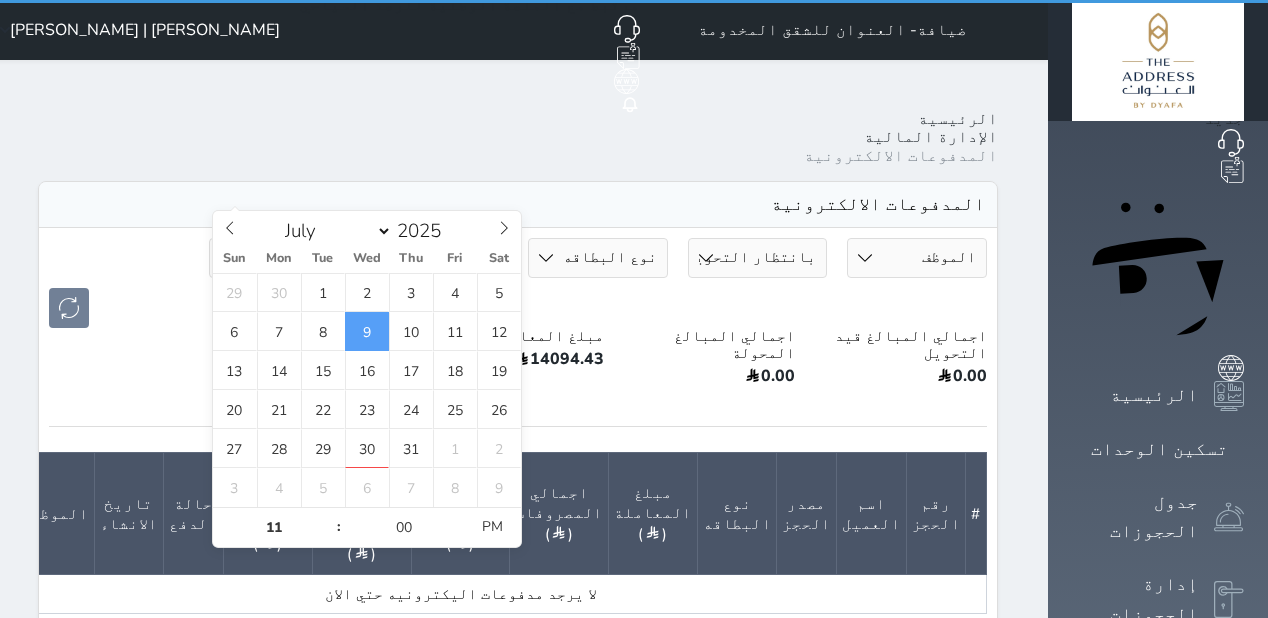 click on "المدفوعات الالكترونية" at bounding box center (518, 205) 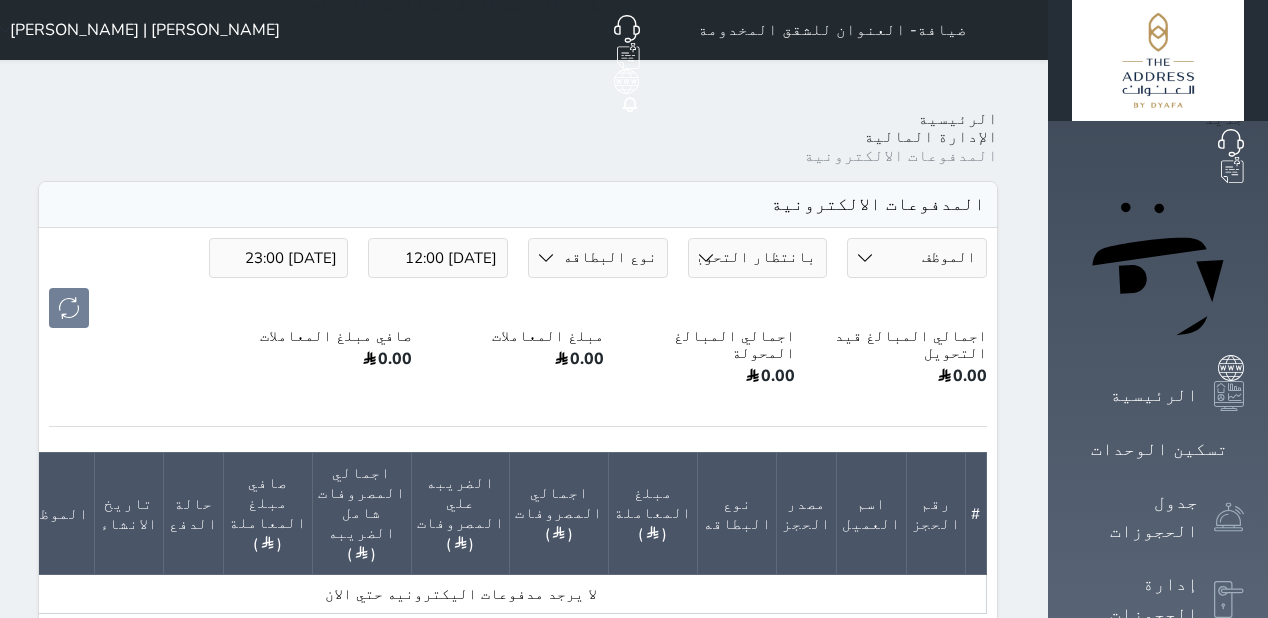 click on "2025-07-09 23:00" at bounding box center (279, 258) 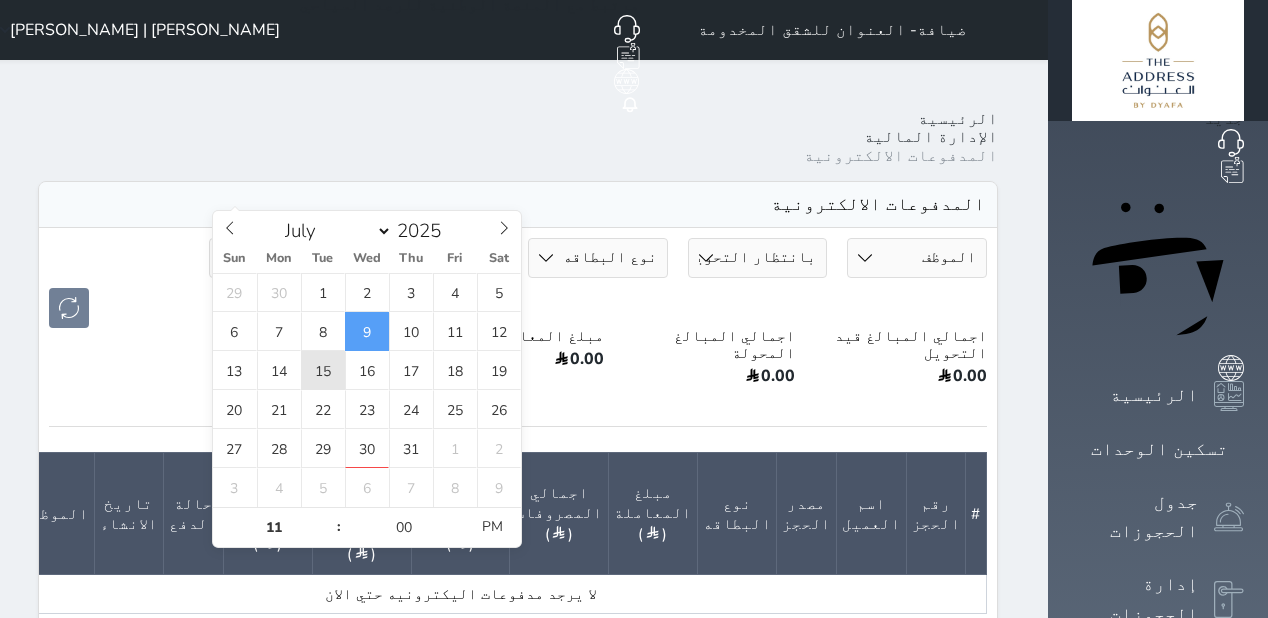 click on "15" at bounding box center [323, 370] 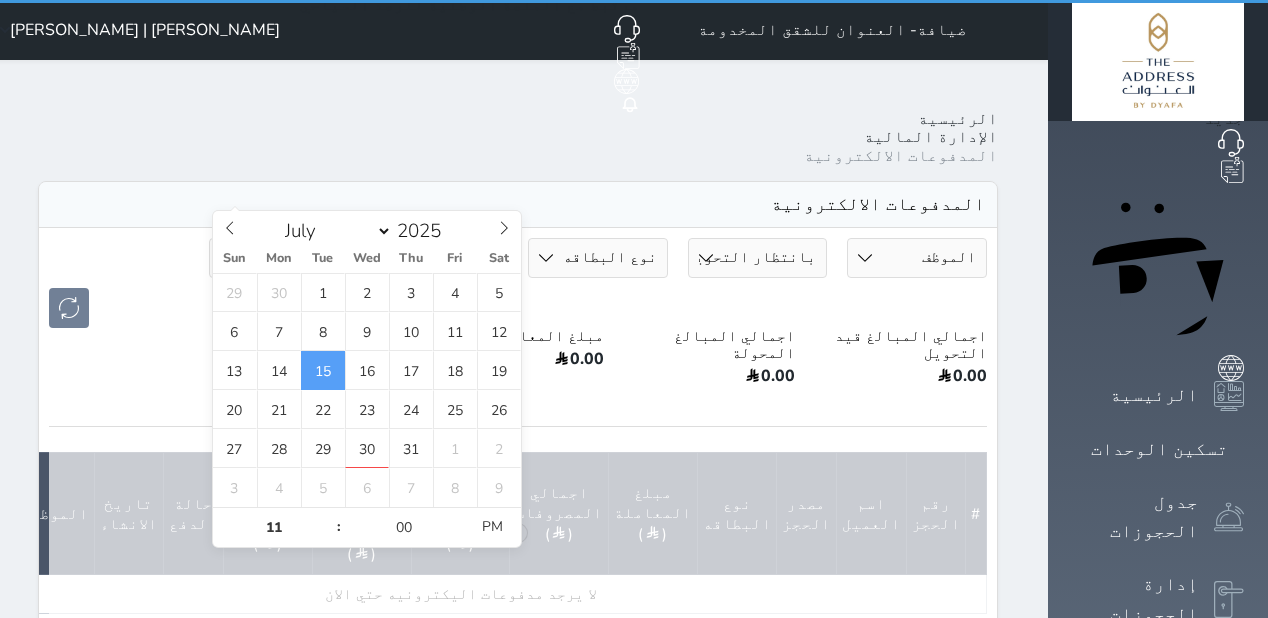 click on "الموظف   محمد مختار Ahmed Said Mohamed Galal Kattan | محمد جلال قطان Salma Mohammed Al Amirei | سلمى محمد عيد العميري عبدالله بن زقر Junaid HK Dyafa Owner Account M.Mukhtar Campero1 مهدى نواف Badar Al Nisar | بدر النصار Mohamed Al Mutir | محمد المطير Ahmed Mohamed Mohammed Hejji Bin Dera | محمد حجي بن درع Hosam Al Sied Ahmed | حسام السيد سيد محرم Mohammed Abdulmajeed Al Hamad | محمد عبد المجيد الحمد Owese Sayed | اويس سيد Rakan Al Nasser | راكان الناصر Othman Jassim Othman Al-Binali | عثمان جاسم عثمان البنعلي Amar Hassan Alabod | عمار حسن العبودي Mohammed Al Hassan | محمد الحسن Mohammad AL-Zahrani | محمد الزهراني Nasir Haider Khan | ناصر حيدر خان Rashed Saad Mohammed Al Qahtani Arshid Khan | أرشد خان   حالة الدفع   بانتظار التحويل   محولة   نوع البطاقه" at bounding box center [518, 436] 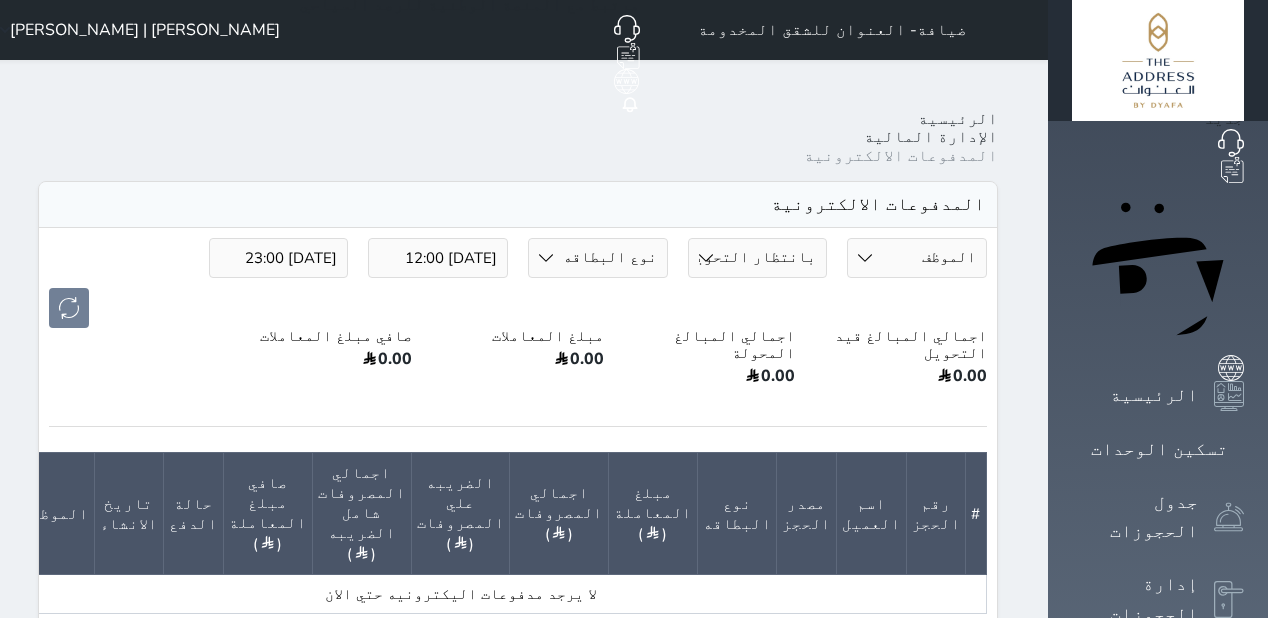 click on "[DATE] 23:00" at bounding box center (279, 258) 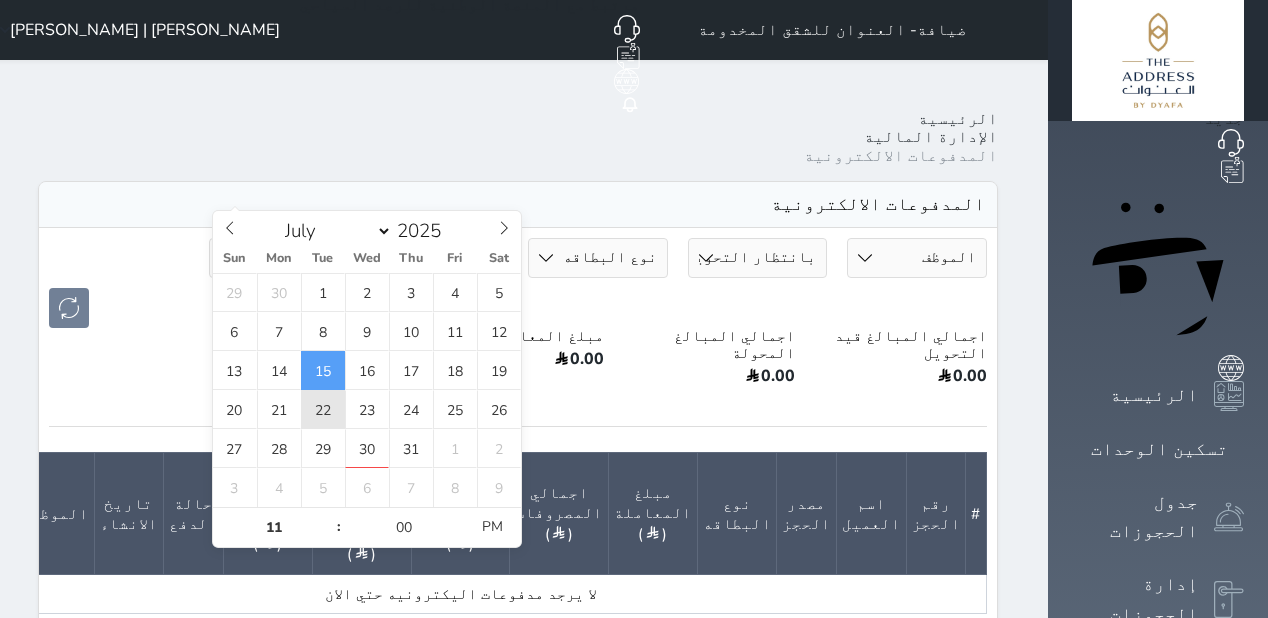 click on "22" at bounding box center (323, 409) 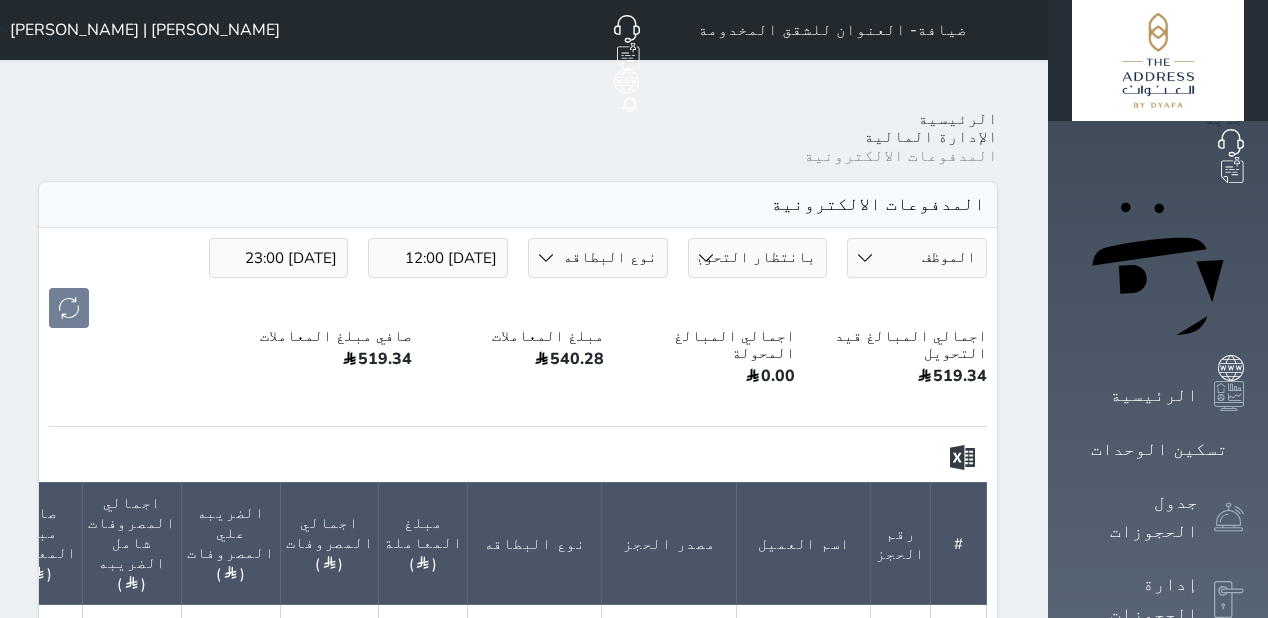 click on "المدفوعات الالكترونية" at bounding box center (518, 205) 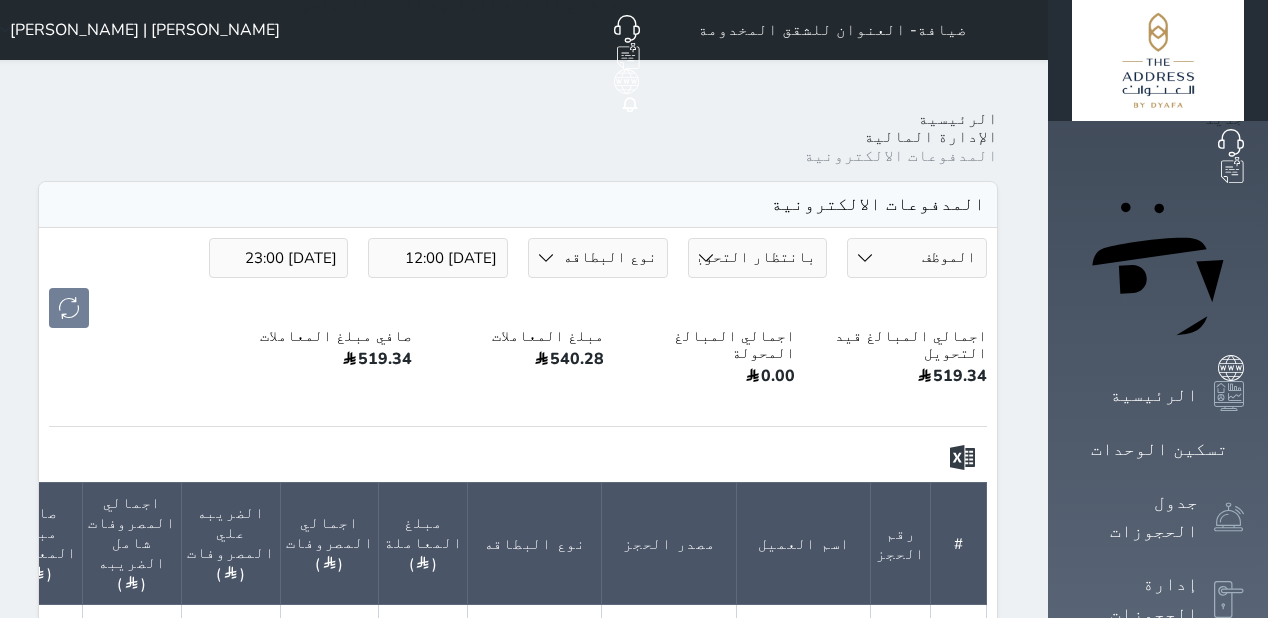 drag, startPoint x: 346, startPoint y: 195, endPoint x: 356, endPoint y: 252, distance: 57.870544 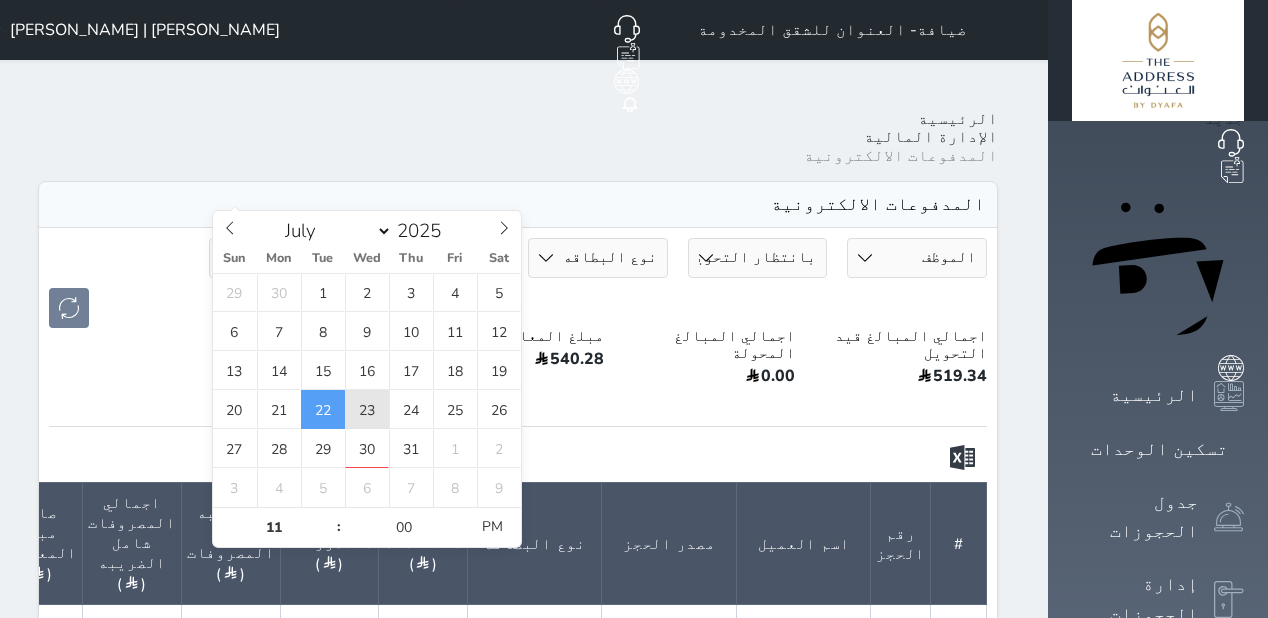 click on "23" at bounding box center (367, 409) 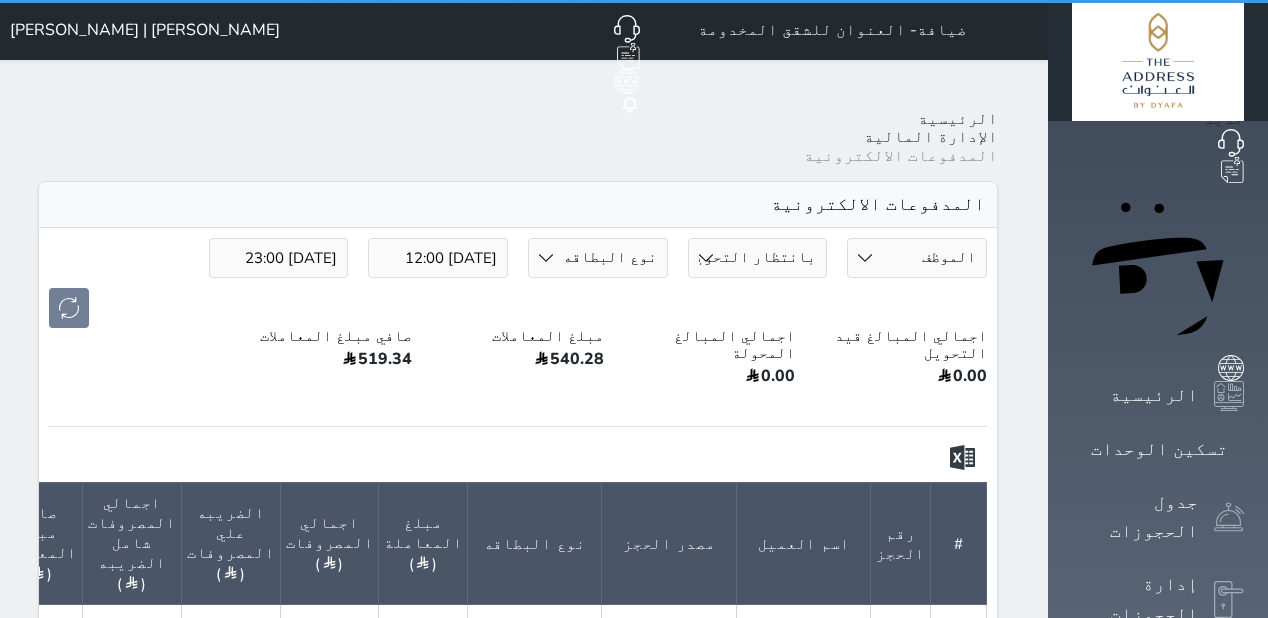 click on "المدفوعات الالكترونية" at bounding box center [518, 205] 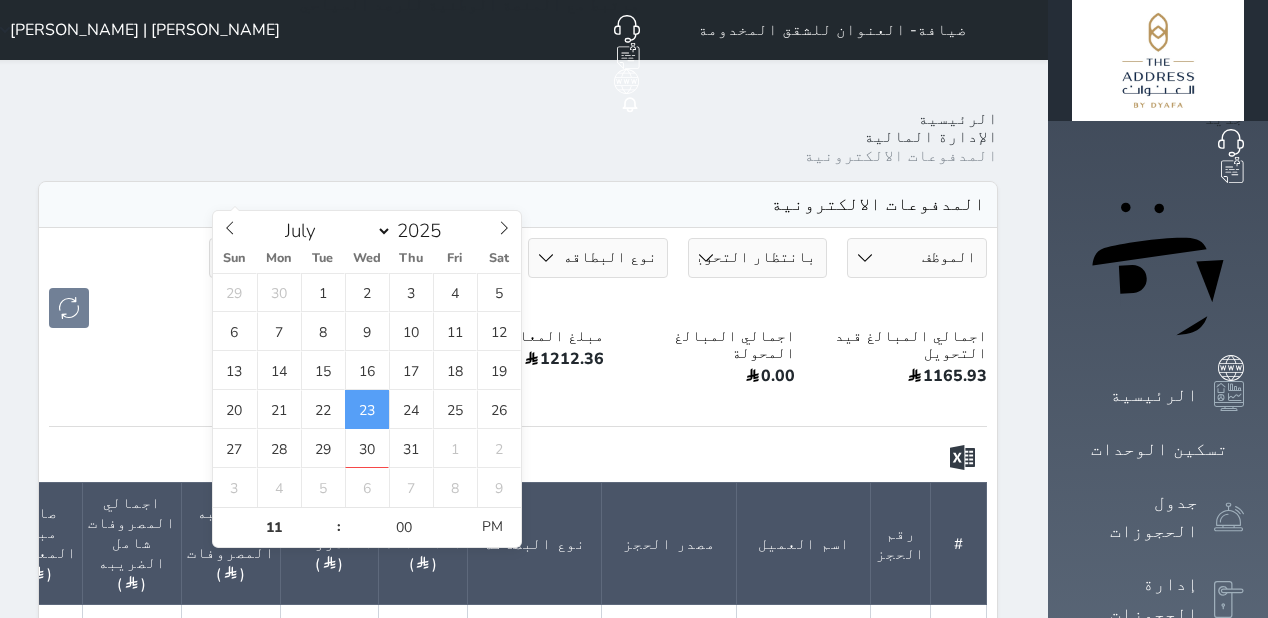 click on "[DATE] 23:00" at bounding box center [279, 258] 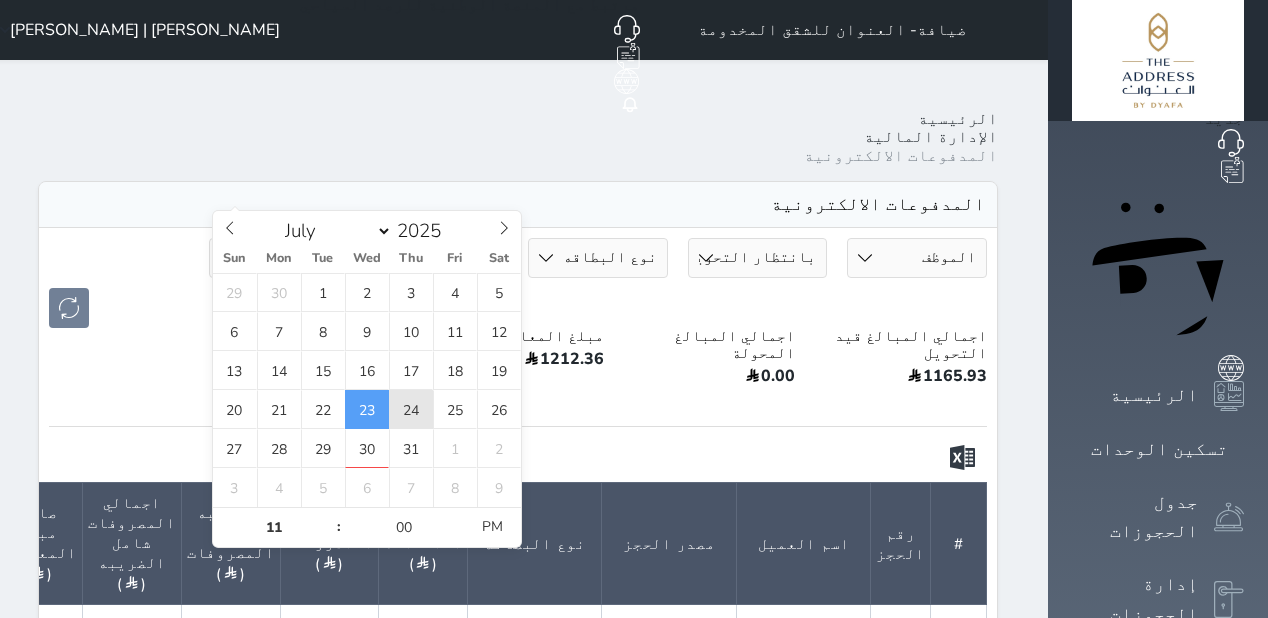 click on "24" at bounding box center [411, 409] 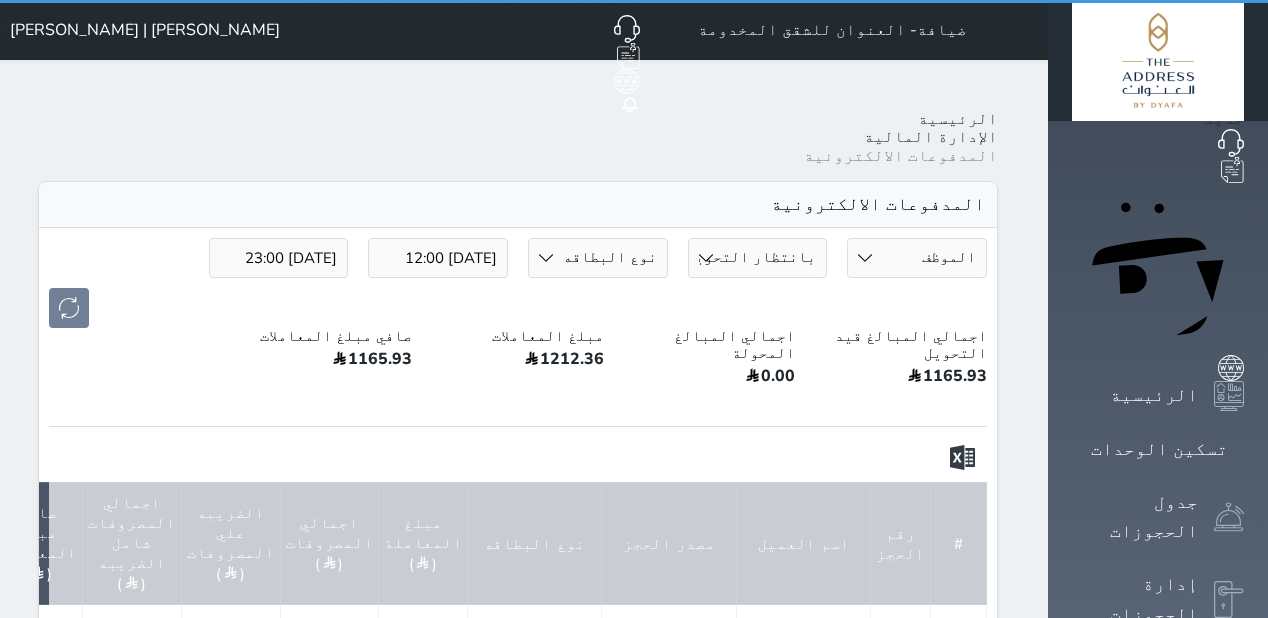 click on "المدفوعات الالكترونية" at bounding box center (518, 205) 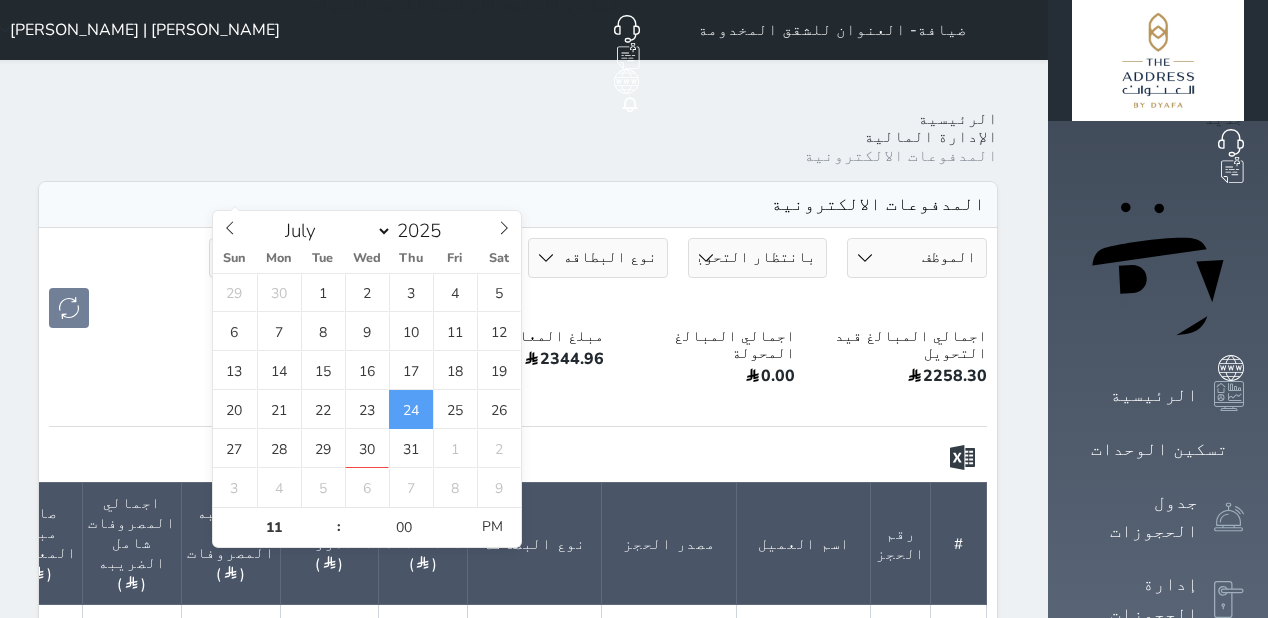 click on "2025-07-24 23:00" at bounding box center (279, 258) 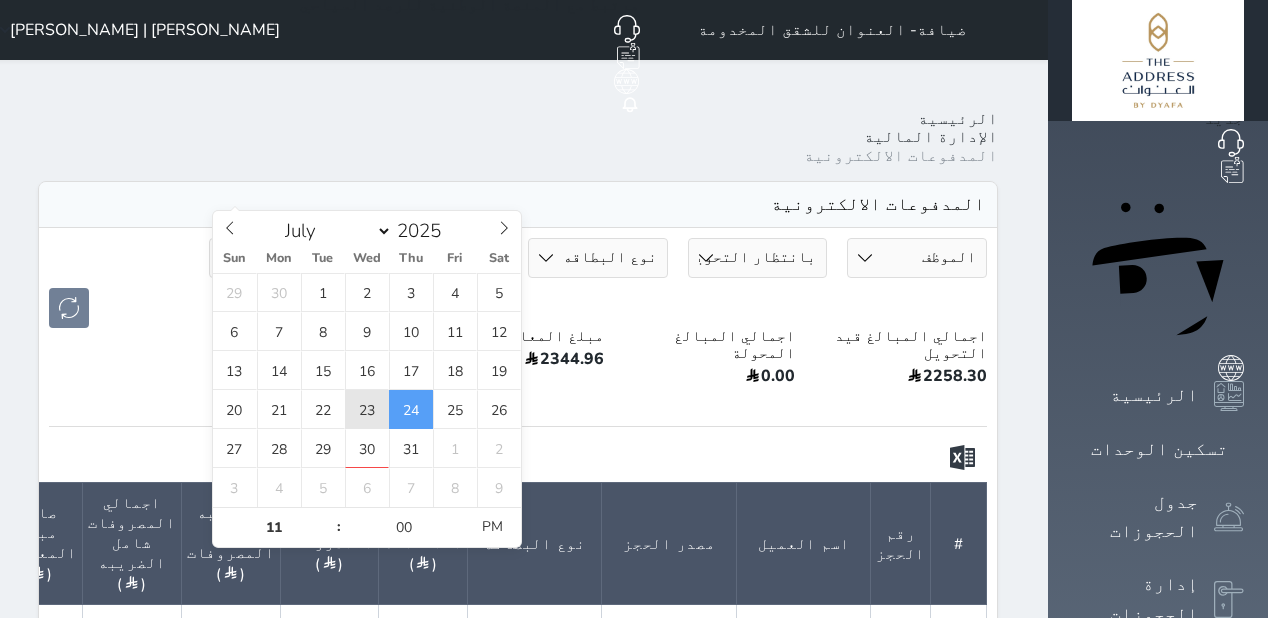 click on "23" at bounding box center (367, 409) 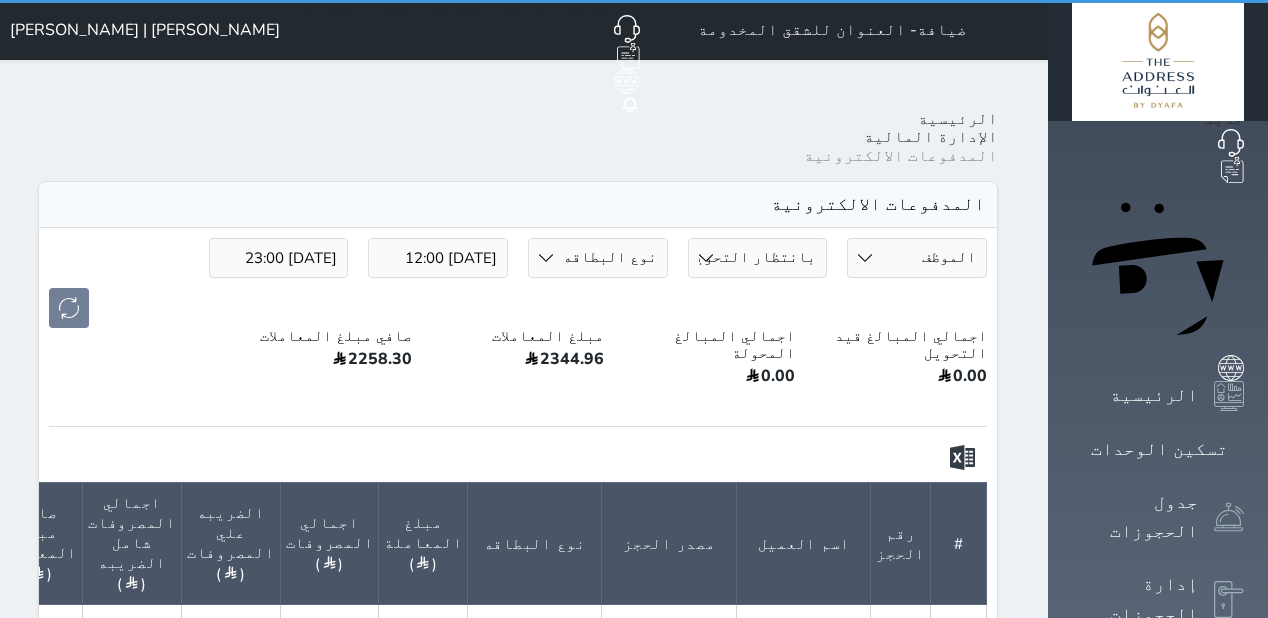 click on "المدفوعات الالكترونية" at bounding box center (518, 205) 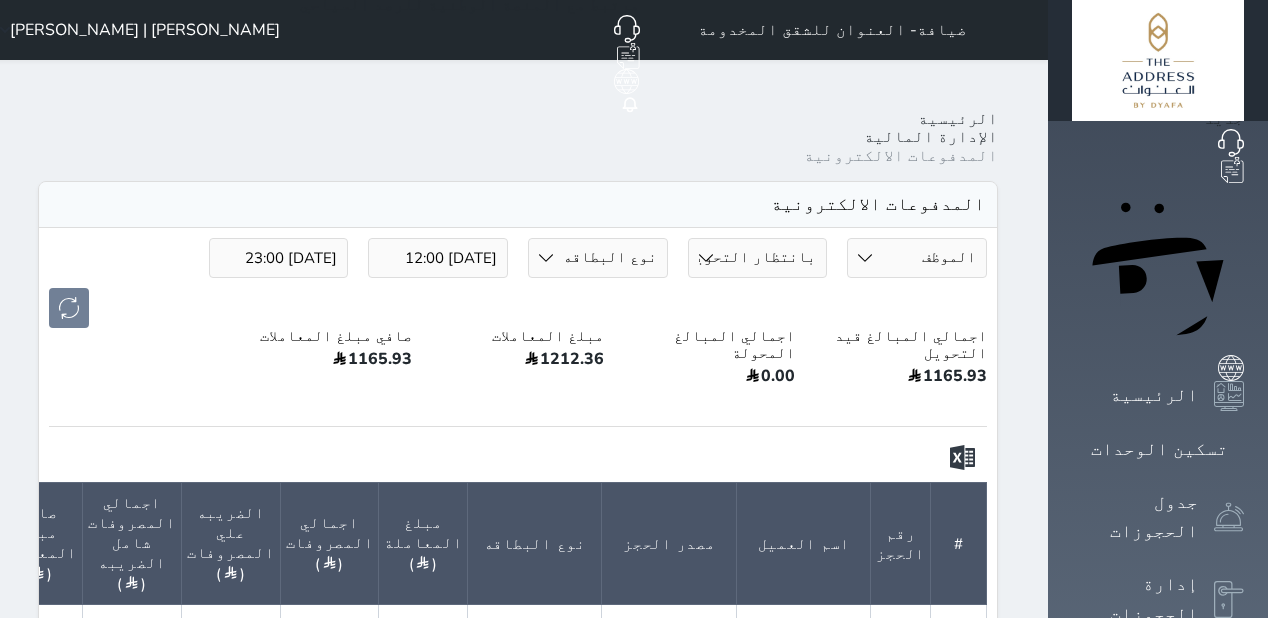 click on "[DATE] 23:00" at bounding box center (279, 258) 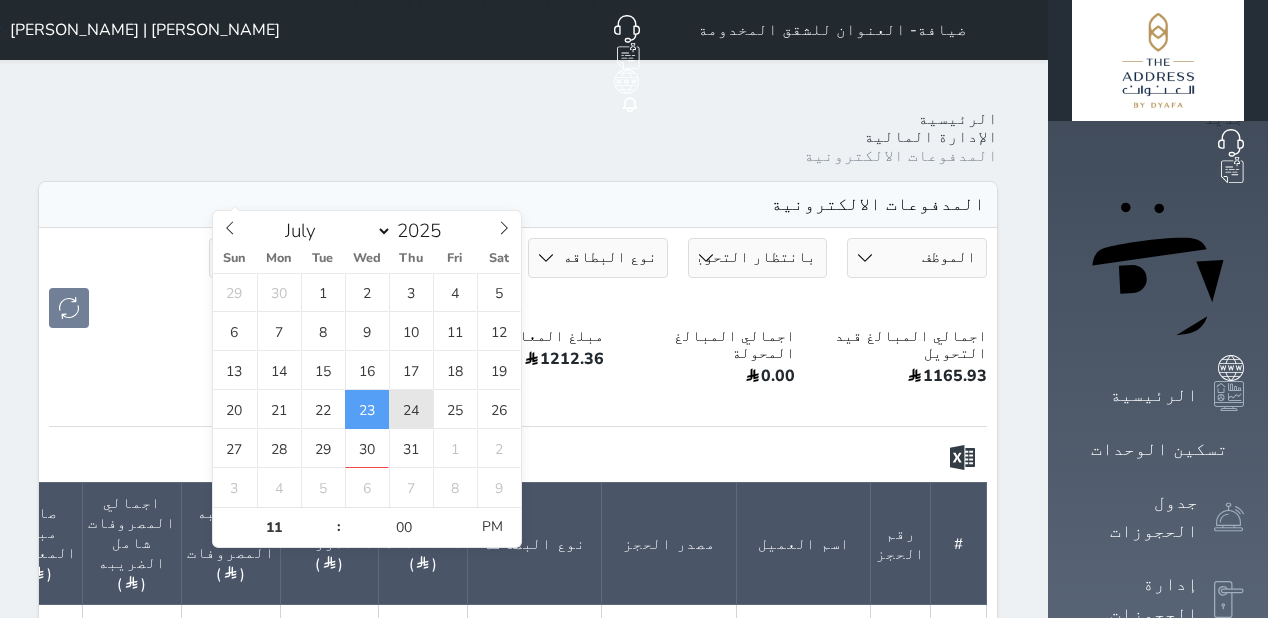 click on "24" at bounding box center (411, 409) 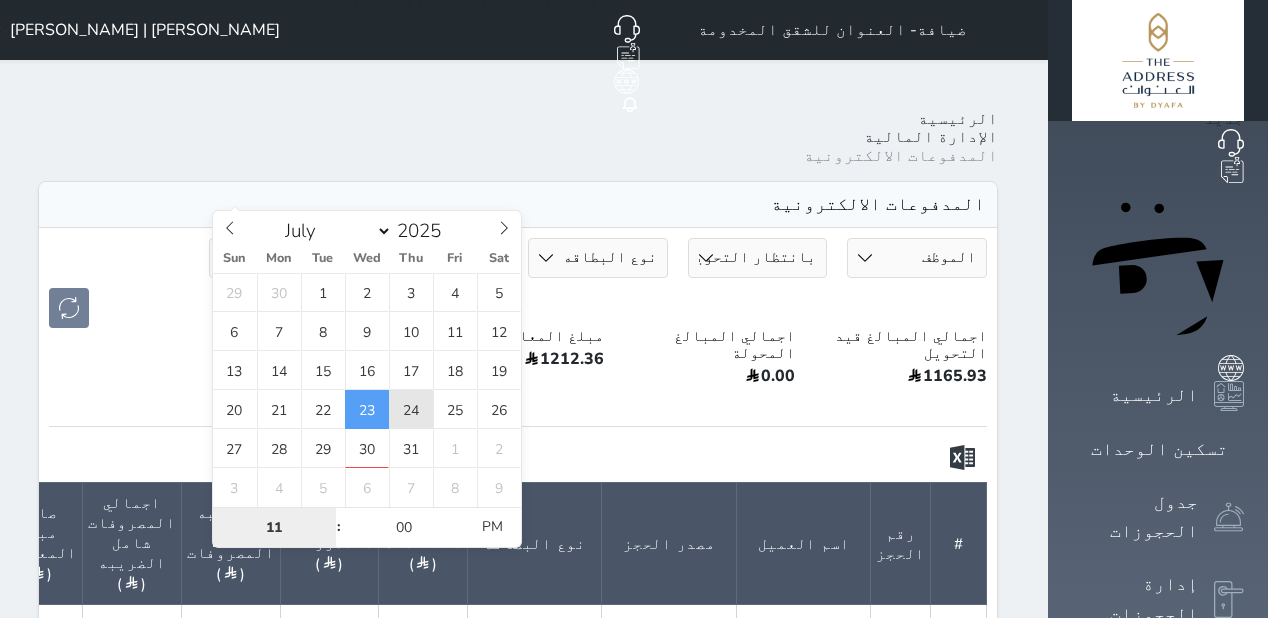 type on "2025-07-24 23:00" 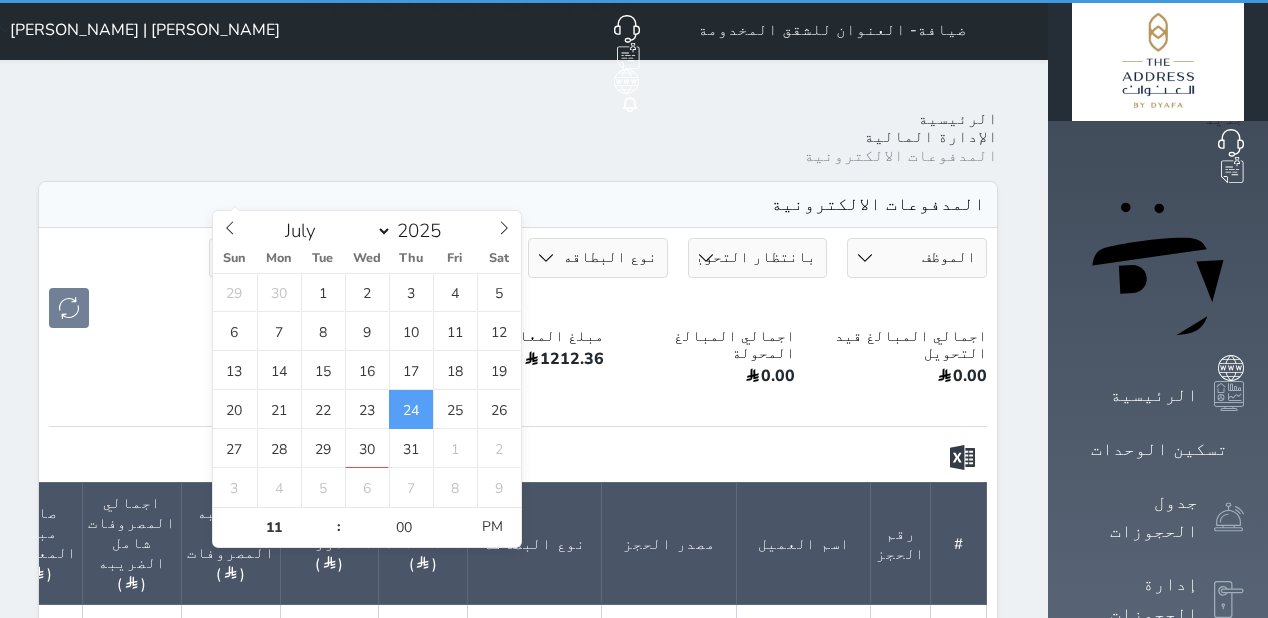 click on "2025-07-24 23:00" at bounding box center [279, 258] 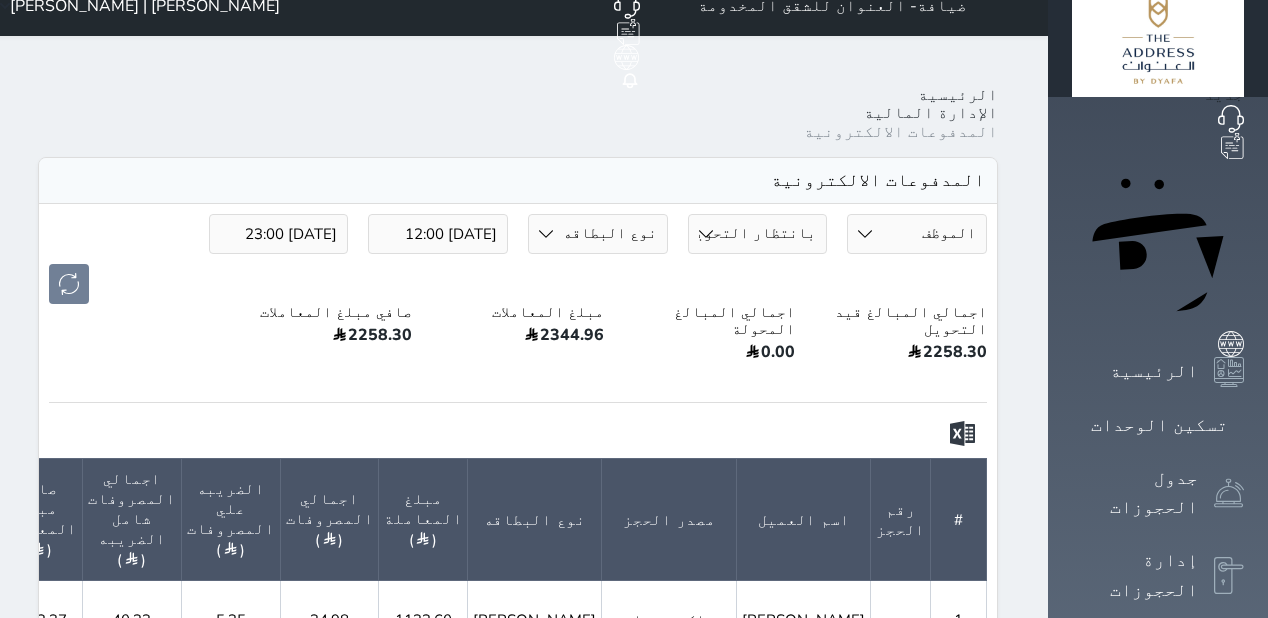 scroll, scrollTop: 0, scrollLeft: 0, axis: both 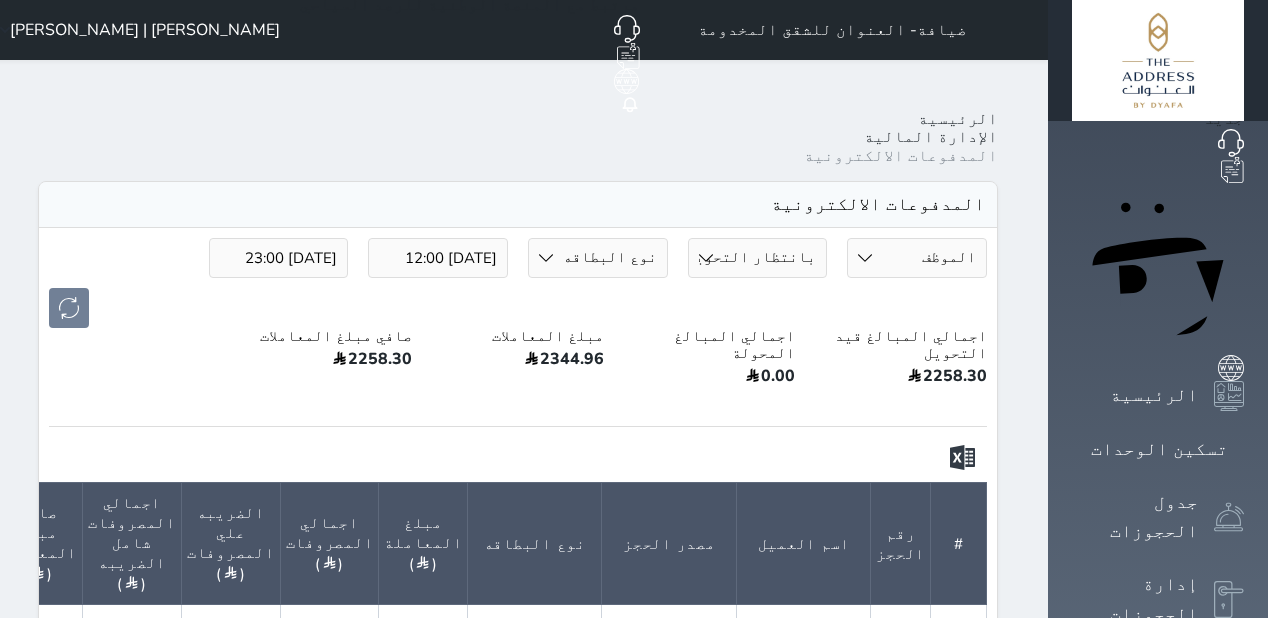 click on "[DATE] 12:00" at bounding box center (438, 258) 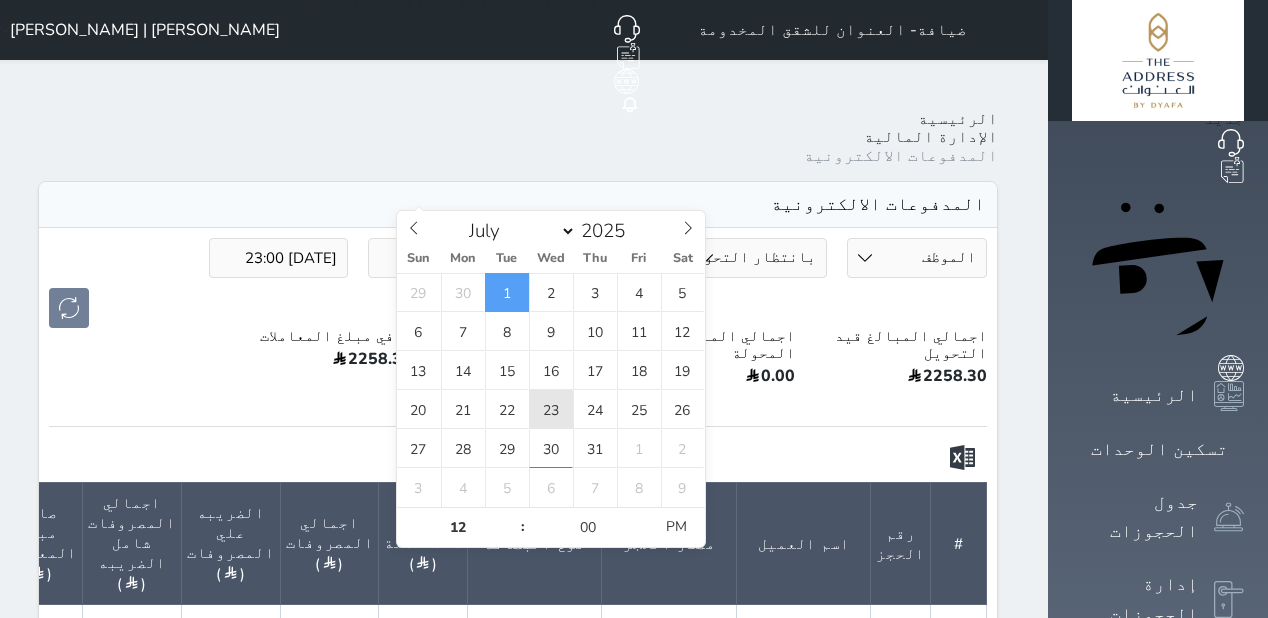 click on "23" at bounding box center (551, 409) 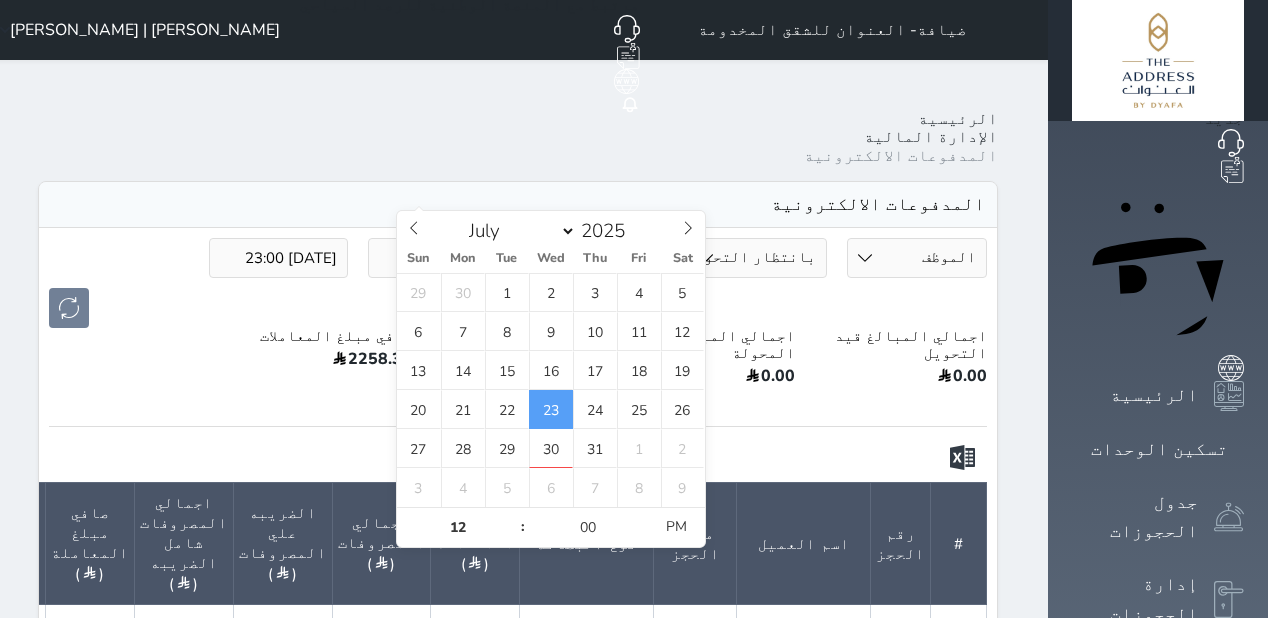 click on "2025-07-24 23:00" at bounding box center (279, 258) 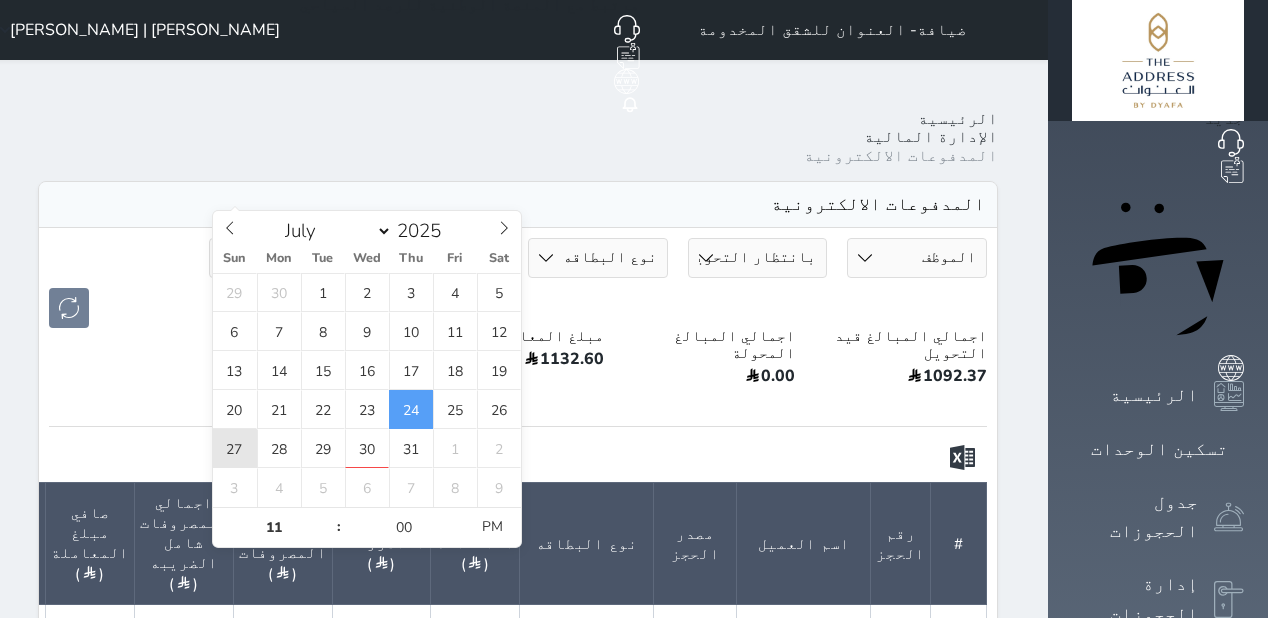 click on "27" at bounding box center [235, 448] 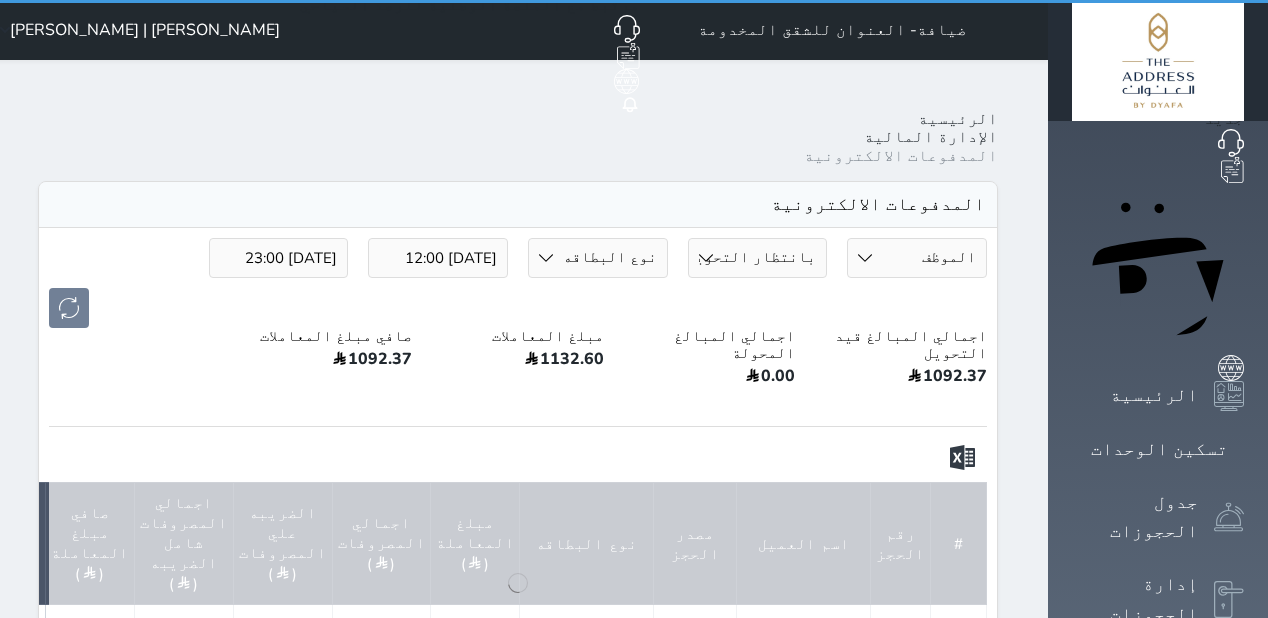 click on "المدفوعات الالكترونية" at bounding box center [518, 205] 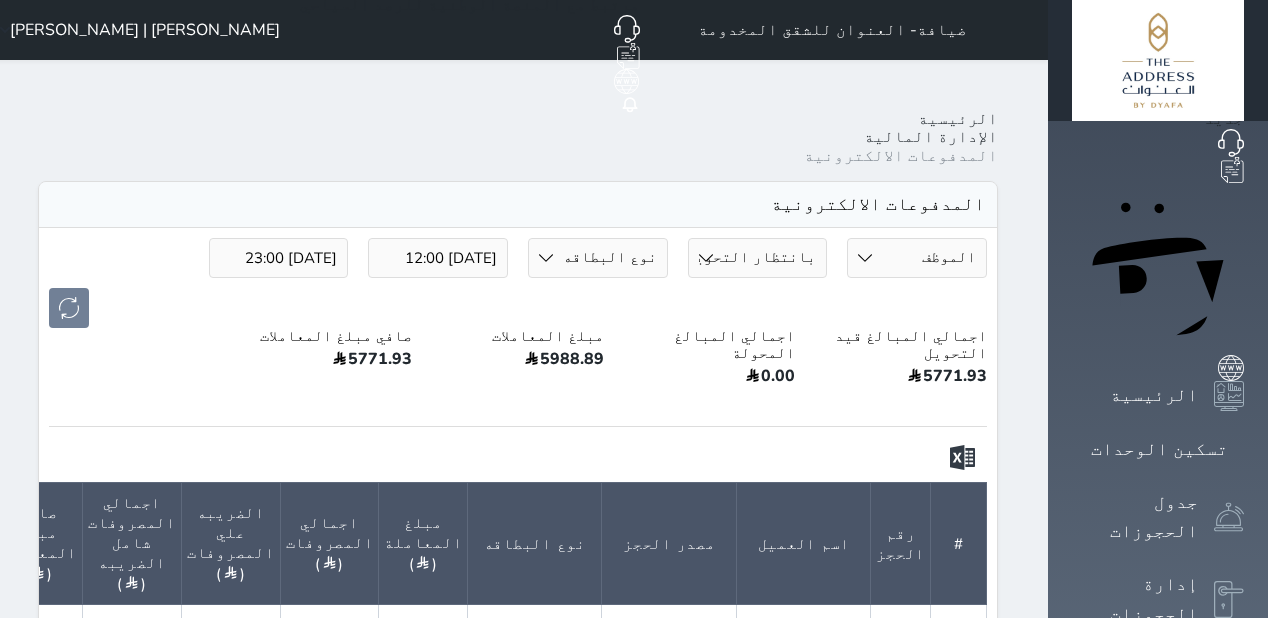 click on "2025-07-23 12:00" at bounding box center [438, 258] 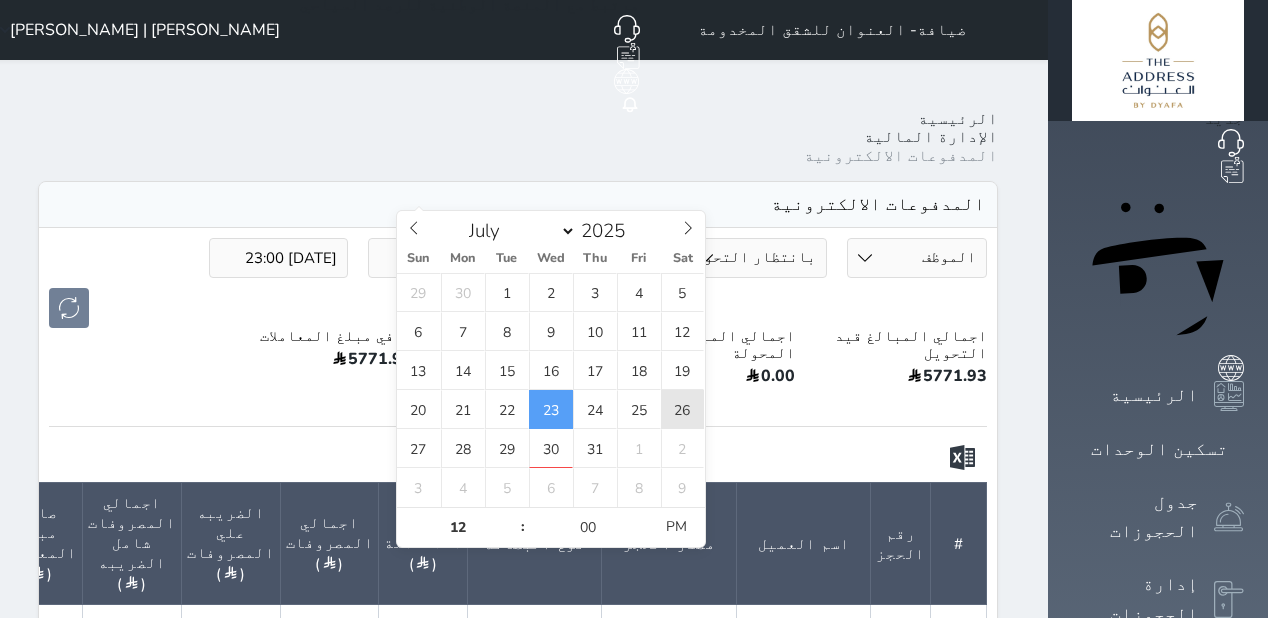click on "26" at bounding box center [683, 409] 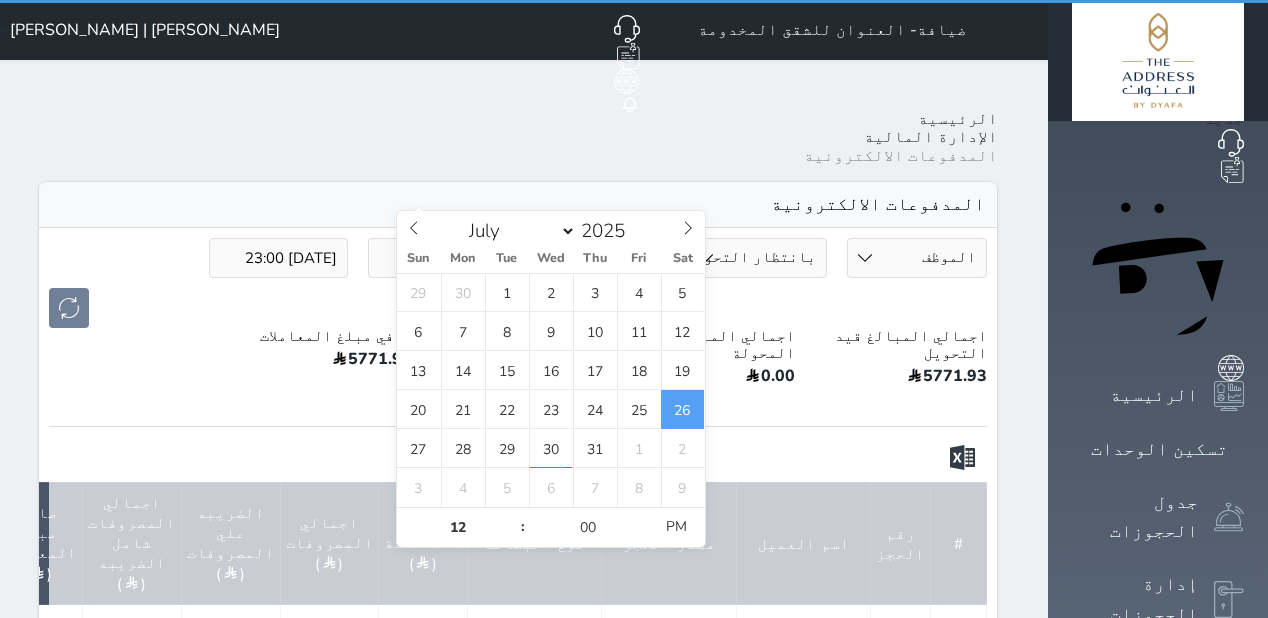 click at bounding box center (518, 308) 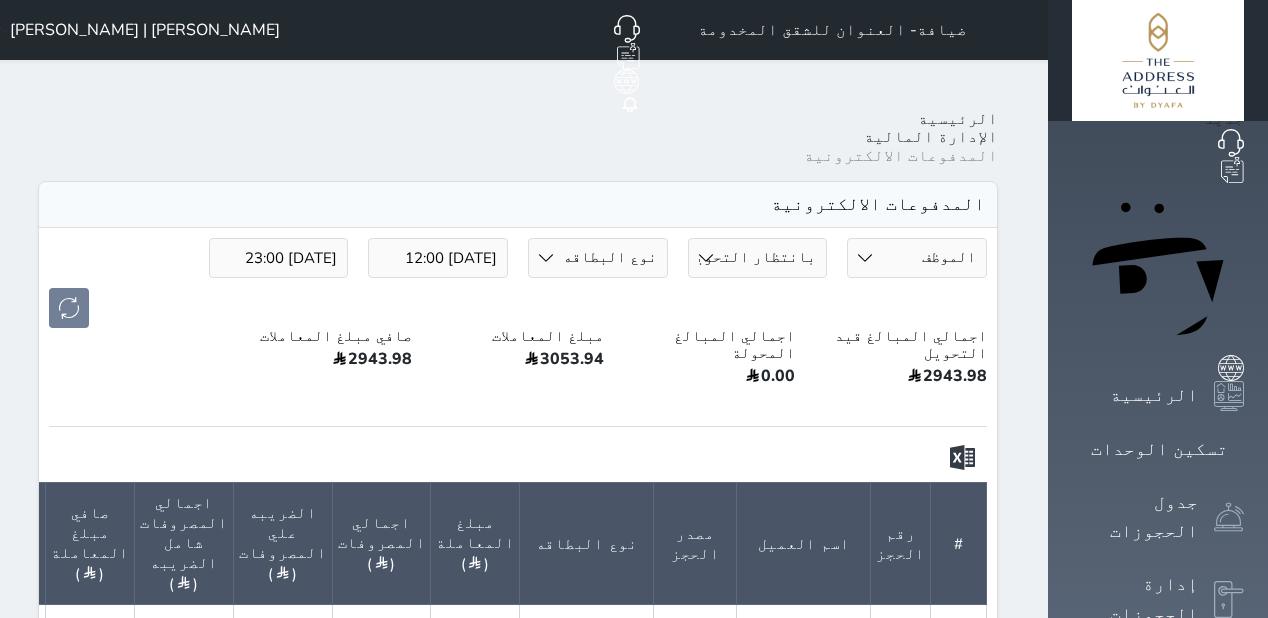 click on "[DATE] 23:00" at bounding box center [279, 258] 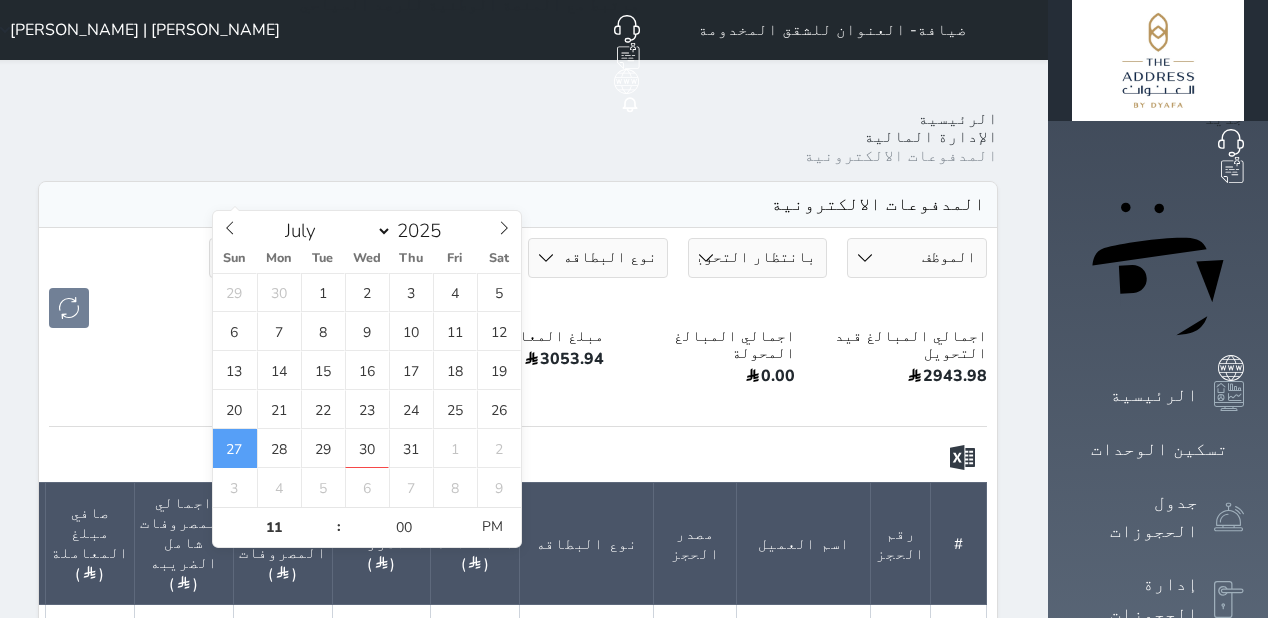 click on "27" at bounding box center (235, 448) 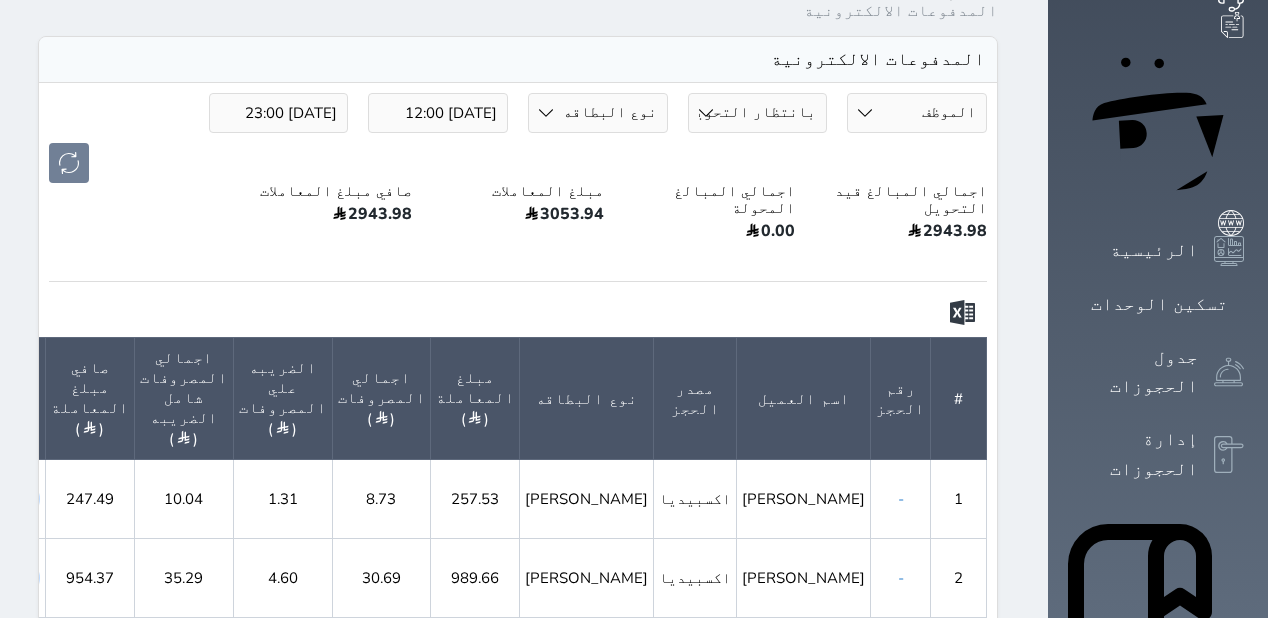 scroll, scrollTop: 78, scrollLeft: 0, axis: vertical 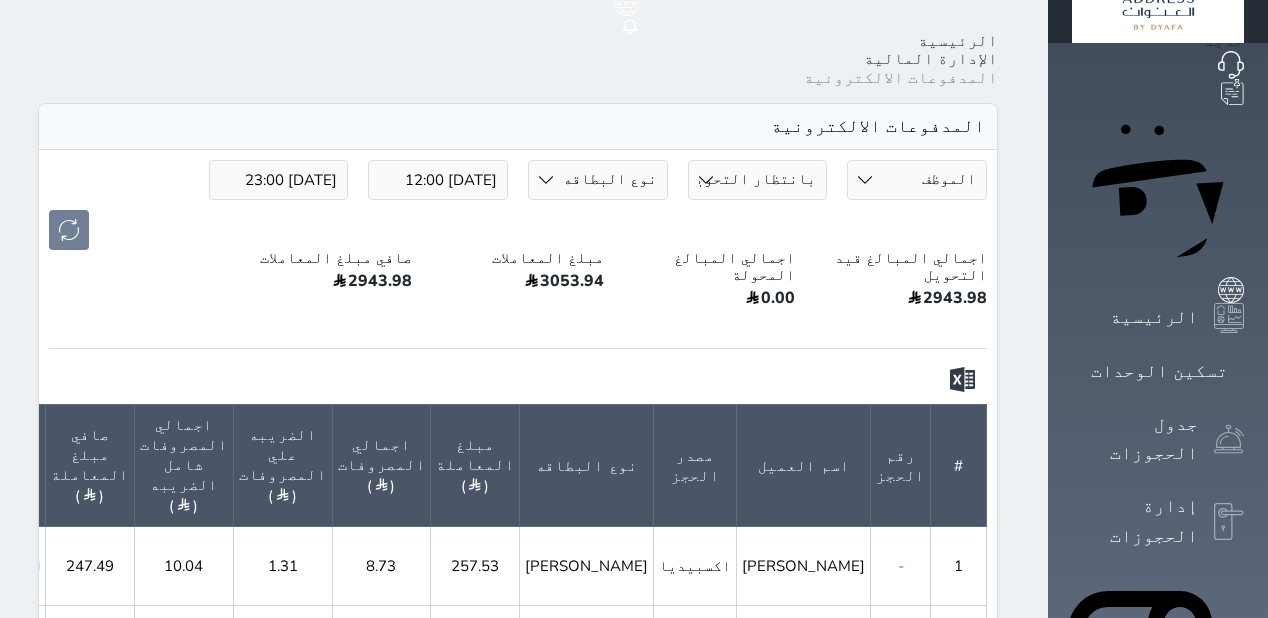 click on "2025-07-26 12:00" at bounding box center (438, 180) 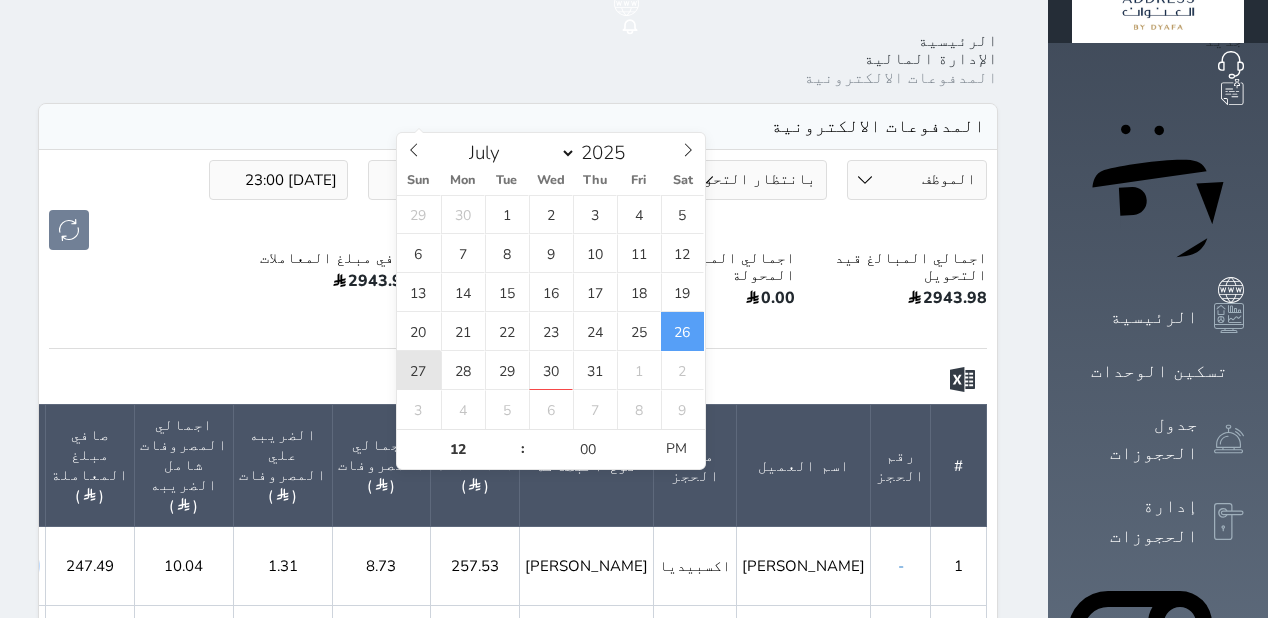 click on "27" at bounding box center (419, 370) 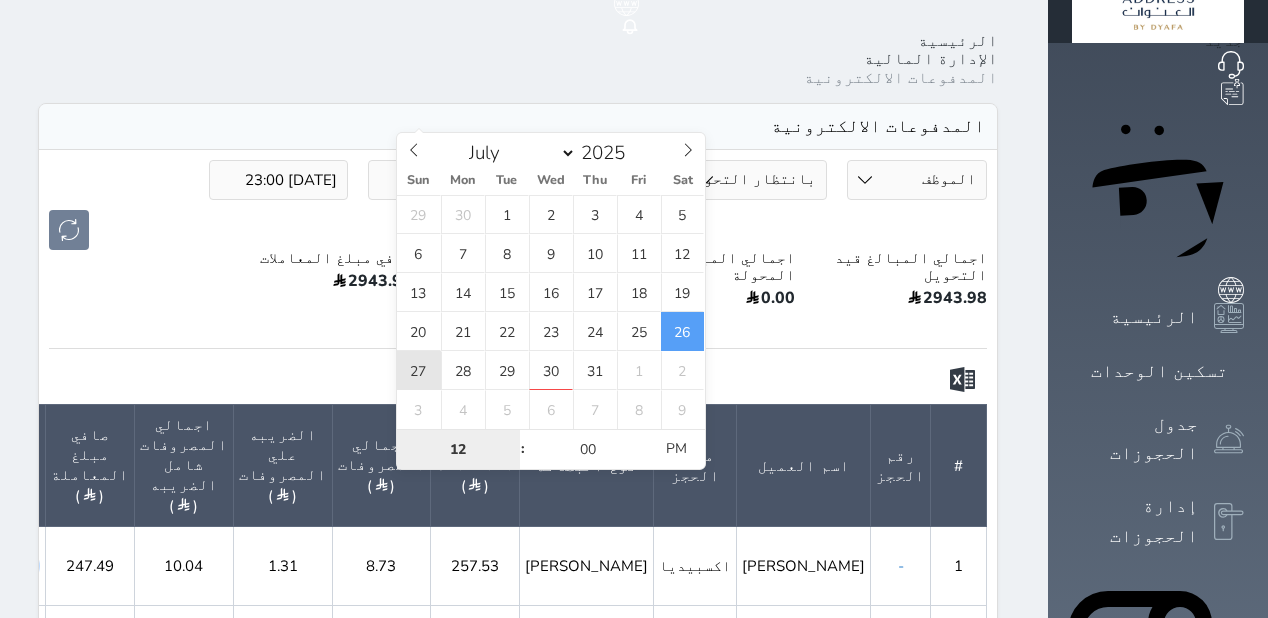 type on "2025-07-27 12:00" 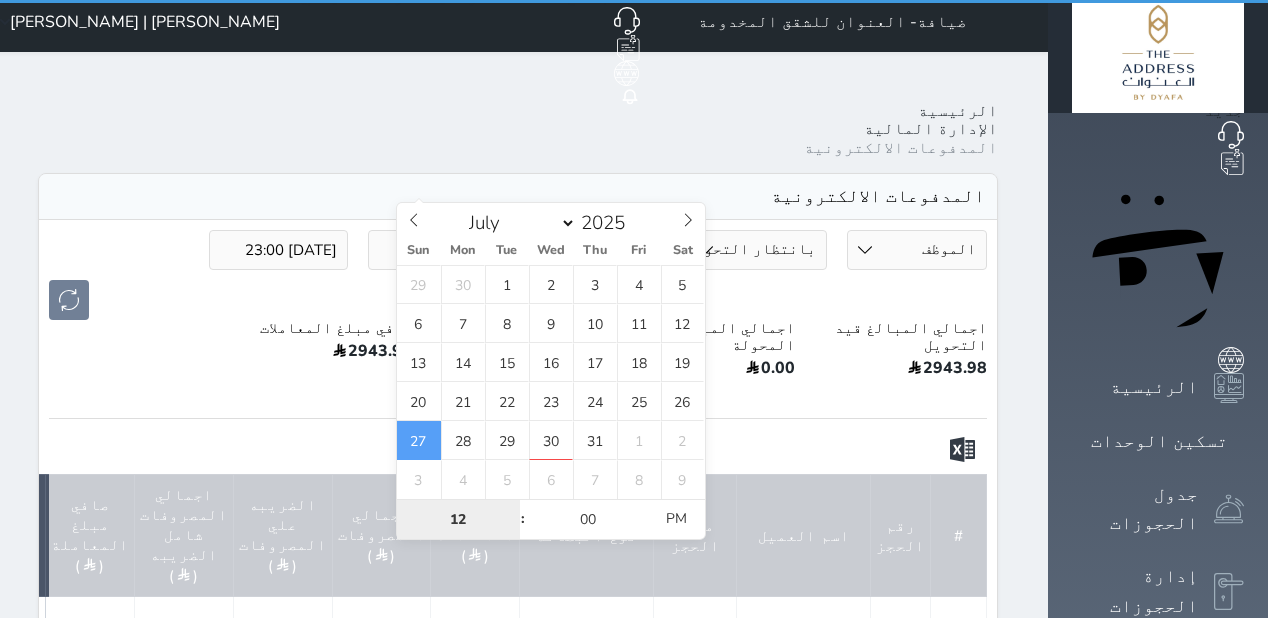 scroll, scrollTop: 0, scrollLeft: 0, axis: both 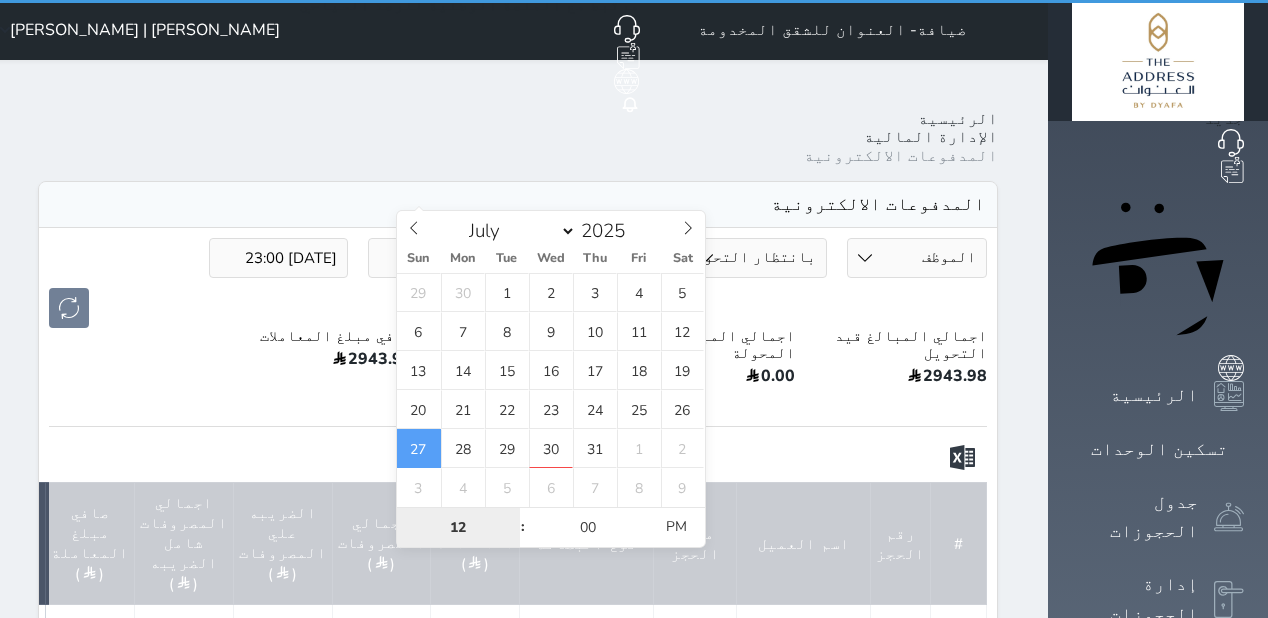 type on "0" 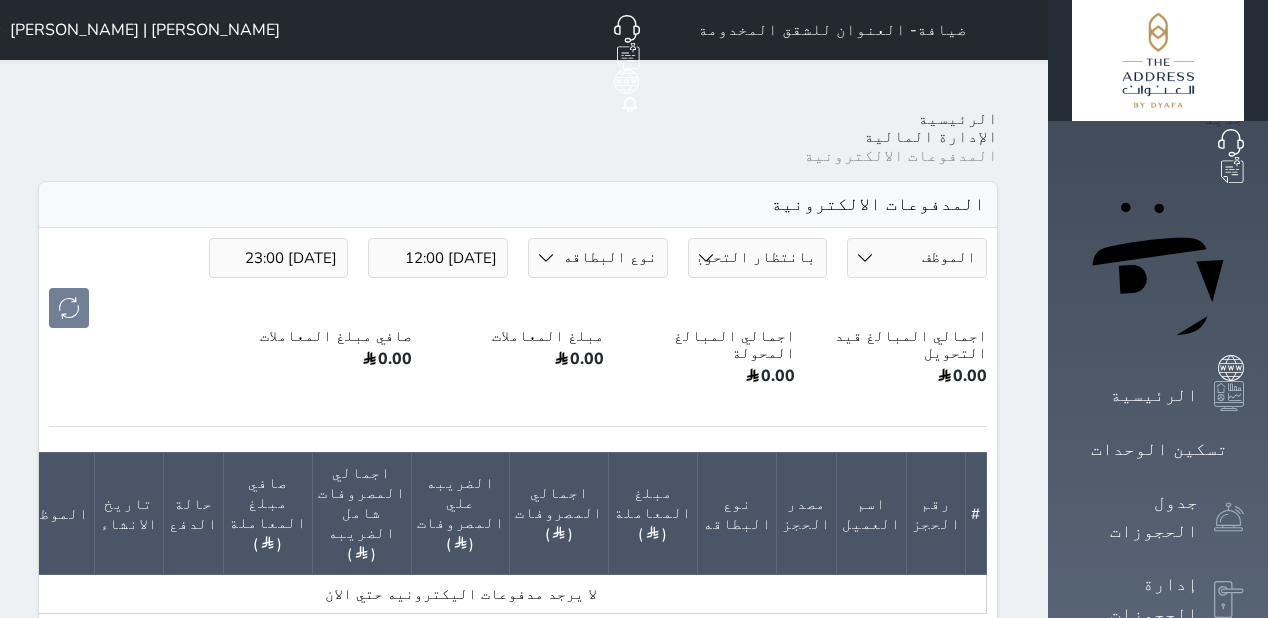 click on "2025-07-27 12:00" at bounding box center (438, 258) 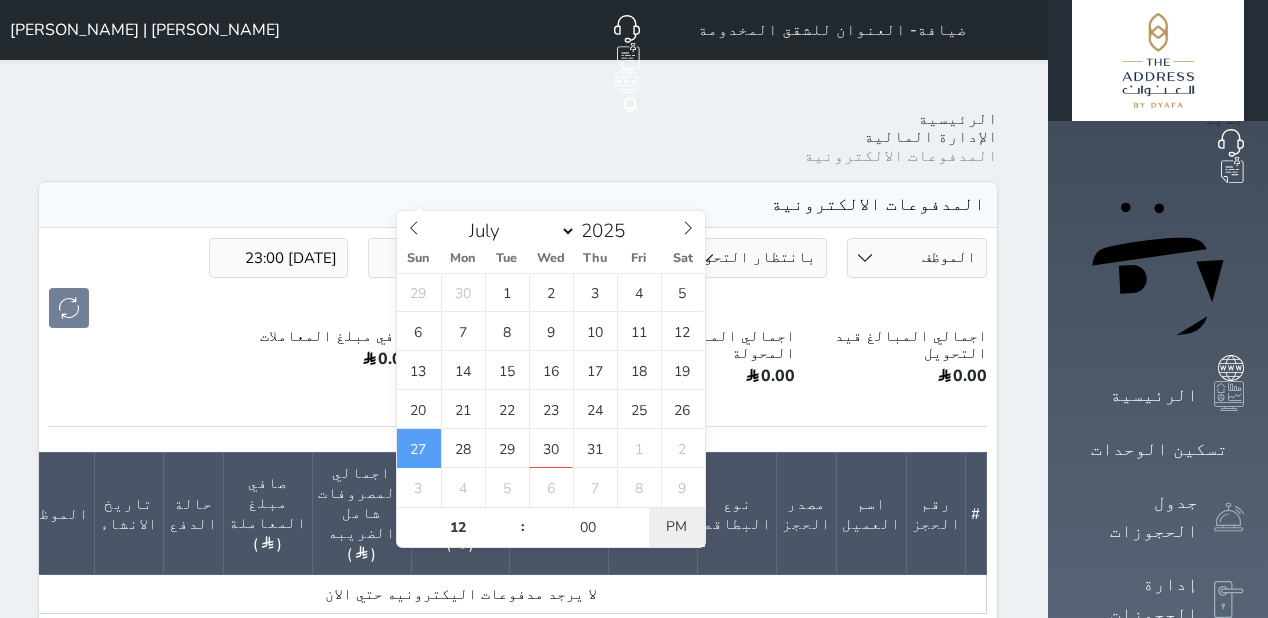 click on "PM" at bounding box center (676, 527) 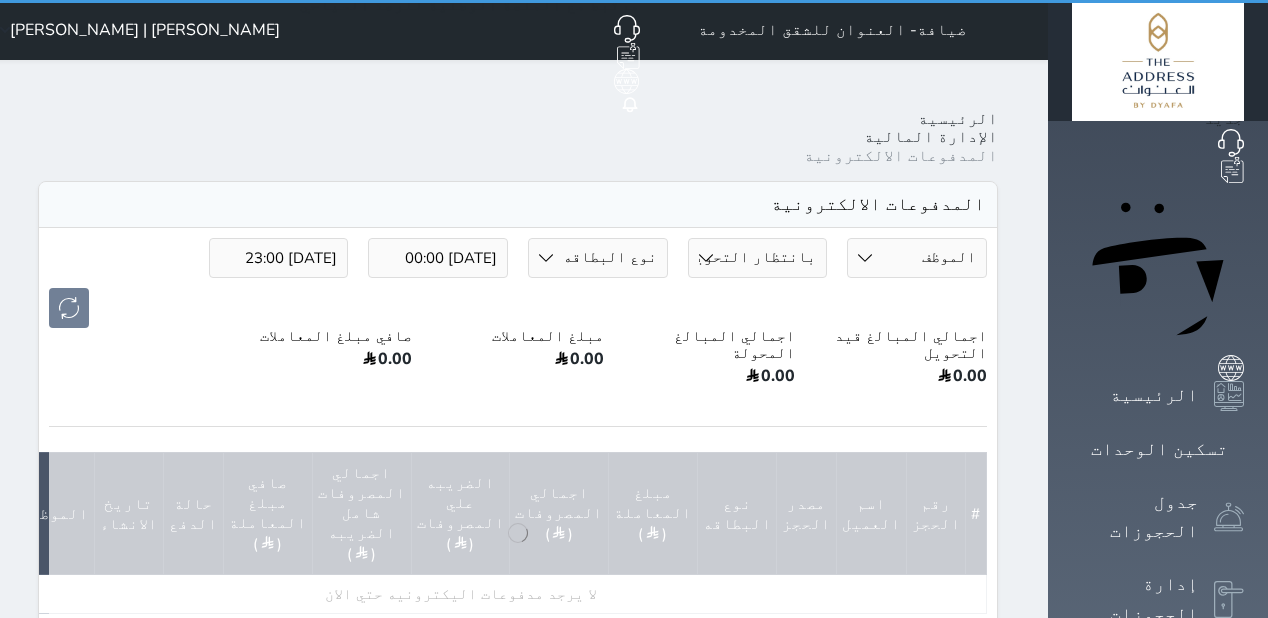 click at bounding box center (518, 308) 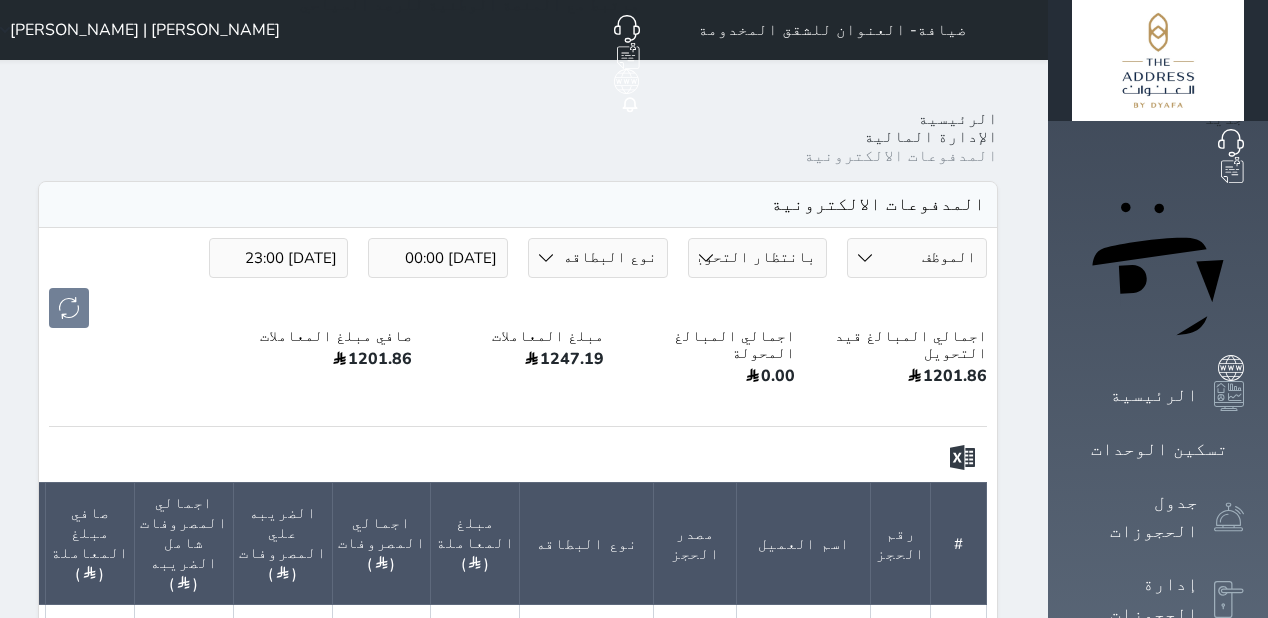 click on "اجمالي المبالغ قيد التحويل   1201.86    اجمالي المبالغ المحولة   0.00    مبلغ المعاملات   1247.19    صافي مبلغ المعاملات   1201.86" at bounding box center [518, 370] 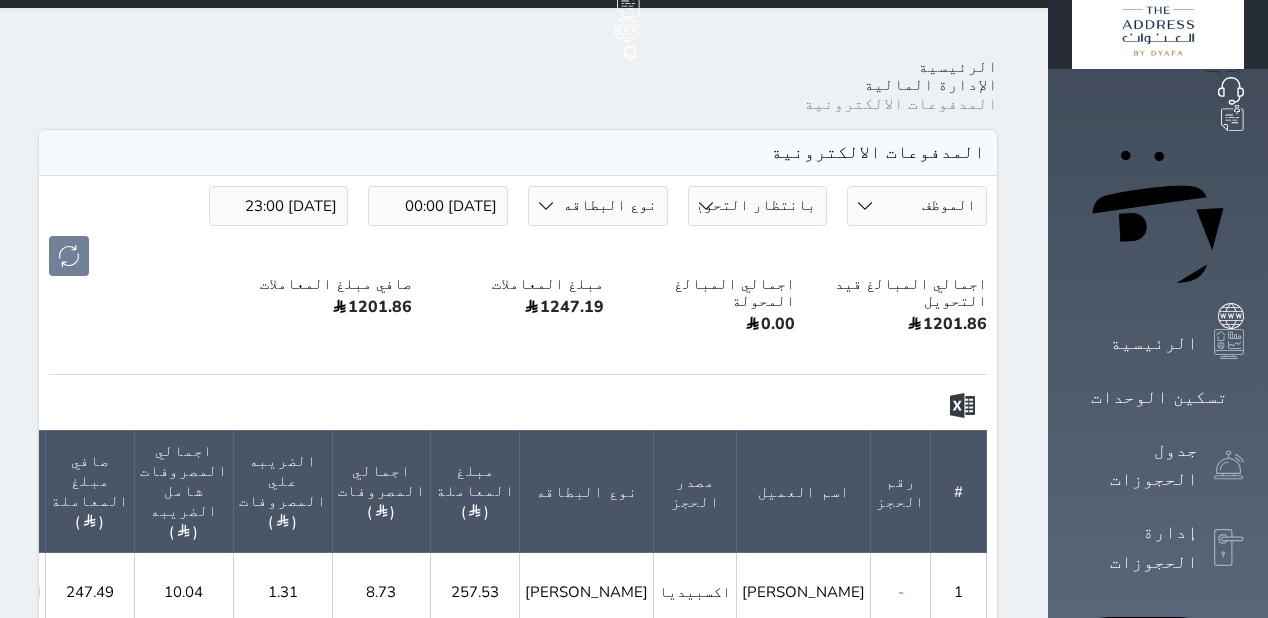 scroll, scrollTop: 80, scrollLeft: 0, axis: vertical 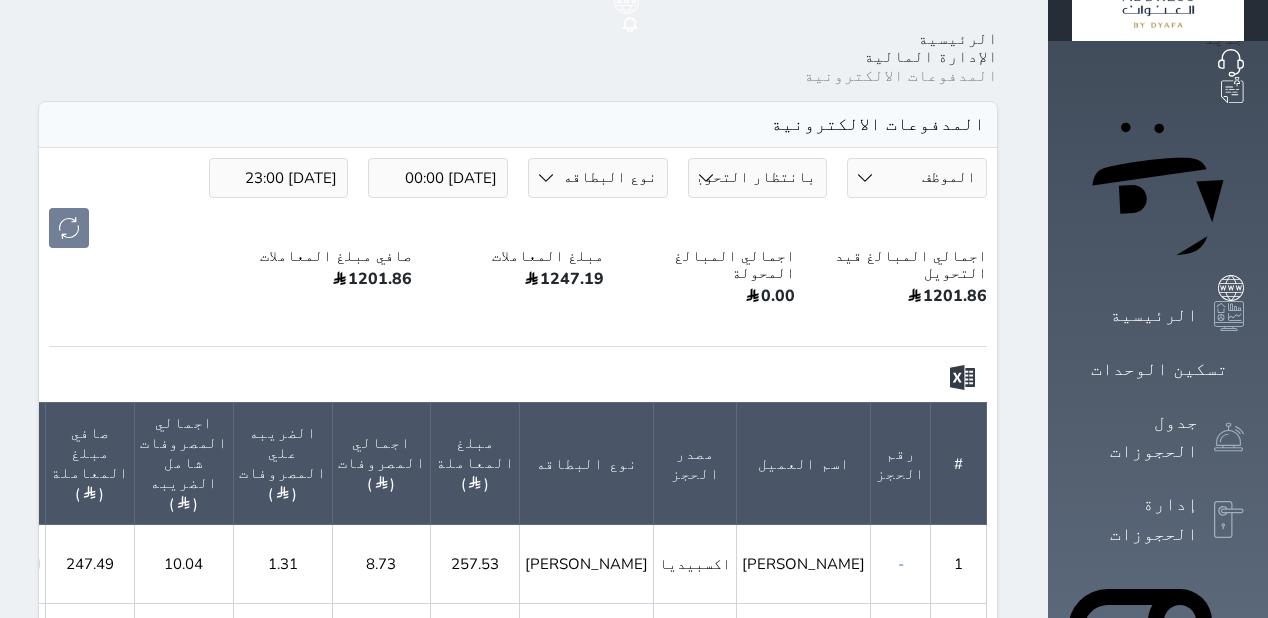 click on "[DATE] 23:00" at bounding box center (279, 178) 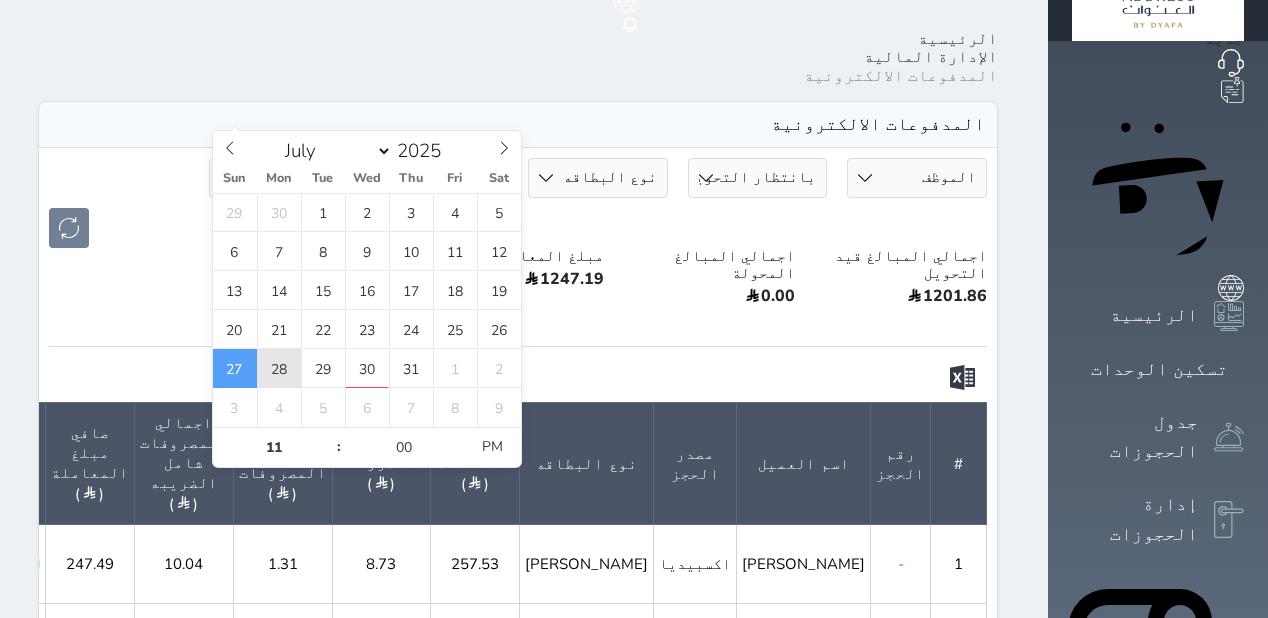 click on "28" at bounding box center (279, 368) 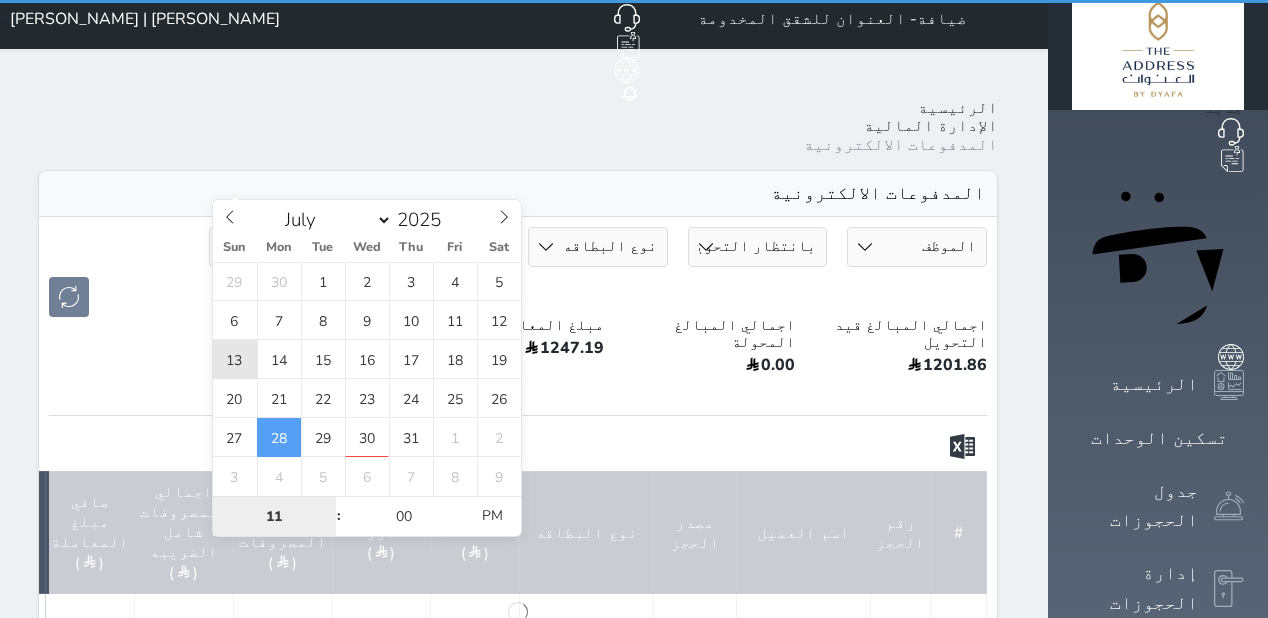 scroll, scrollTop: 0, scrollLeft: 0, axis: both 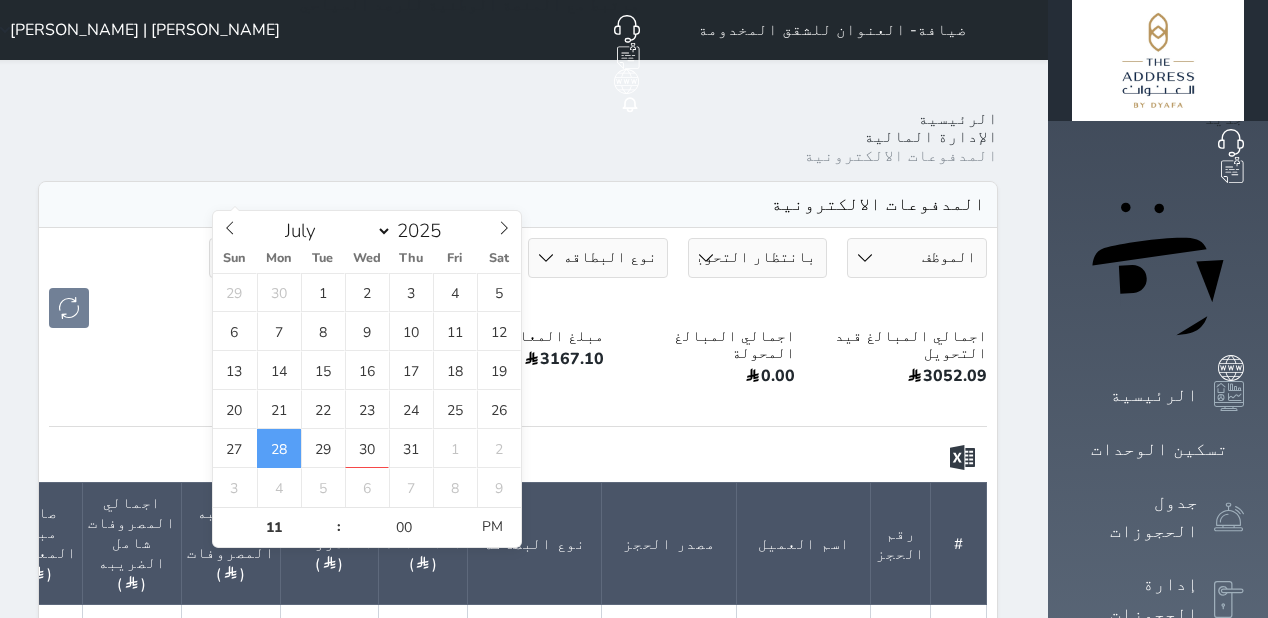 click at bounding box center [518, 308] 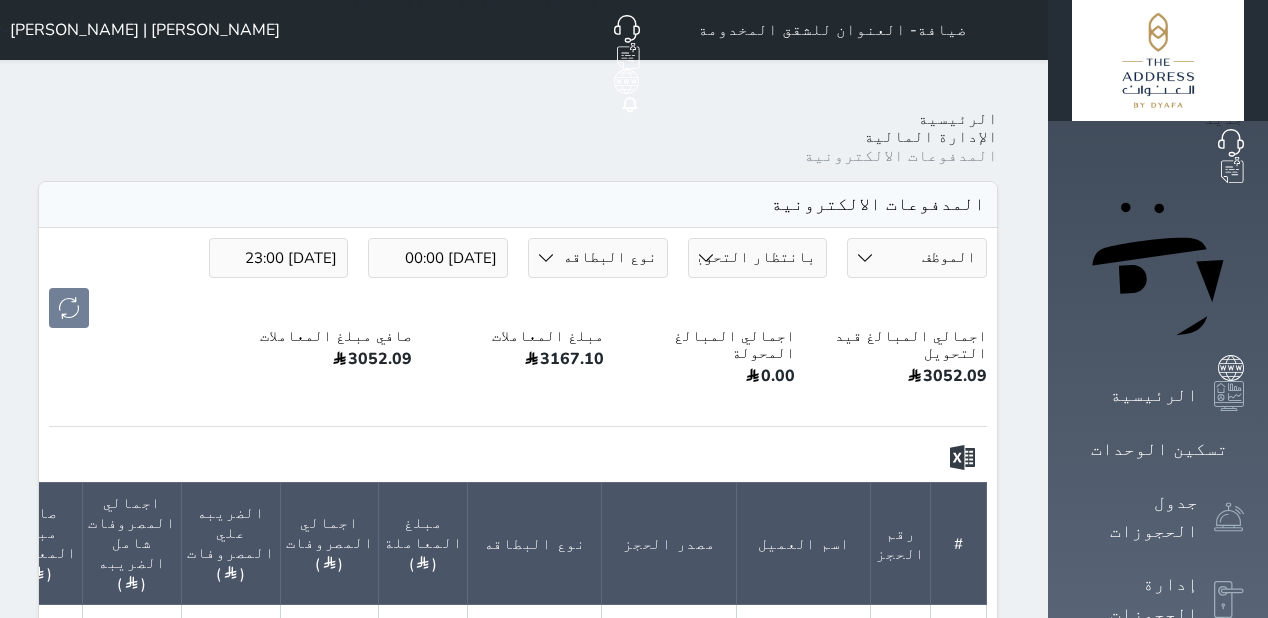 click on "[DATE] 23:00" at bounding box center (279, 258) 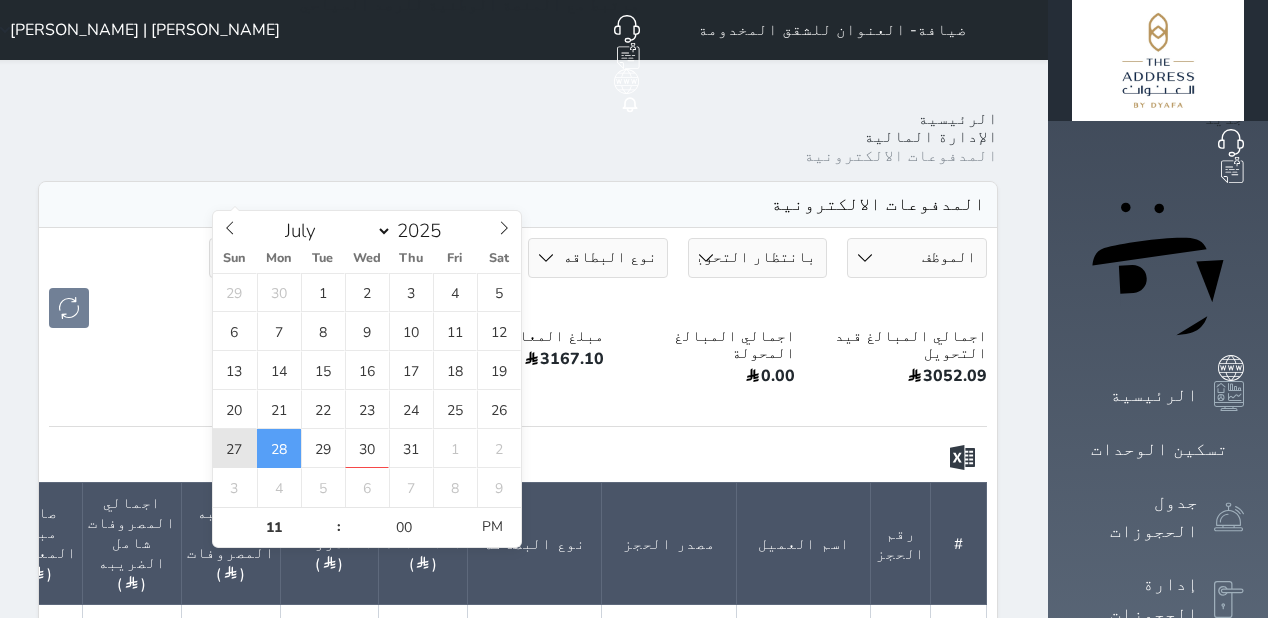 click on "27" at bounding box center [235, 448] 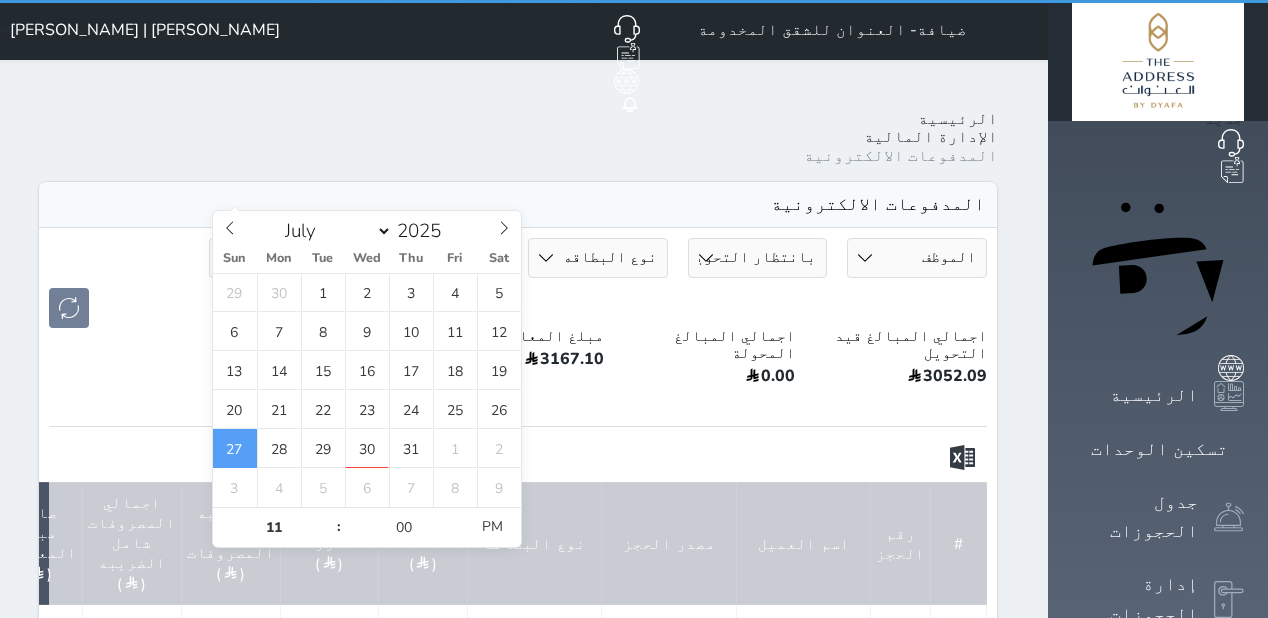 click on "الموظف   محمد مختار Ahmed Said Mohamed Galal Kattan | محمد جلال قطان Salma Mohammed Al Amirei | سلمى محمد عيد العميري عبدالله بن زقر Junaid HK Dyafa Owner Account M.Mukhtar Campero1 مهدى نواف Badar Al Nisar | بدر النصار Mohamed Al Mutir | محمد المطير Ahmed Mohamed Mohammed Hejji Bin Dera | محمد حجي بن درع Hosam Al Sied Ahmed | حسام السيد سيد محرم Mohammed Abdulmajeed Al Hamad | محمد عبد المجيد الحمد Owese Sayed | اويس سيد Rakan Al Nasser | راكان الناصر Othman Jassim Othman Al-Binali | عثمان جاسم عثمان البنعلي Amar Hassan Alabod | عمار حسن العبودي Mohammed Al Hassan | محمد الحسن Mohammad AL-Zahrani | محمد الزهراني Nasir Haider Khan | ناصر حيدر خان Rashed Saad Mohammed Al Qahtani Arshid Khan | أرشد خان   حالة الدفع   بانتظار التحويل   محولة   نوع البطاقه" at bounding box center [518, 283] 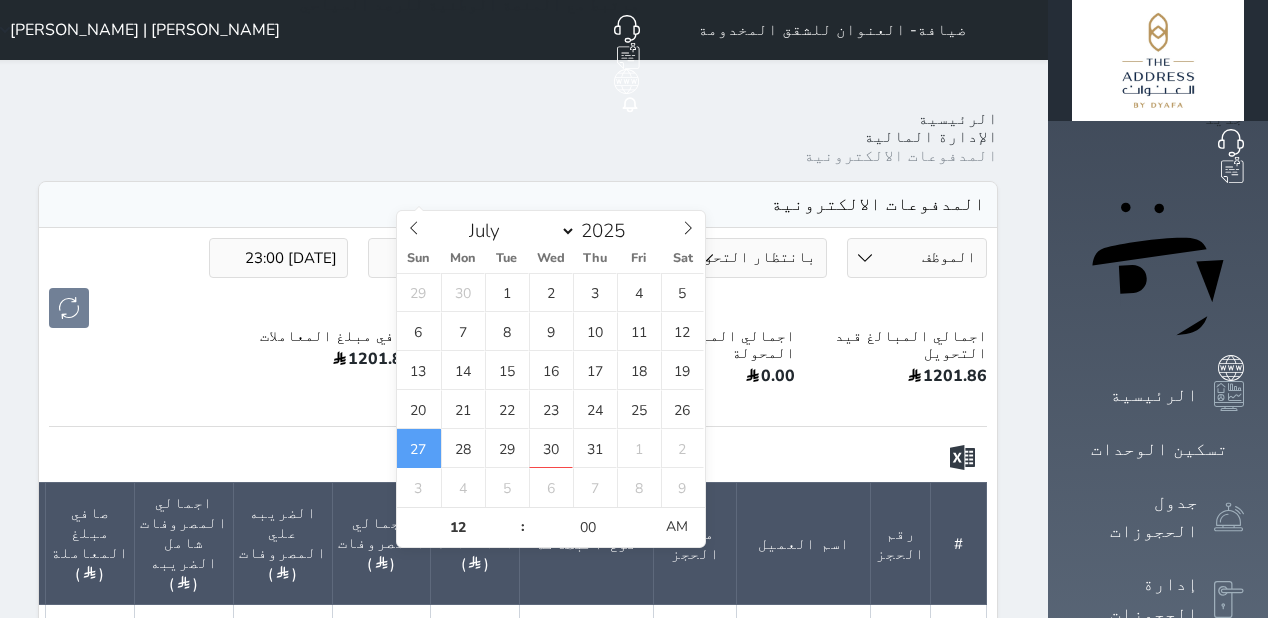 click on "2025-07-27 00:00" at bounding box center [438, 258] 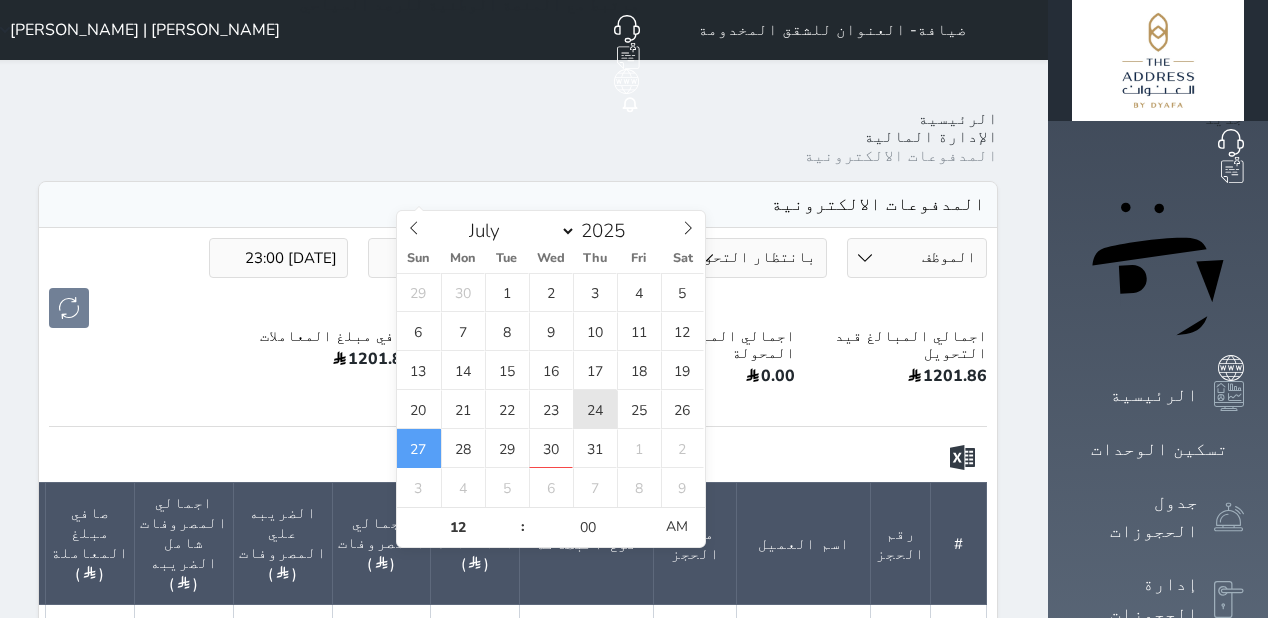 click on "24" at bounding box center (595, 409) 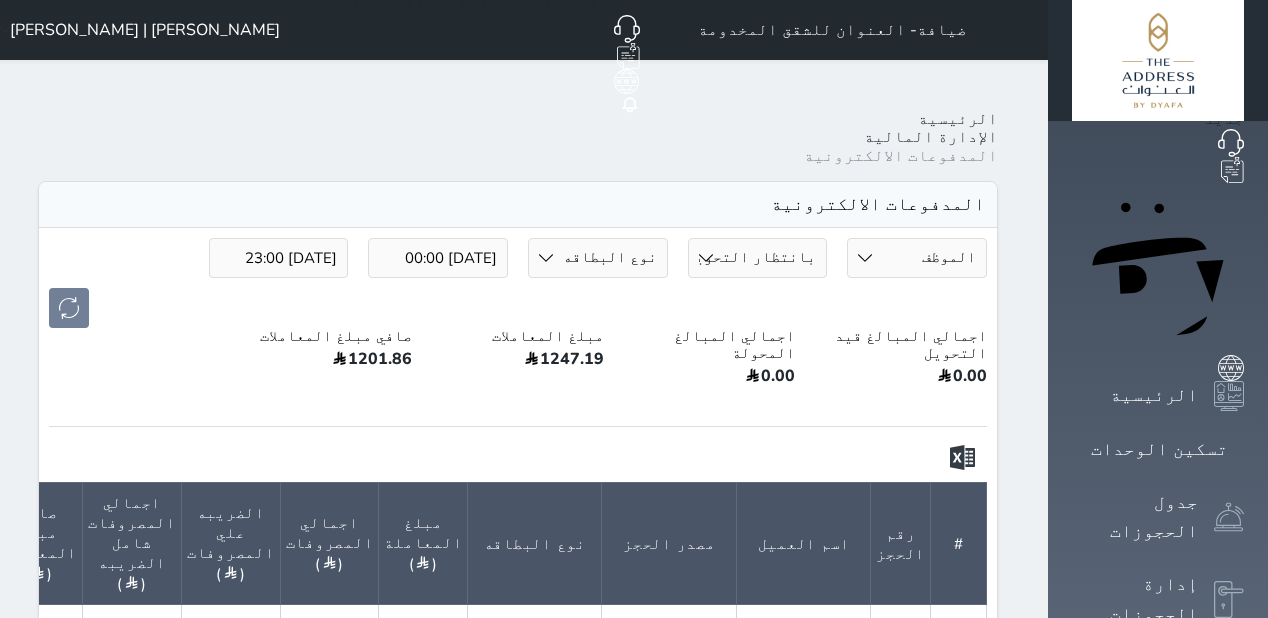 click on "الموظف   محمد مختار Ahmed Said Mohamed Galal Kattan | محمد جلال قطان Salma Mohammed Al Amirei | سلمى محمد عيد العميري عبدالله بن زقر Junaid HK Dyafa Owner Account M.Mukhtar Campero1 مهدى نواف Badar Al Nisar | بدر النصار Mohamed Al Mutir | محمد المطير Ahmed Mohamed Mohammed Hejji Bin Dera | محمد حجي بن درع Hosam Al Sied Ahmed | حسام السيد سيد محرم Mohammed Abdulmajeed Al Hamad | محمد عبد المجيد الحمد Owese Sayed | اويس سيد Rakan Al Nasser | راكان الناصر Othman Jassim Othman Al-Binali | عثمان جاسم عثمان البنعلي Amar Hassan Alabod | عمار حسن العبودي Mohammed Al Hassan | محمد الحسن Mohammad AL-Zahrani | محمد الزهراني Nasir Haider Khan | ناصر حيدر خان Rashed Saad Mohammed Al Qahtani Arshid Khan | أرشد خان   حالة الدفع   بانتظار التحويل   محولة   نوع البطاقه" at bounding box center [518, 801] 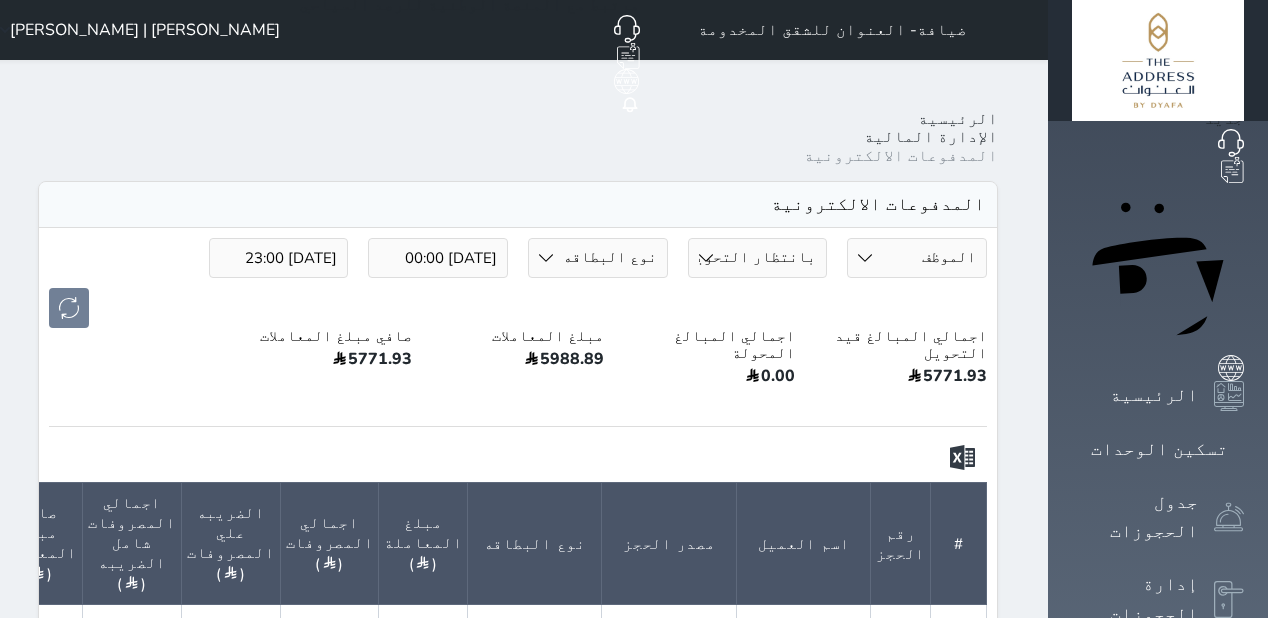 click on "[DATE] 23:00" at bounding box center [279, 258] 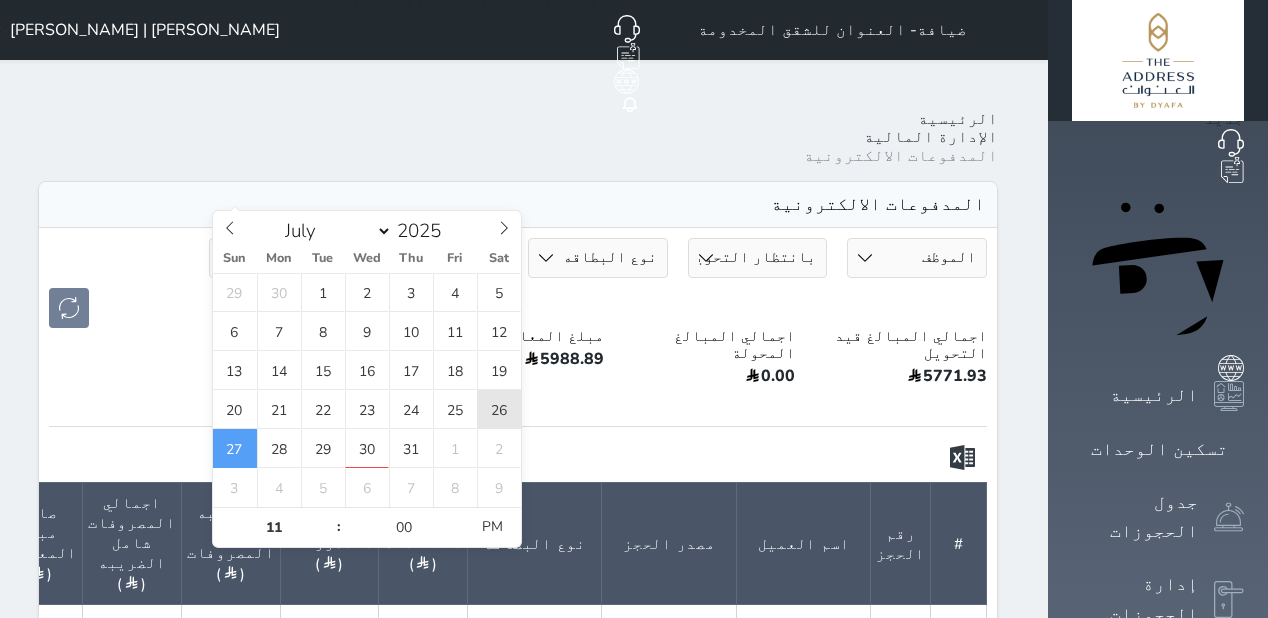 click on "26" at bounding box center (499, 409) 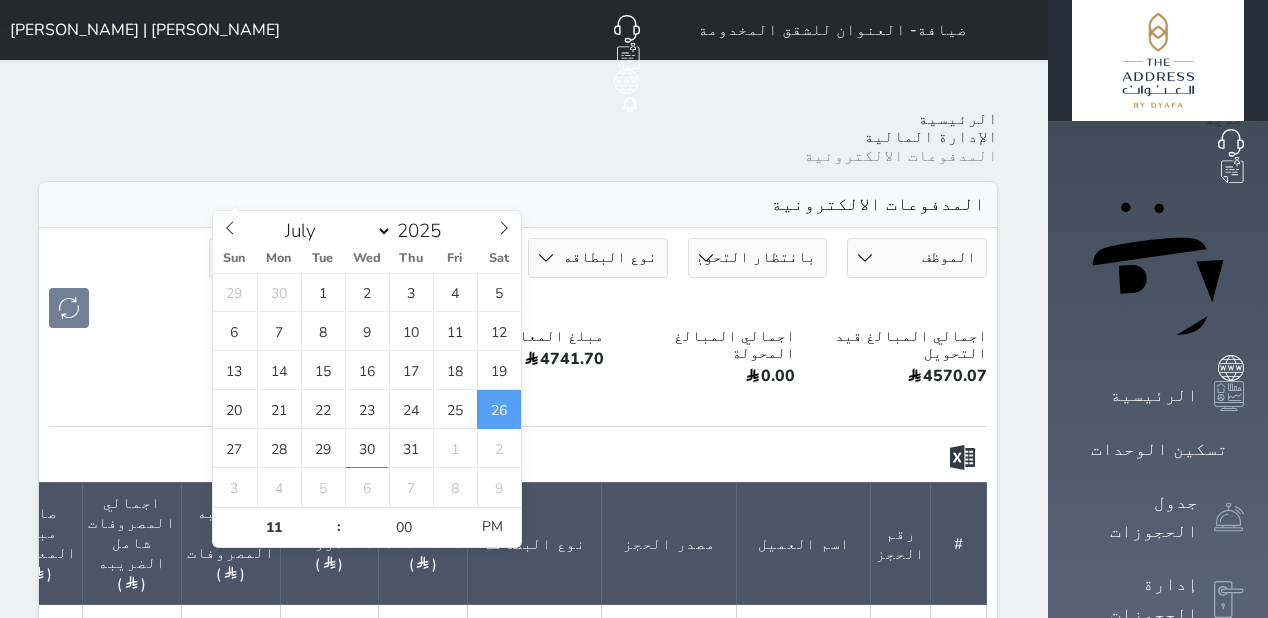 click on "المدفوعات الالكترونية" at bounding box center (518, 205) 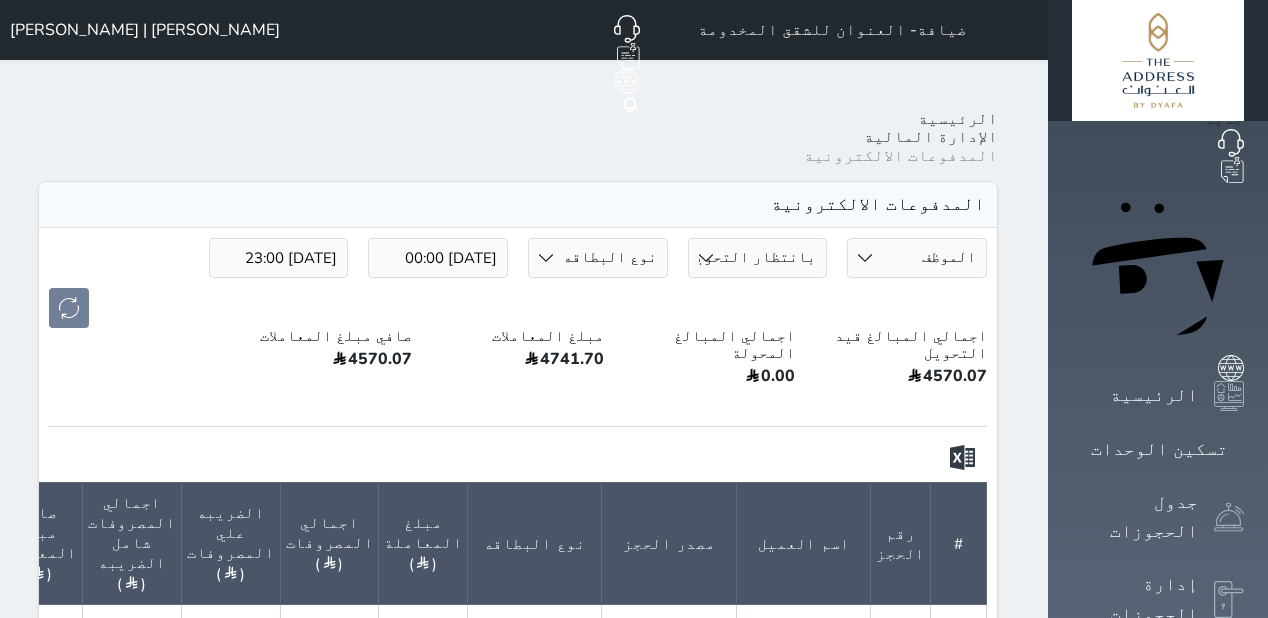click on "Your browser does not support the audio element.
حجز جماعي جديد   حجز جديد               الرئيسية     تسكين الوحدات     جدول الحجوزات     إدارة الحجوزات     POS       الإدارة المالية     العملاء     تقييمات العملاء         التقارير       الدعم الفني
ضيافة- العنوان للشقق المخدومة
حجز جماعي جديد   حجز جديد   مرتبط مع منصة زاتكا المرحلة الثانية   مرتبط مع شموس   مرتبط مع المنصة الوطنية للرصد السياحي               إشعار   الغرفة   النزيل   المصدر
Mohammed Hejji Bin Dera | محمد حجي بن درع
الرئيسية الإدارة المالية المدفوعات الالكترونية   المدفوعات الالكترونية     الموظف   محمد مختار Ahmed Said Junaid" at bounding box center [628, 743] 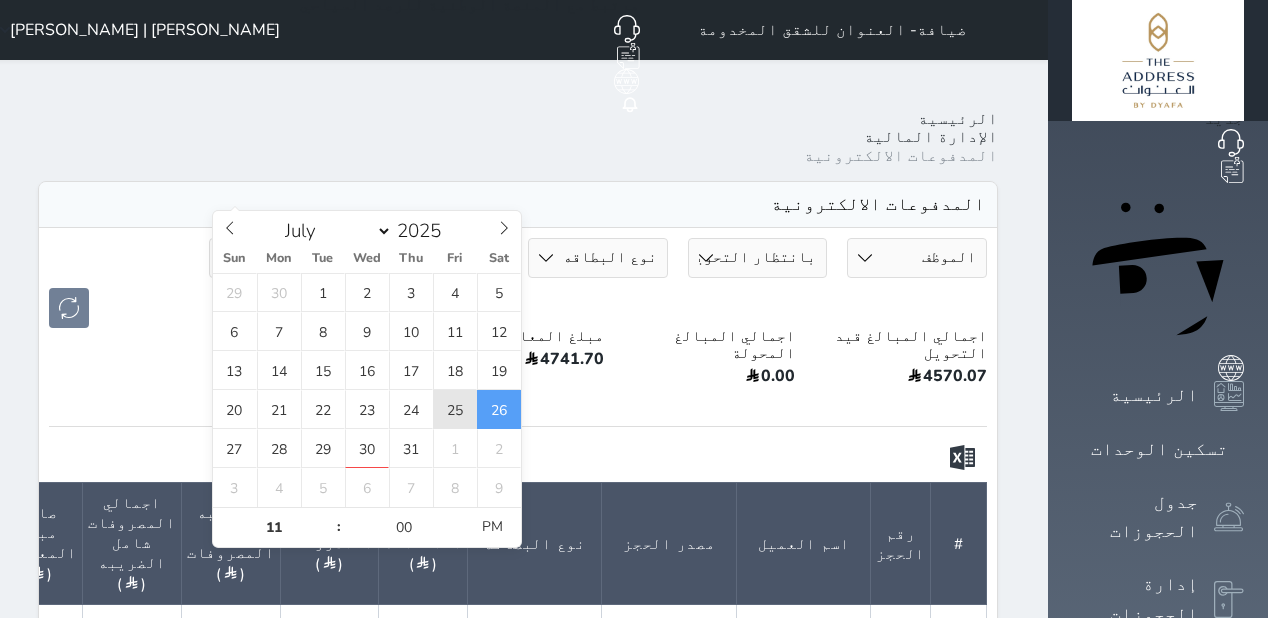 click on "25" at bounding box center [455, 409] 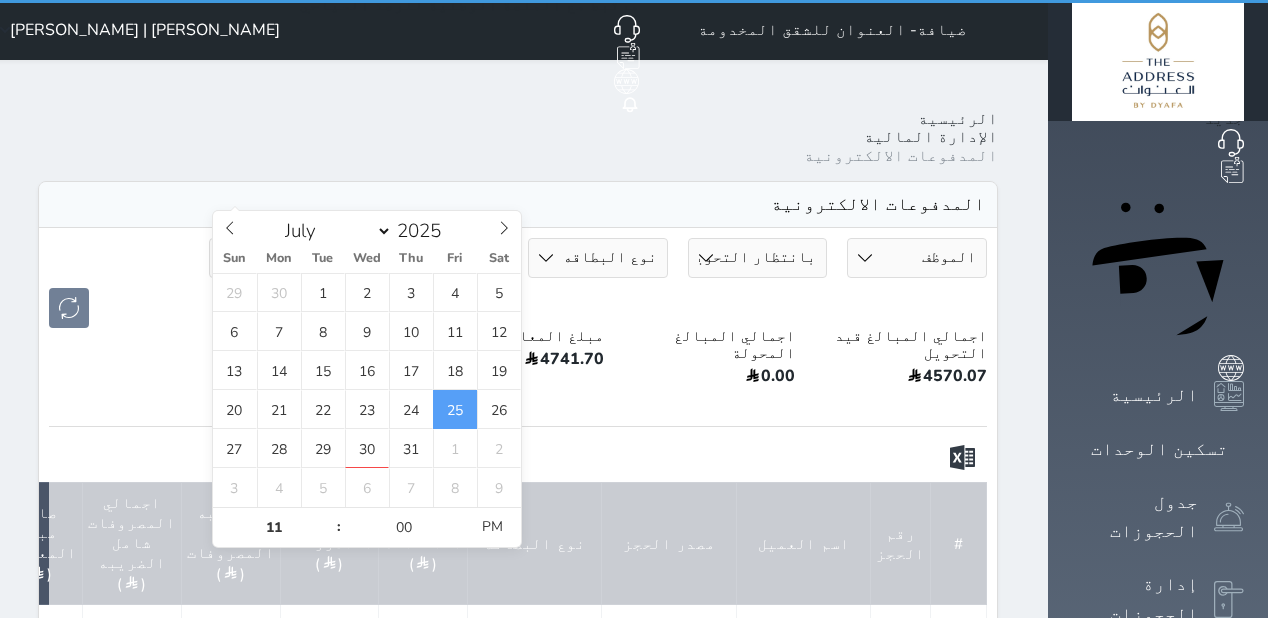 click on "المدفوعات الالكترونية" at bounding box center [518, 205] 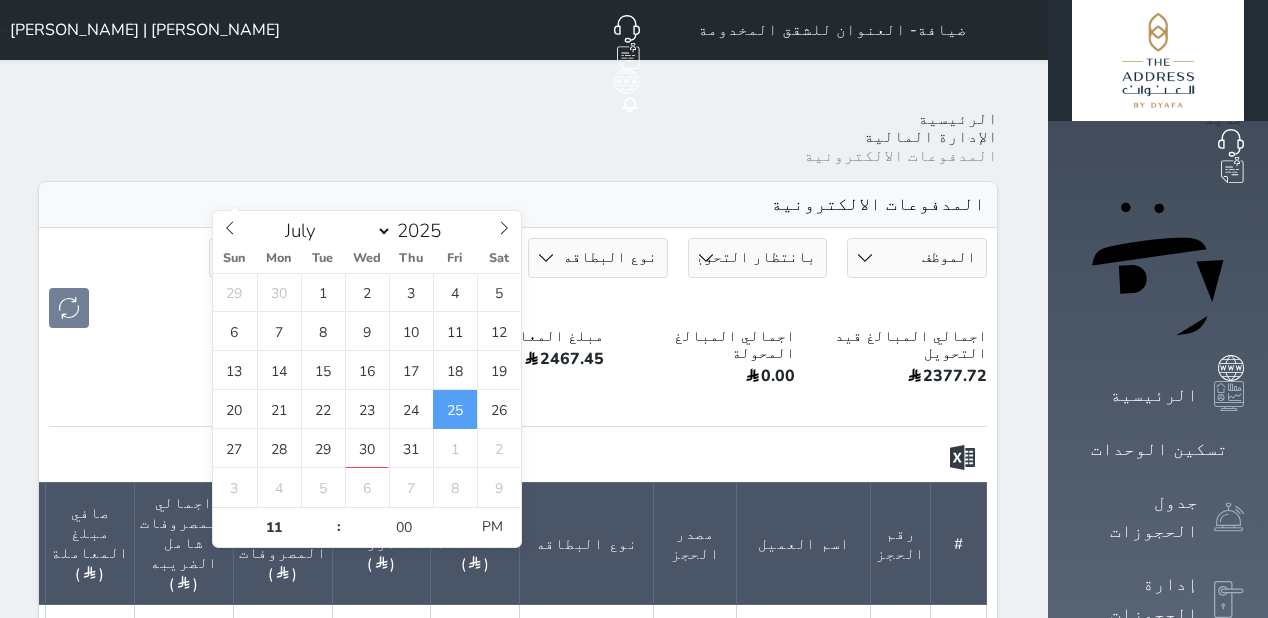 drag, startPoint x: 287, startPoint y: 188, endPoint x: 288, endPoint y: 199, distance: 11.045361 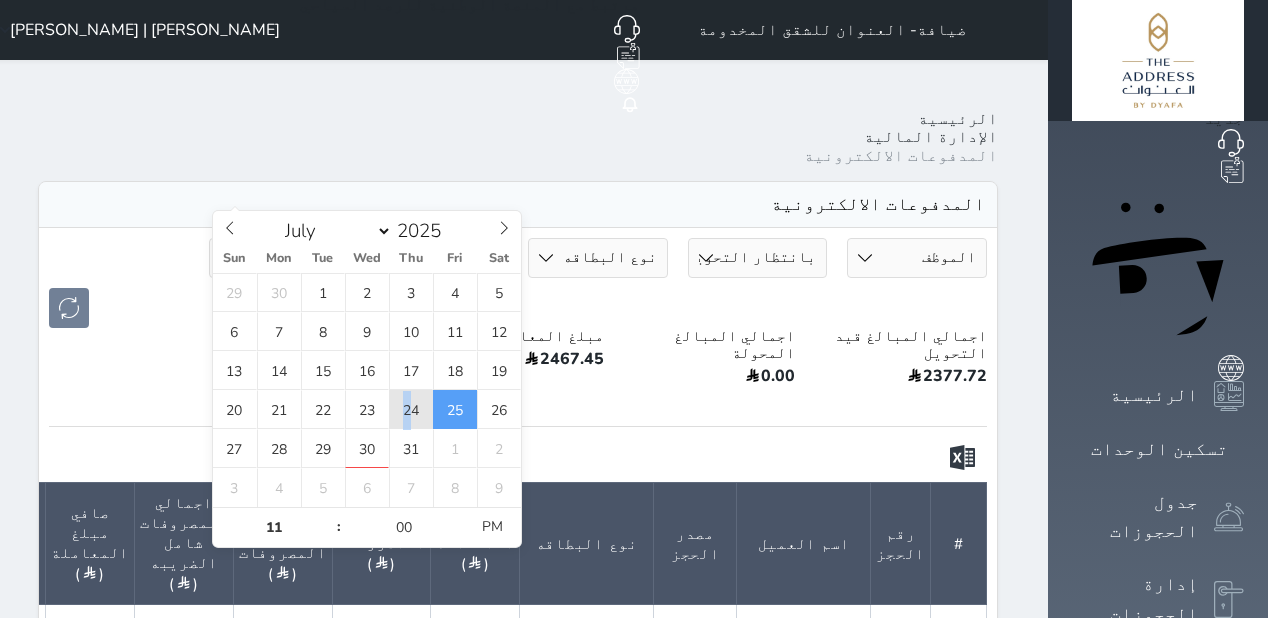 click on "24" at bounding box center (411, 409) 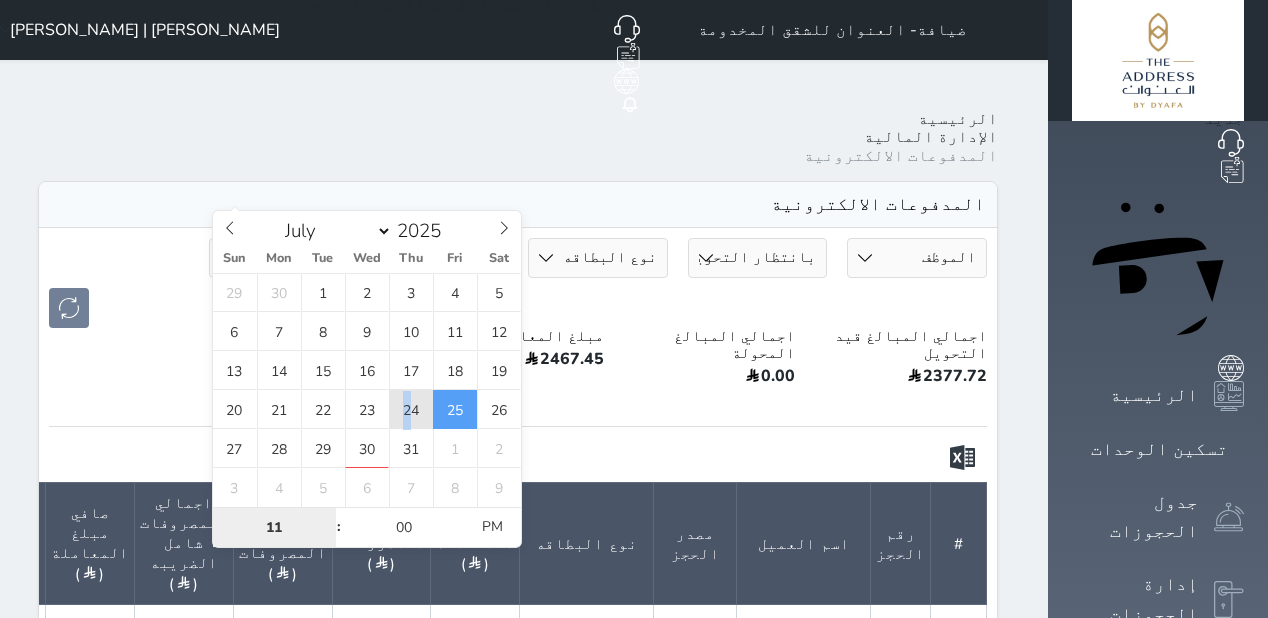 type on "2025-07-24 23:00" 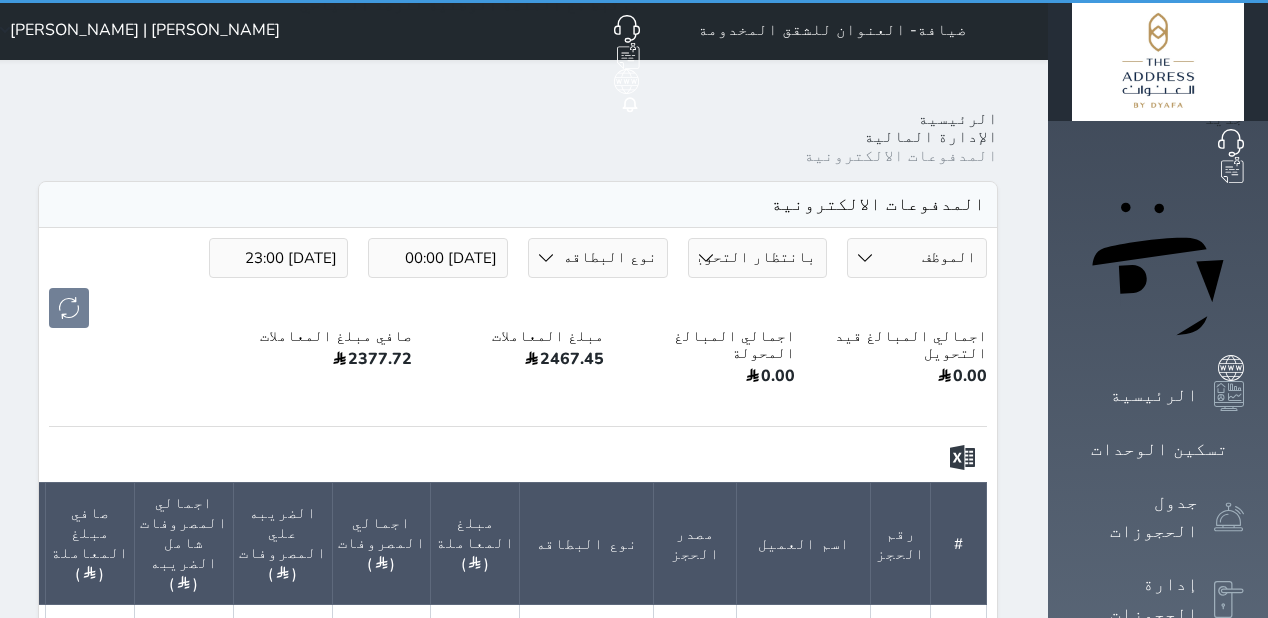 click on "المدفوعات الالكترونية" at bounding box center (518, 205) 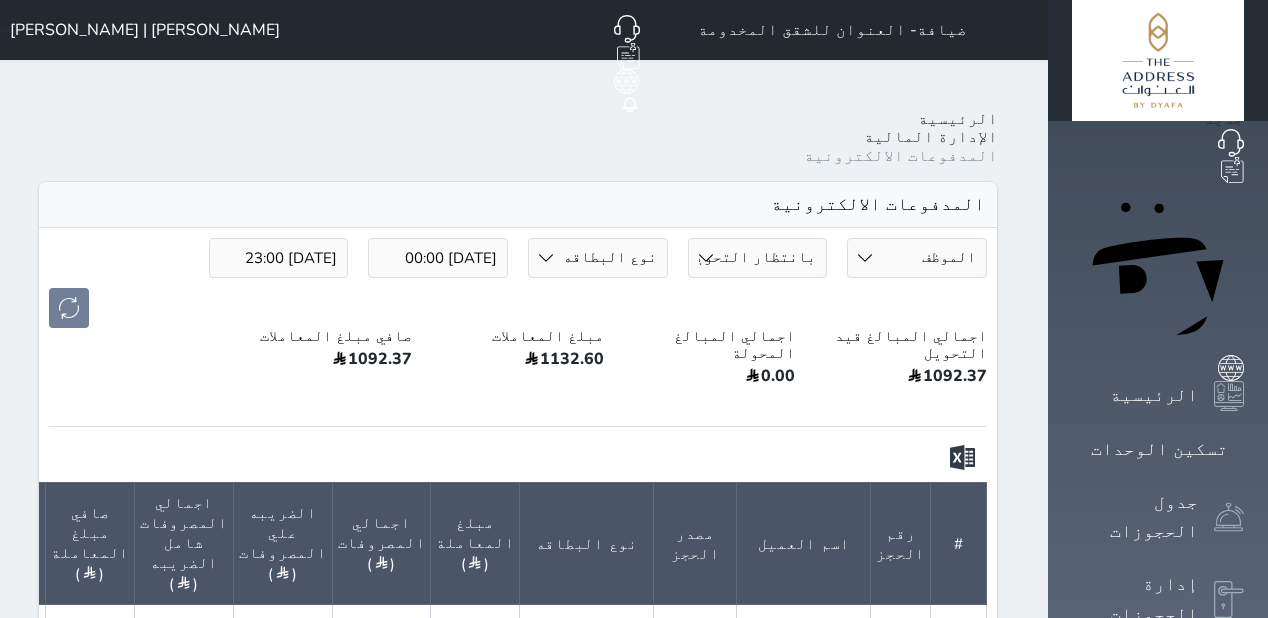 click on "2025-07-24 00:00" at bounding box center (438, 258) 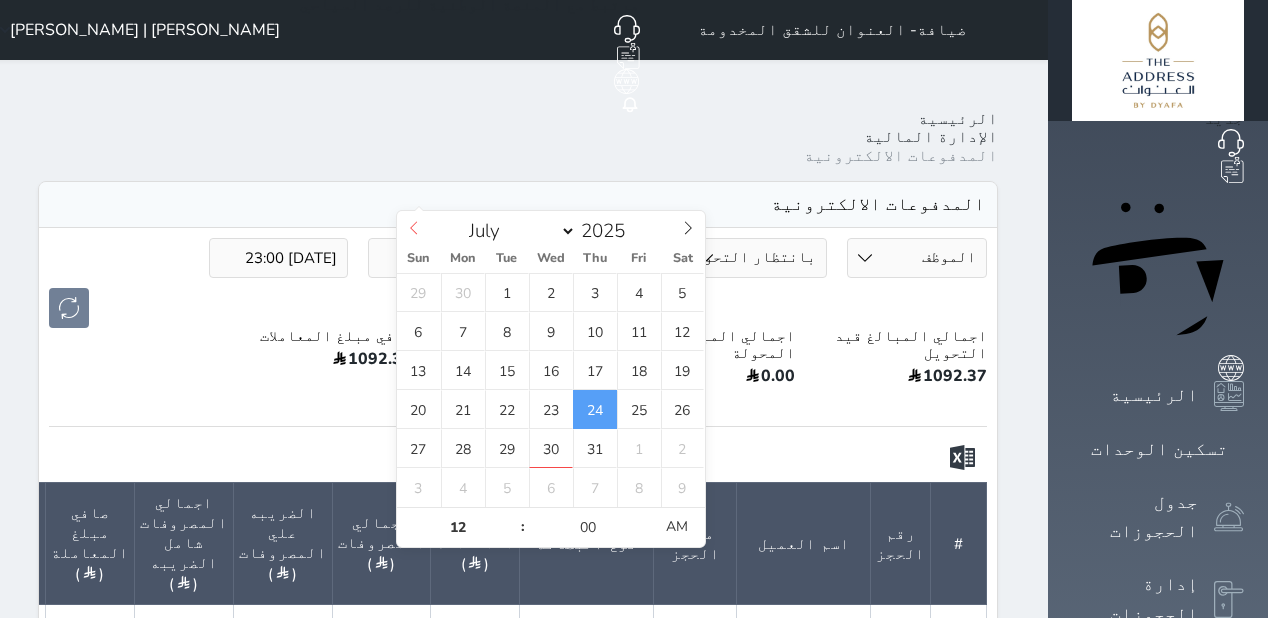click at bounding box center [414, 228] 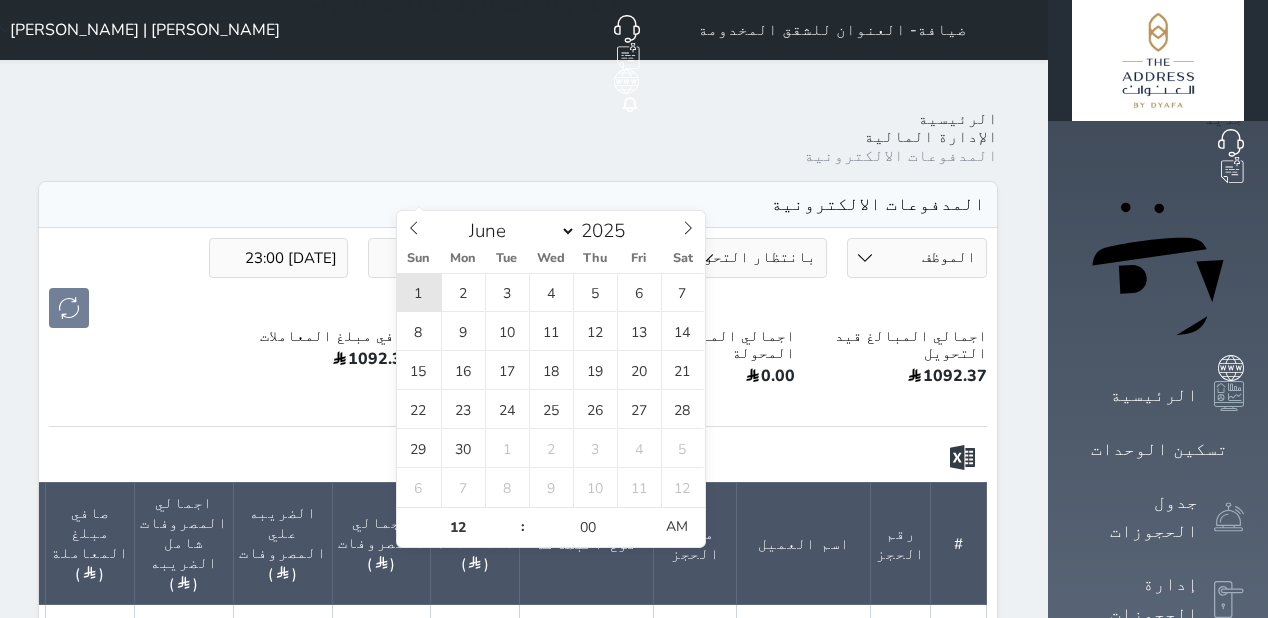 click on "1" at bounding box center [419, 292] 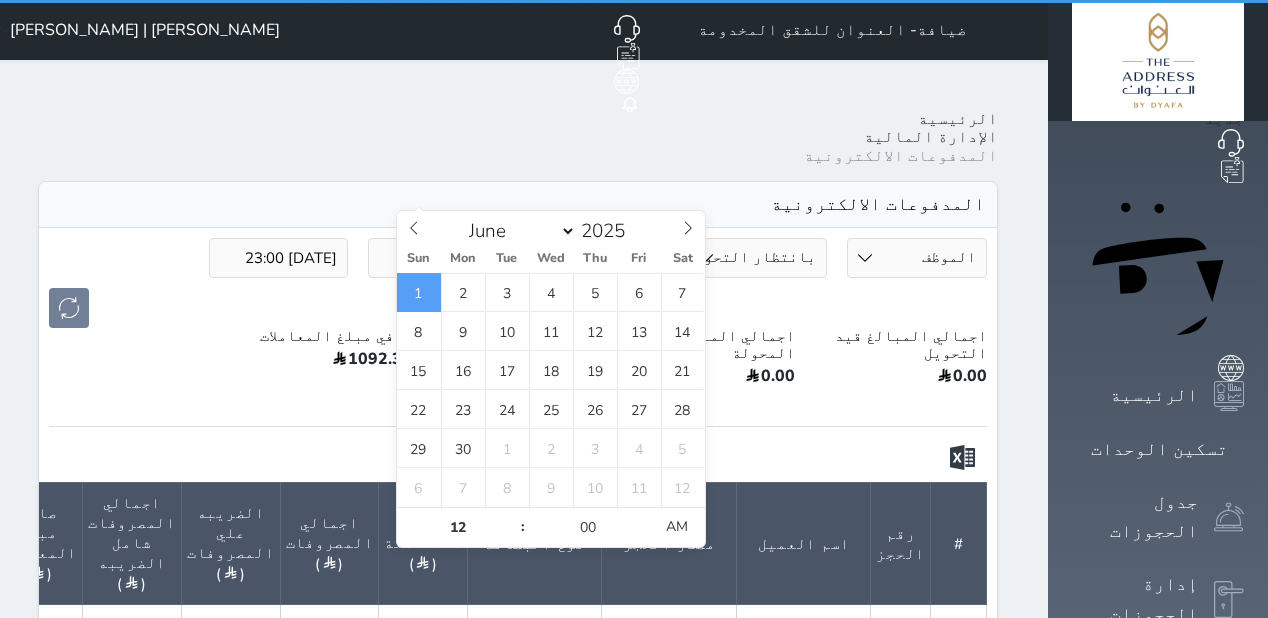 click on "2025-07-24 23:00" at bounding box center [279, 258] 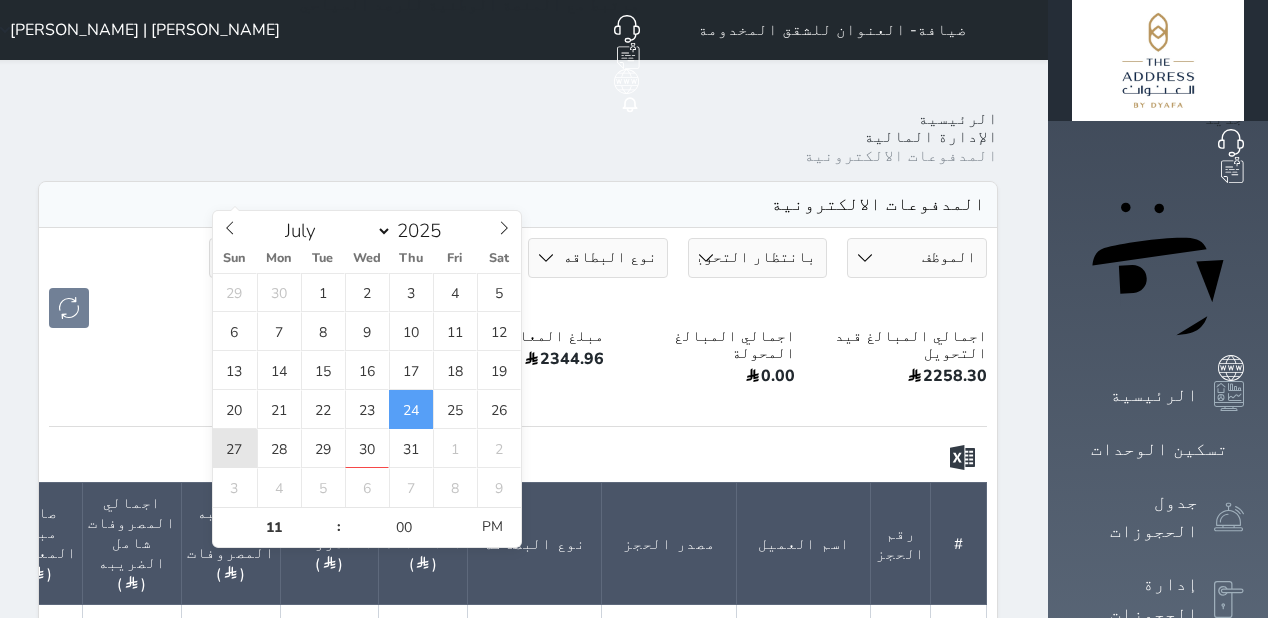 click on "27" at bounding box center (235, 448) 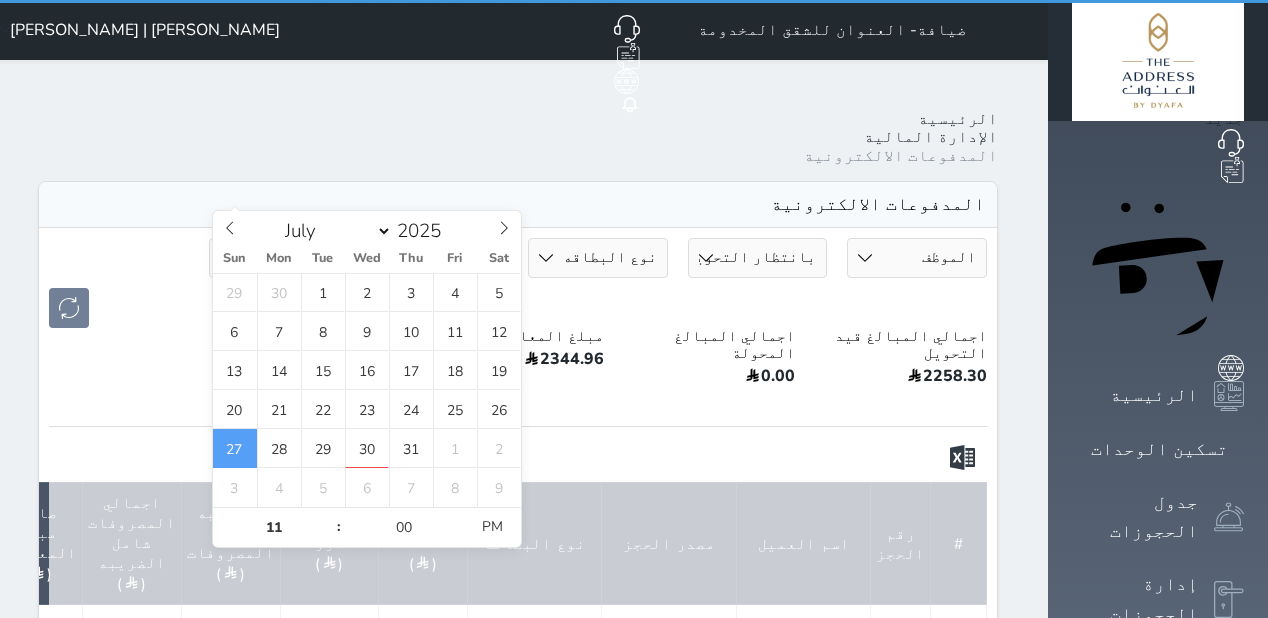click at bounding box center [518, 308] 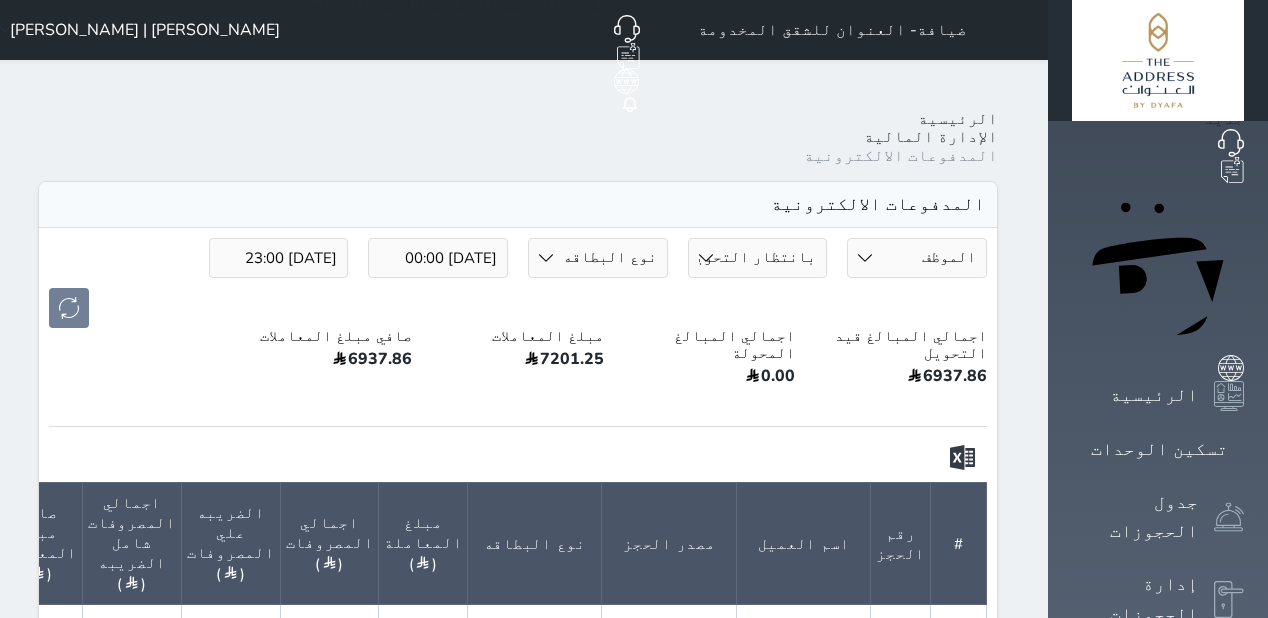 click on "تحويل" at bounding box center (-250, 627) 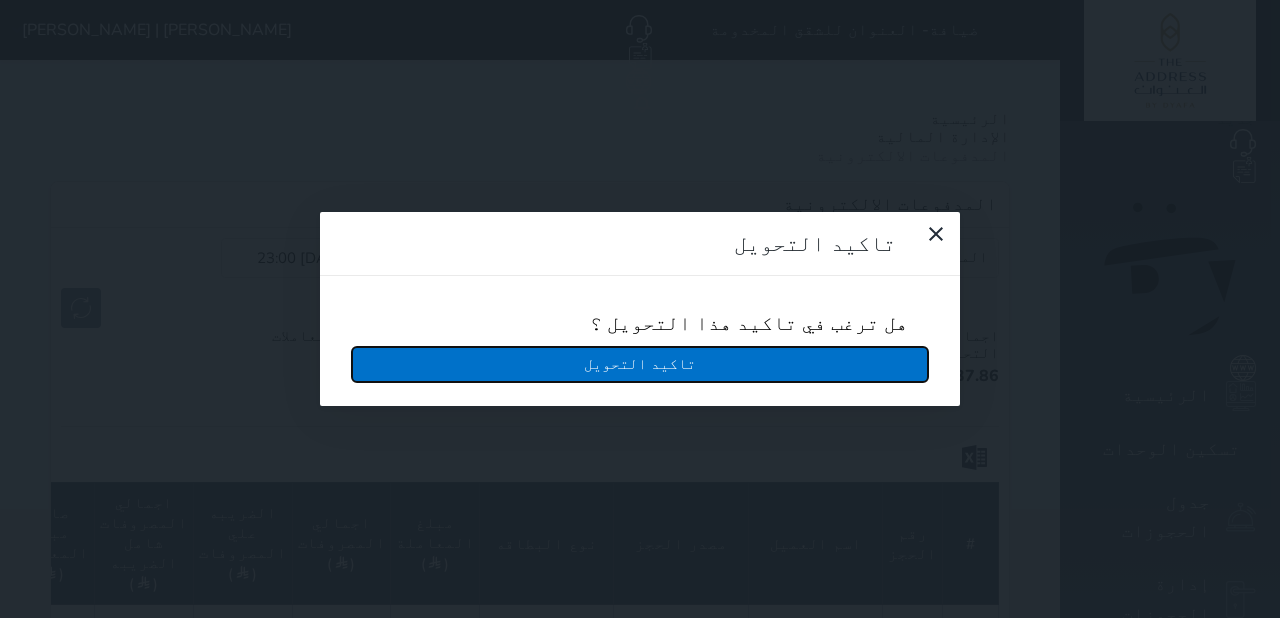 click on "تاكيد التحويل" at bounding box center (640, 364) 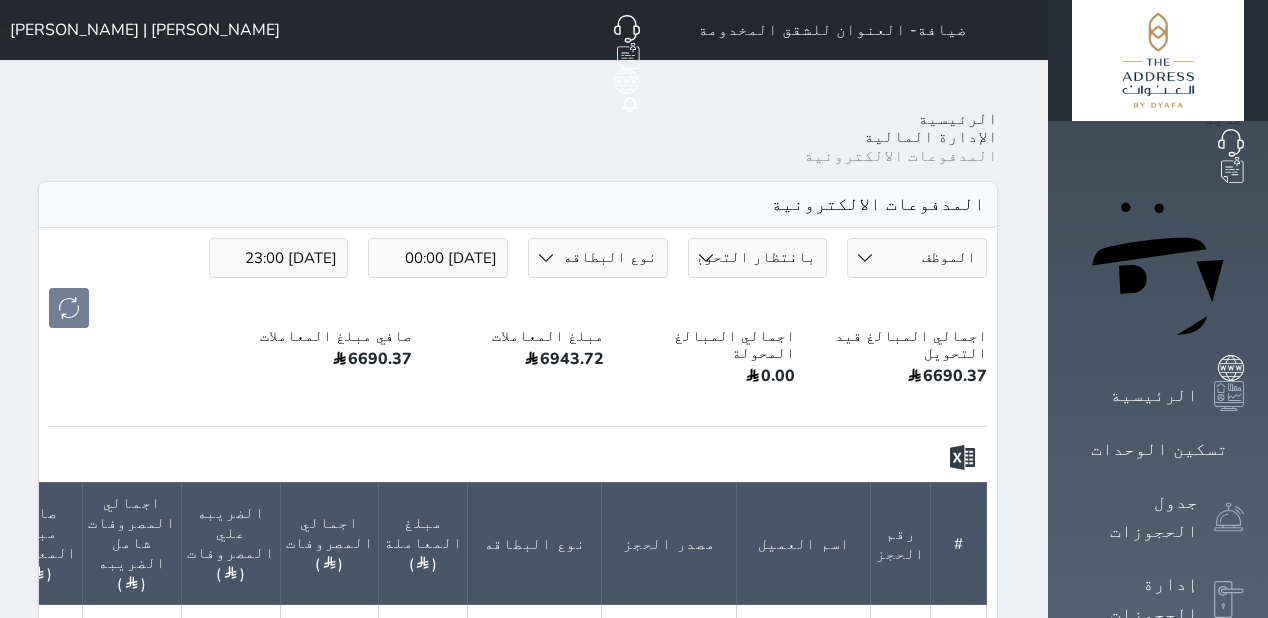 click on "تحويل" at bounding box center [-250, 627] 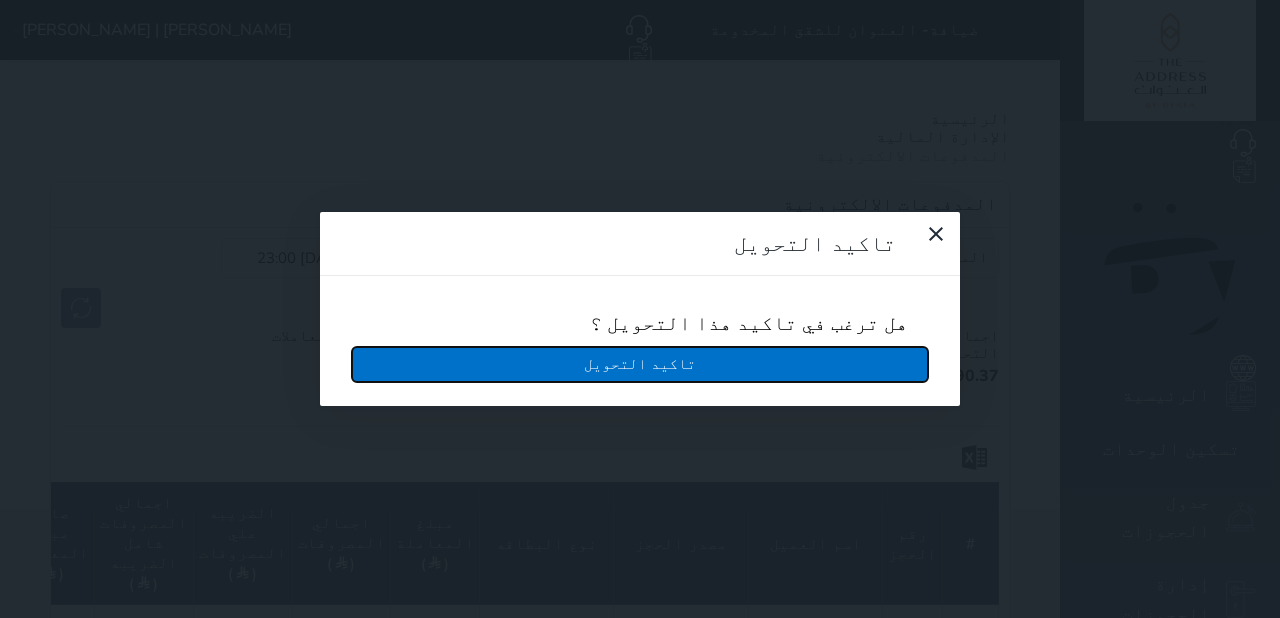 click on "تاكيد التحويل" at bounding box center (640, 364) 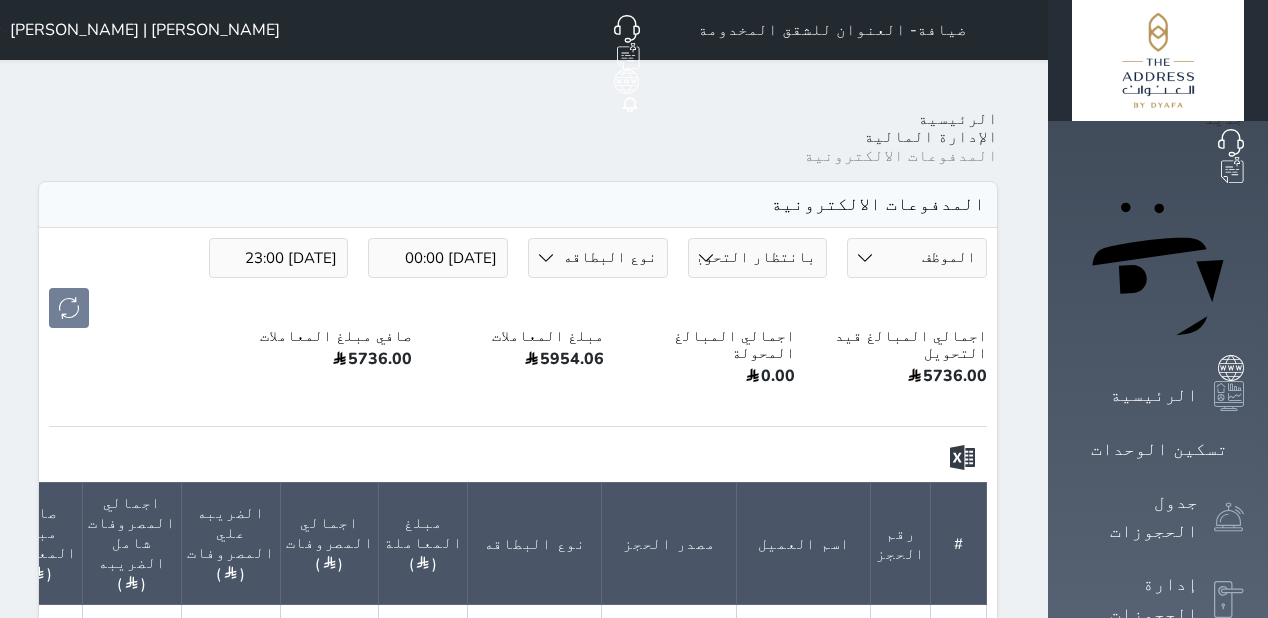 click on "تحويل" at bounding box center (-250, 627) 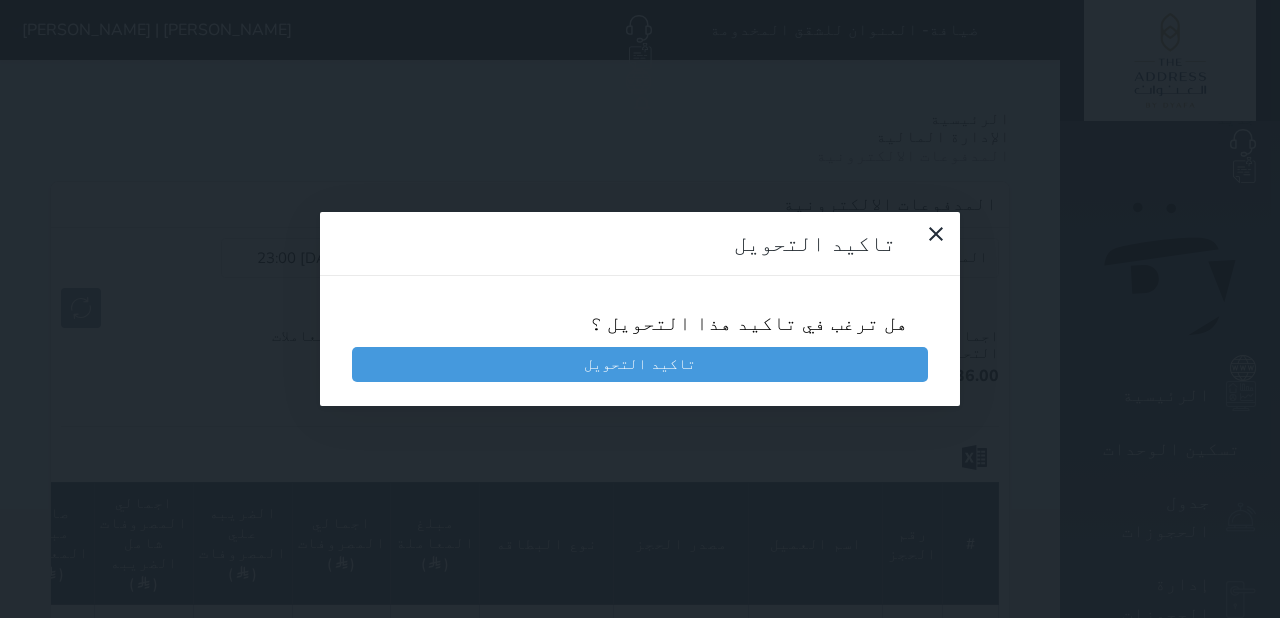 click on "هل ترغب في تاكيد هذا التحويل ؟" at bounding box center (640, 323) 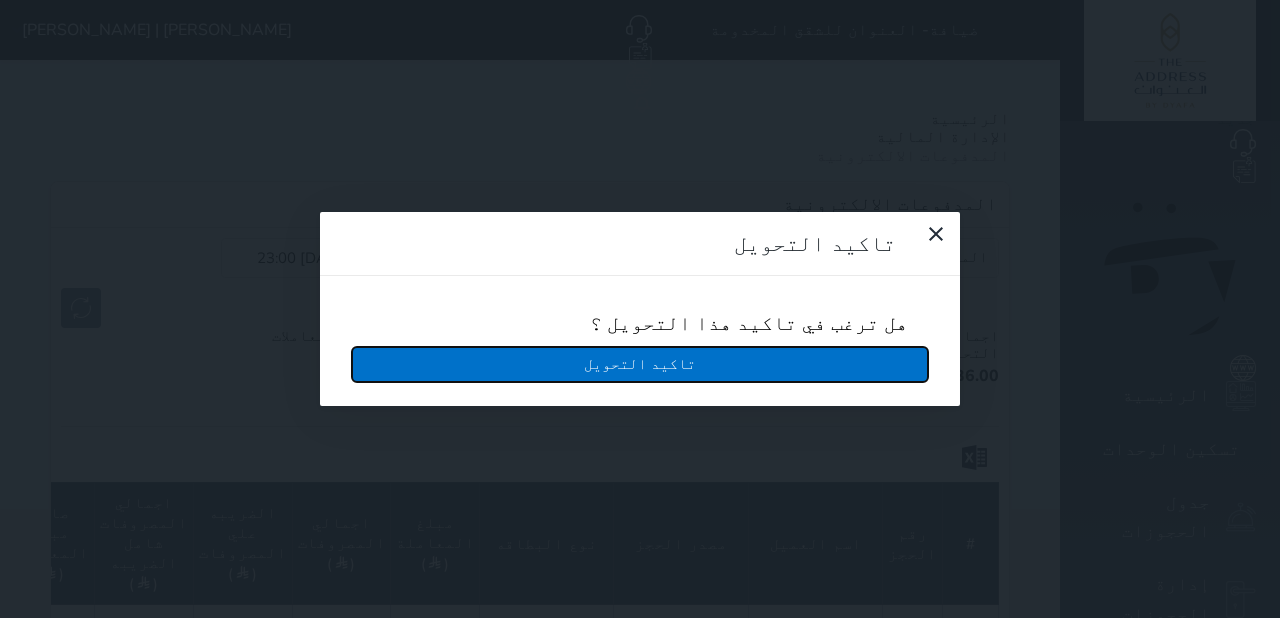 click on "تاكيد التحويل" at bounding box center (640, 364) 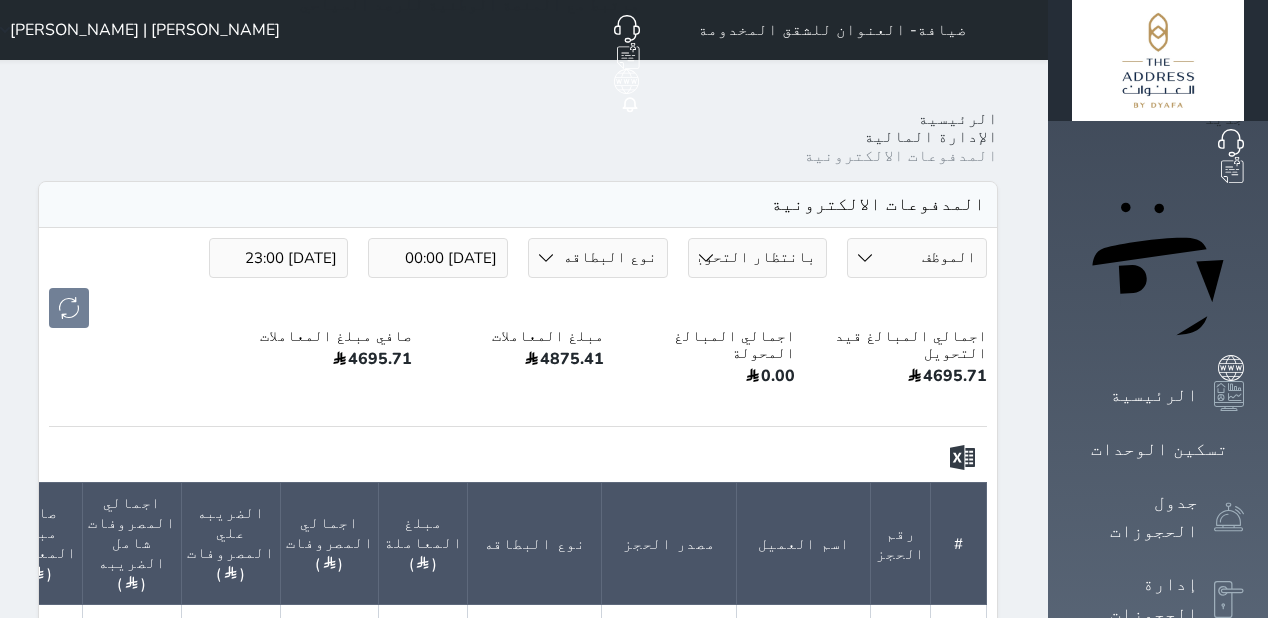 click on "تحويل" at bounding box center [-250, 627] 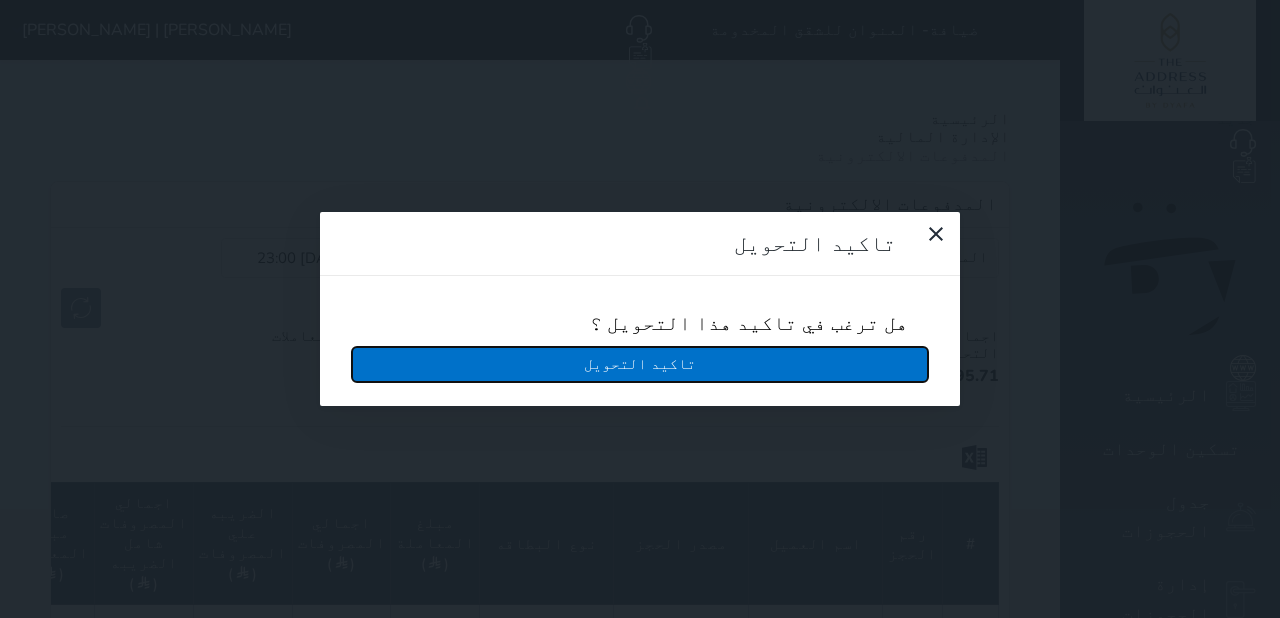 click on "تاكيد التحويل" at bounding box center [640, 364] 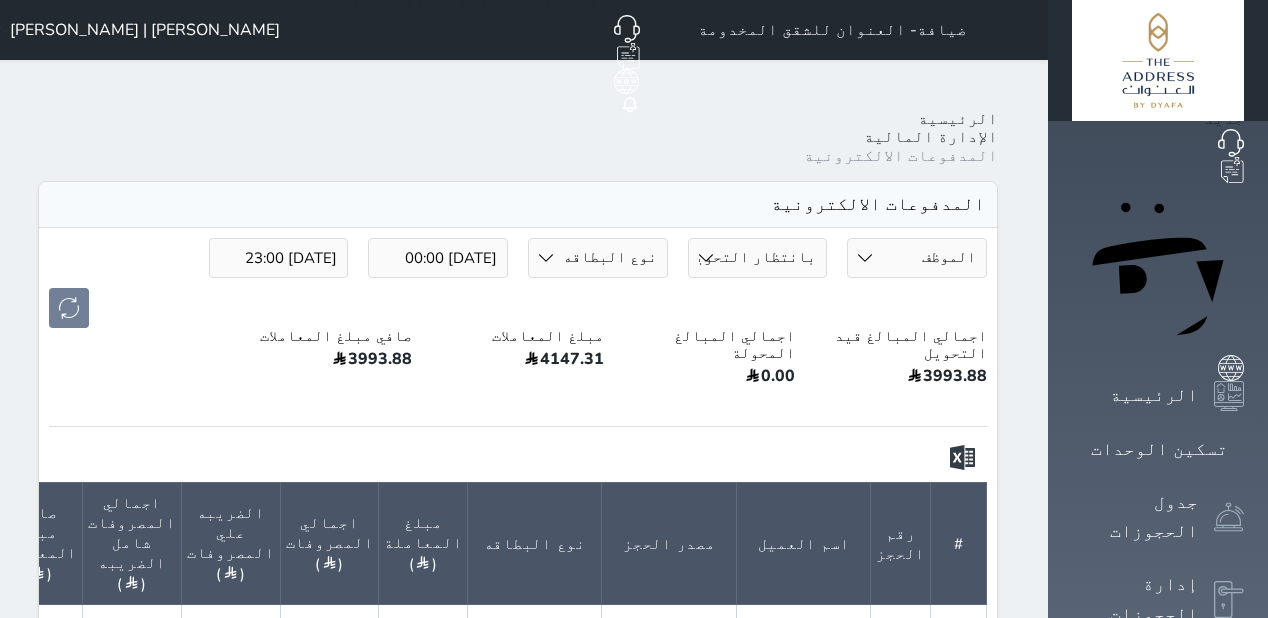 click on "تحويل" at bounding box center [-250, 627] 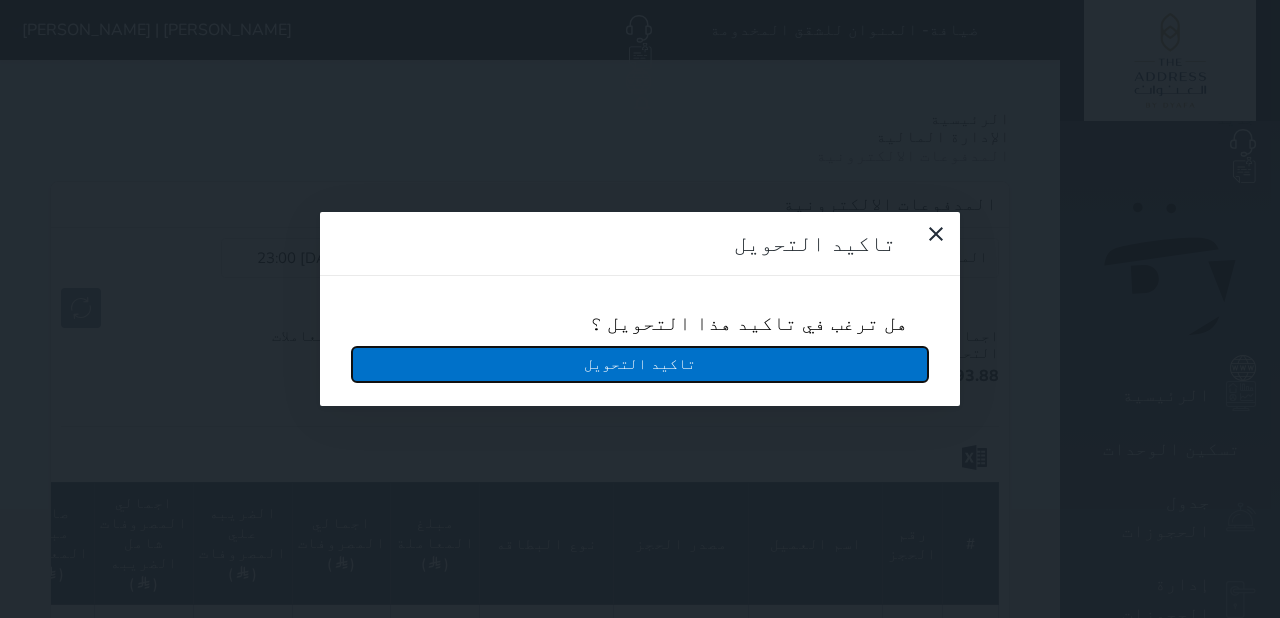click on "تاكيد التحويل" at bounding box center [640, 364] 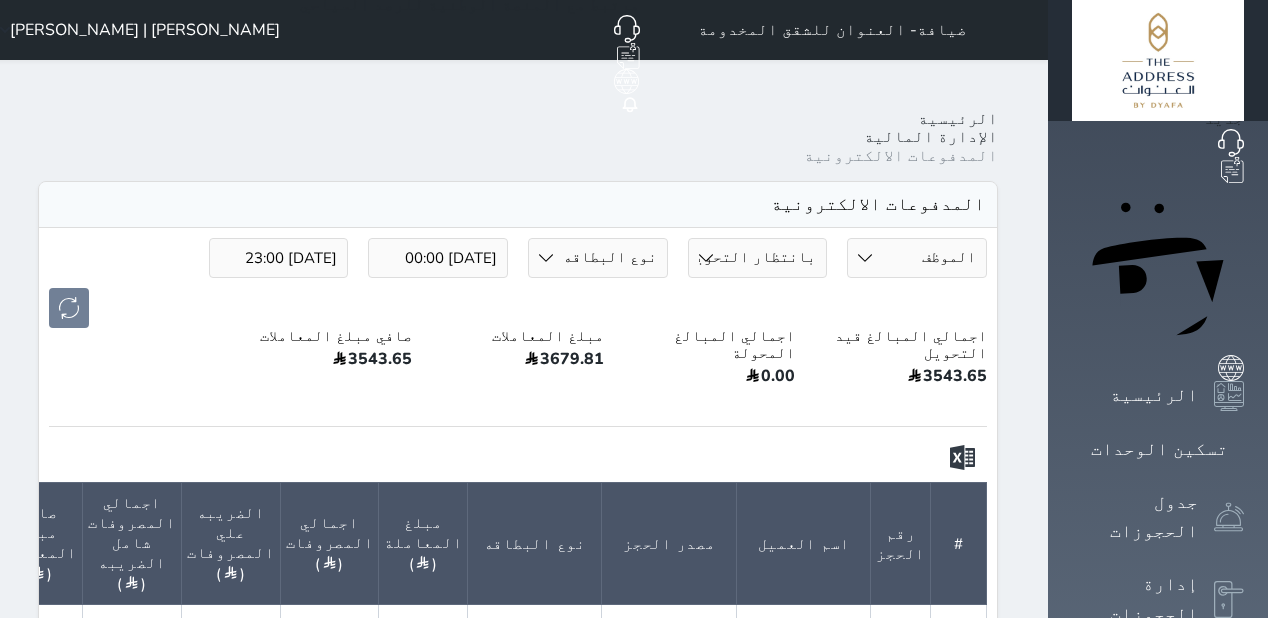 click 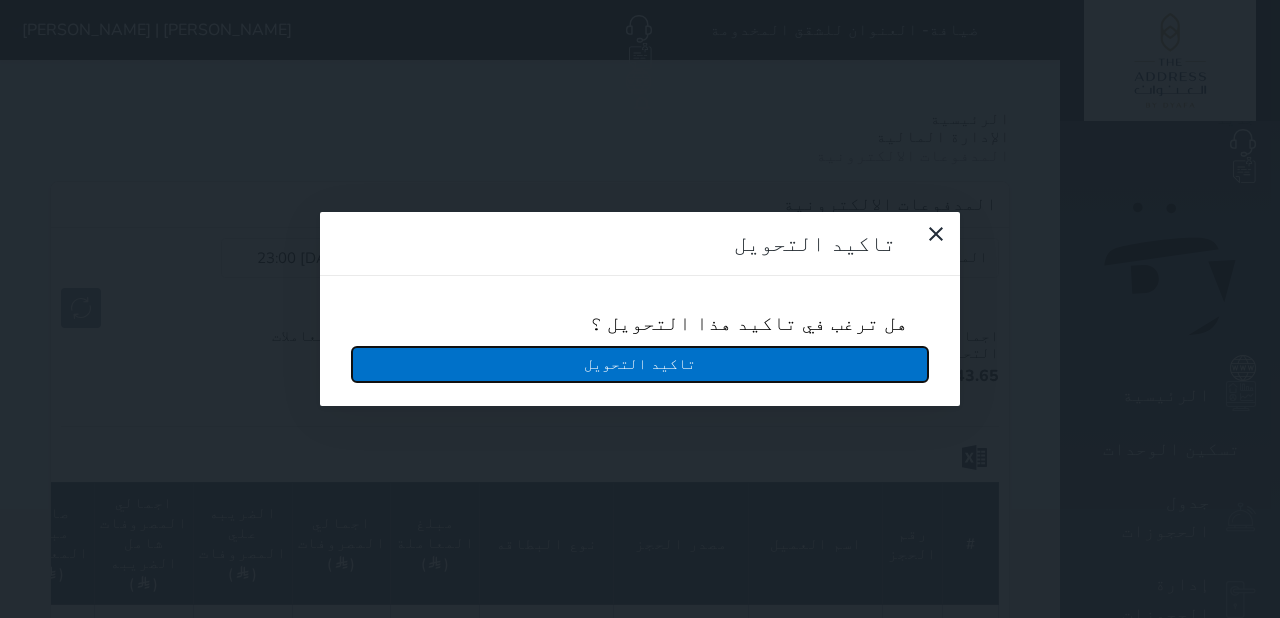 click on "تاكيد التحويل" at bounding box center (640, 364) 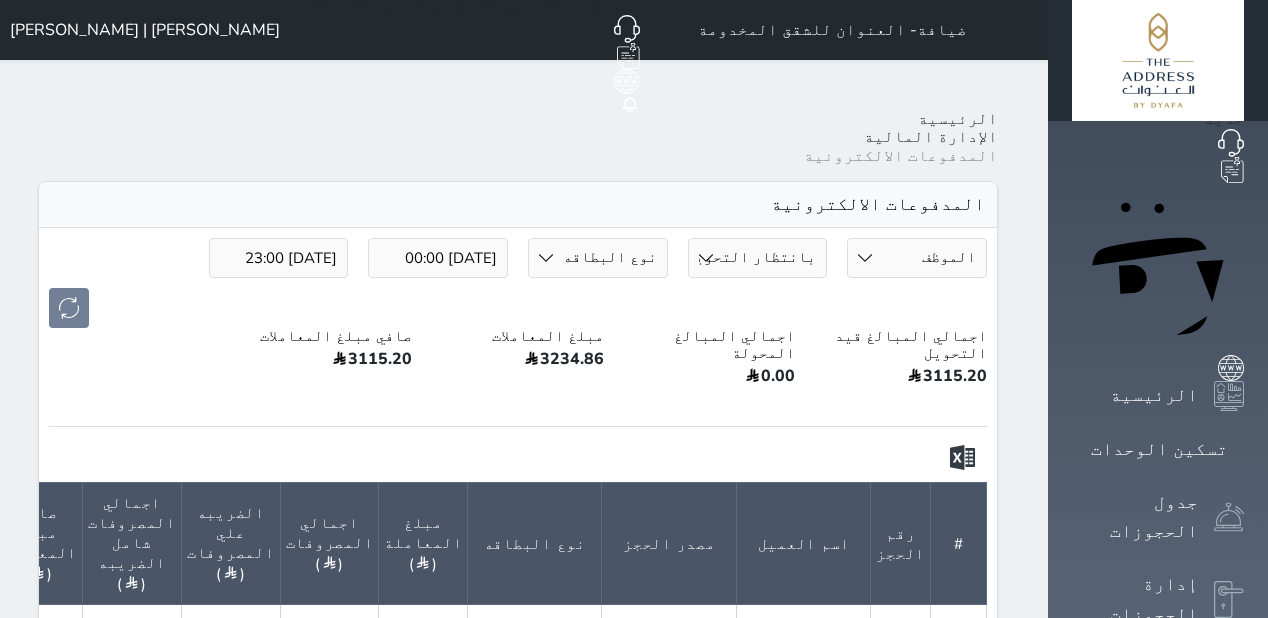 drag, startPoint x: 86, startPoint y: 513, endPoint x: 138, endPoint y: 508, distance: 52.23983 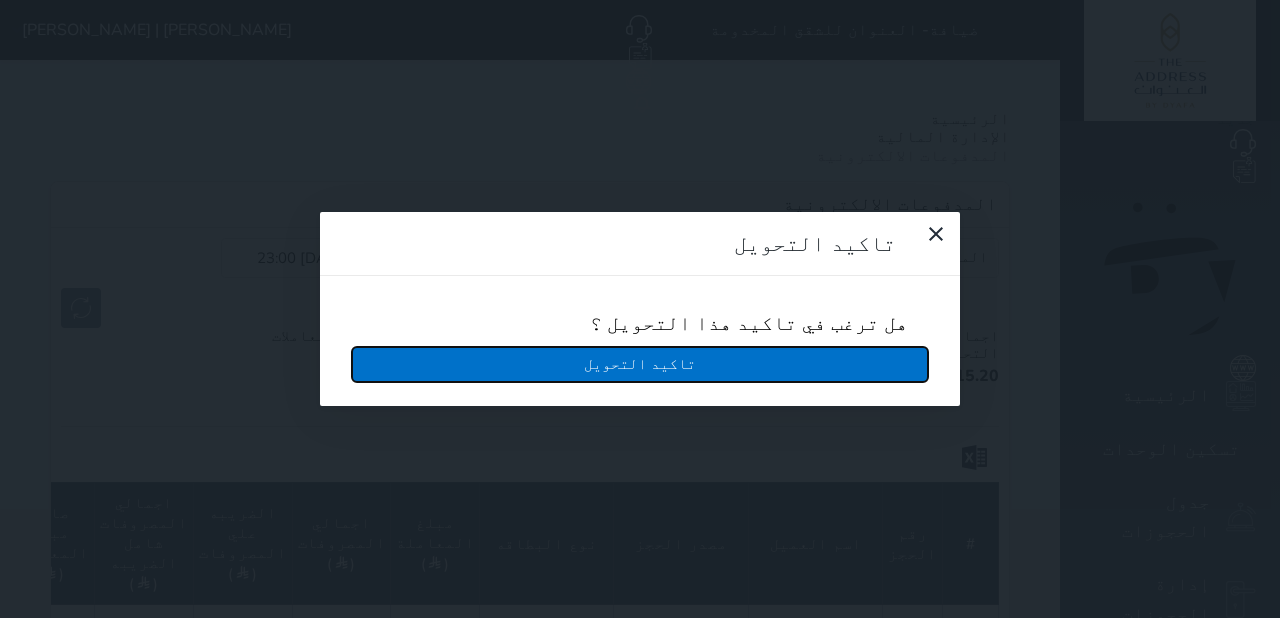 click on "تاكيد التحويل" at bounding box center (640, 364) 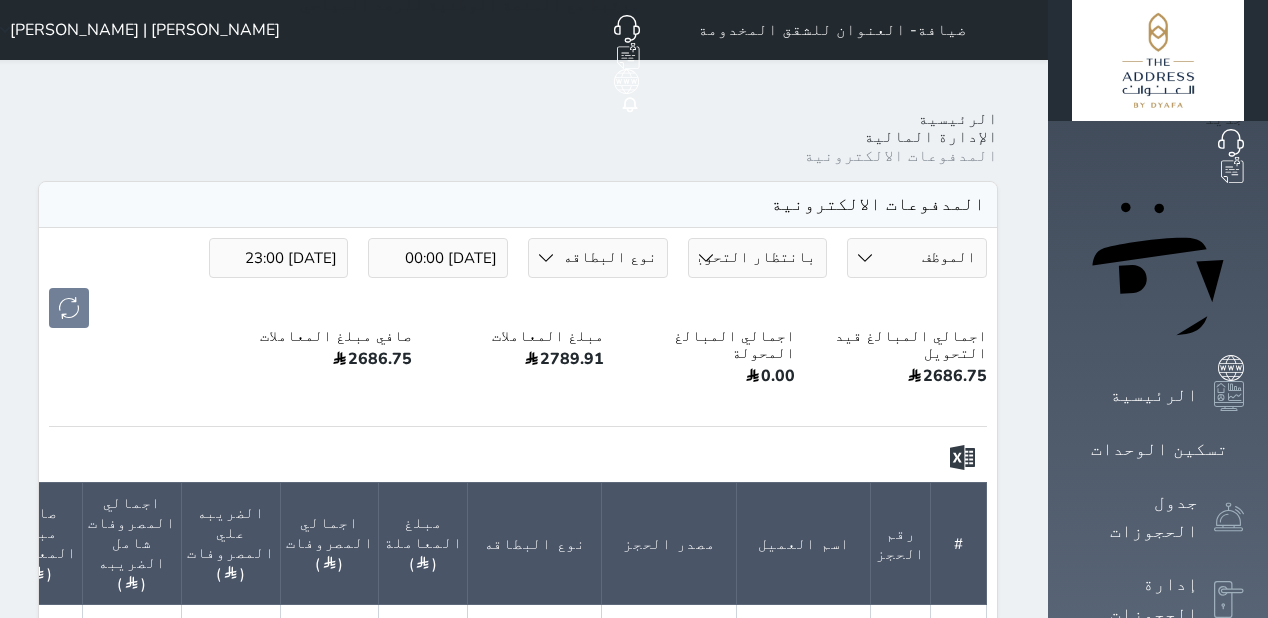 click on "تحويل" at bounding box center (-250, 627) 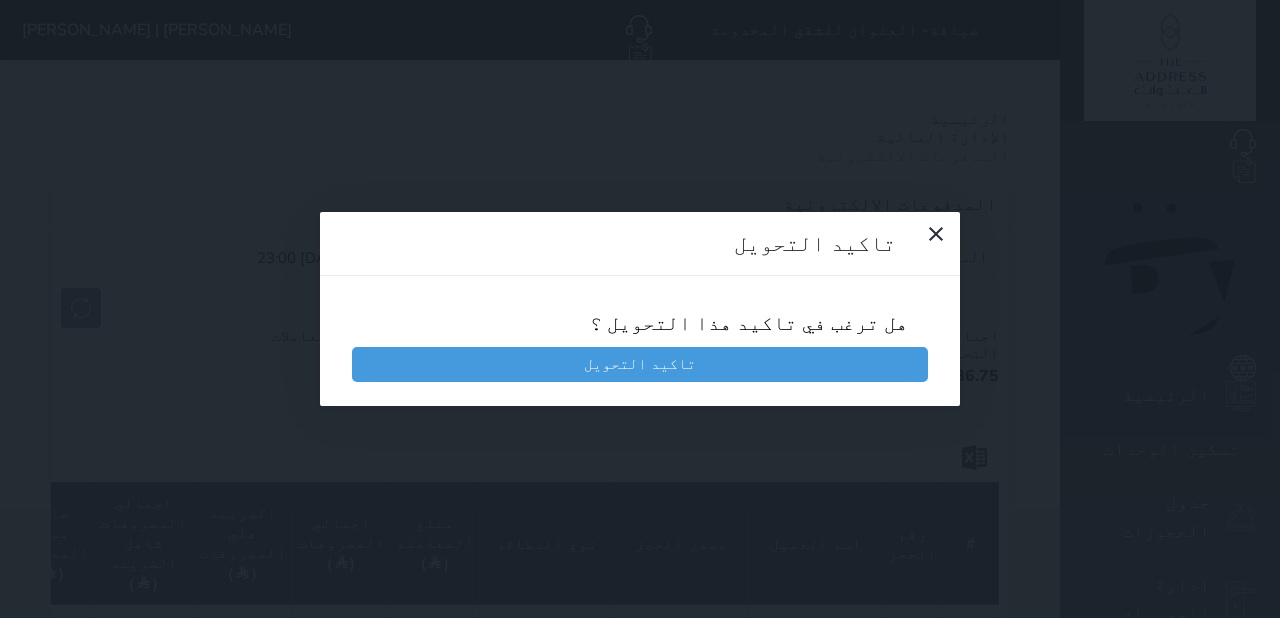 click on "تاكيد التحويل                 هل ترغب في تاكيد هذا التحويل ؟   تاكيد التحويل" at bounding box center [640, 309] 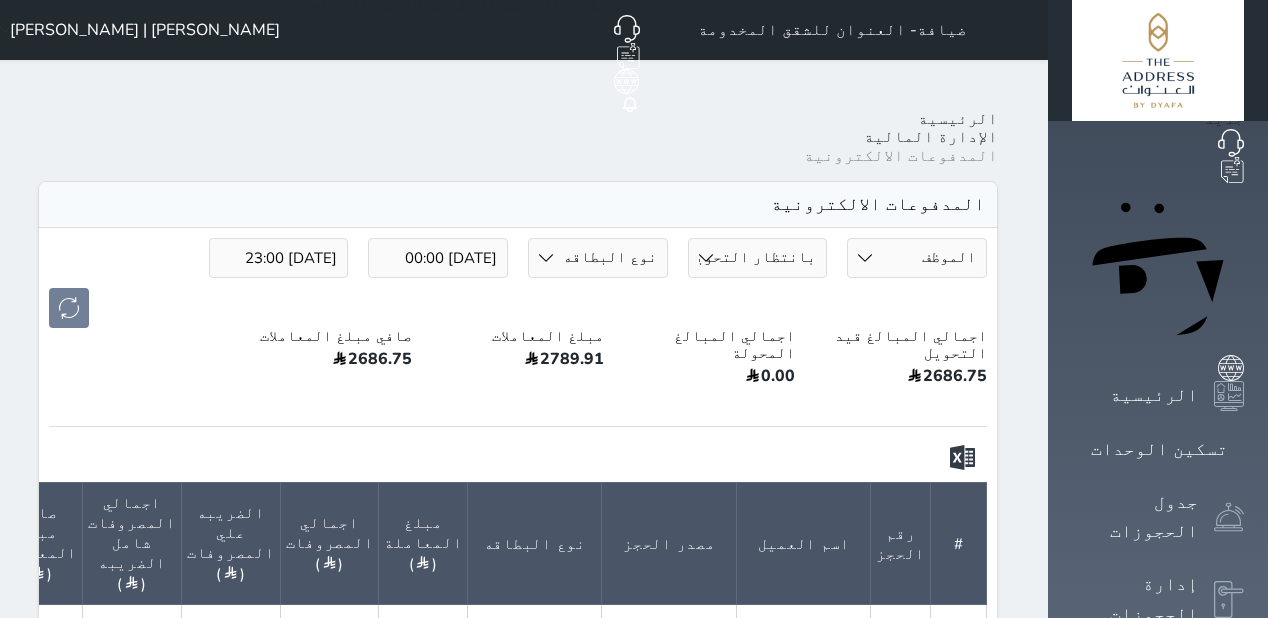 click 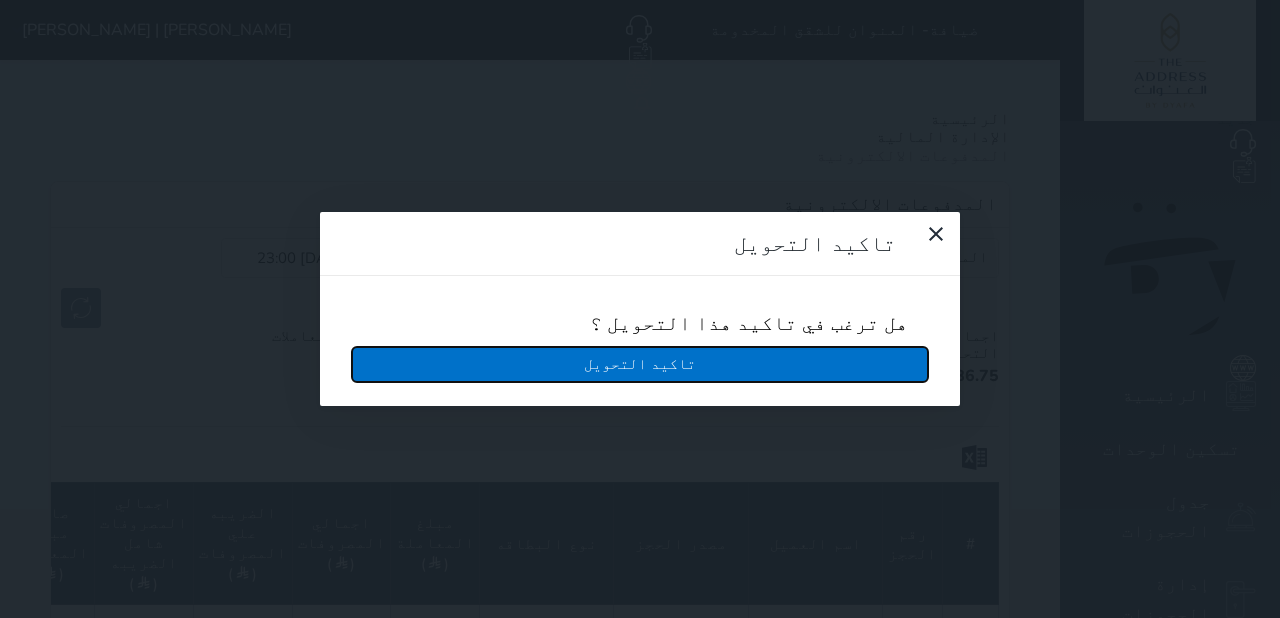 click on "تاكيد التحويل" at bounding box center (640, 364) 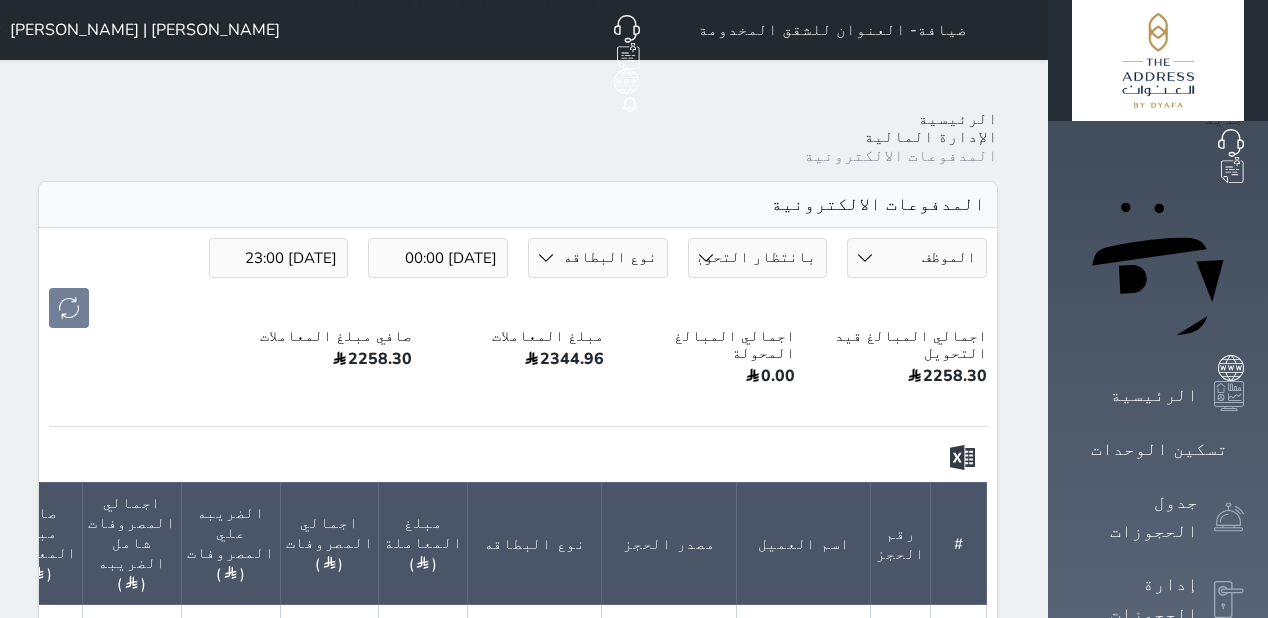 click 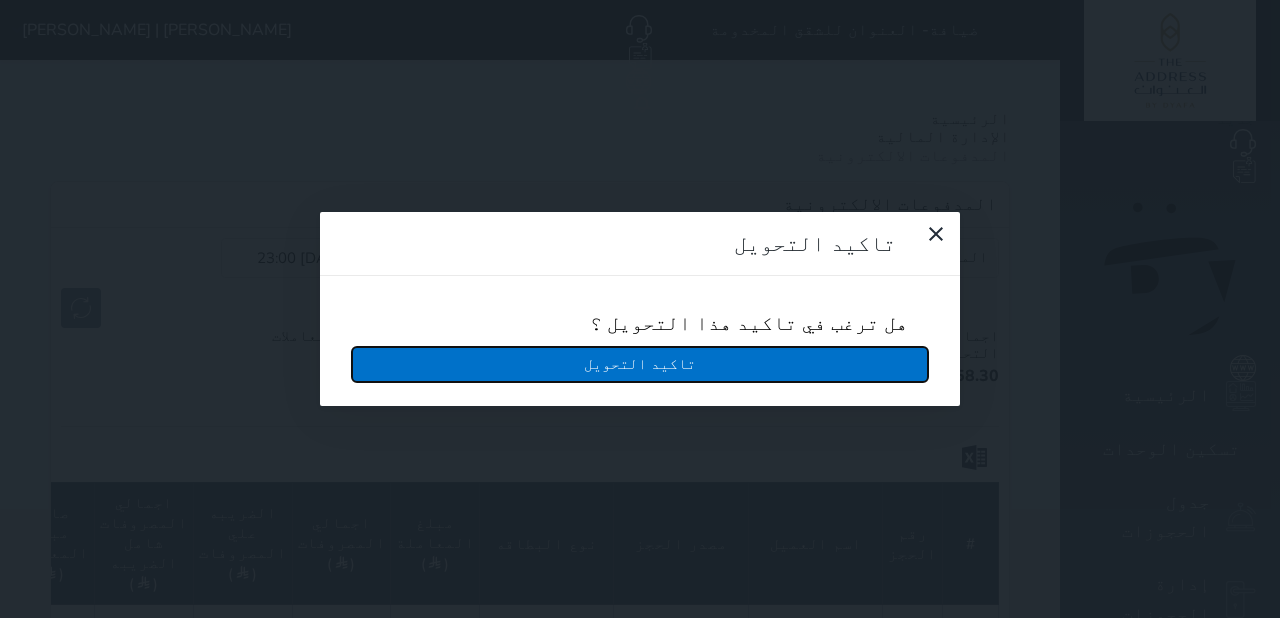 click on "تاكيد التحويل" at bounding box center (640, 364) 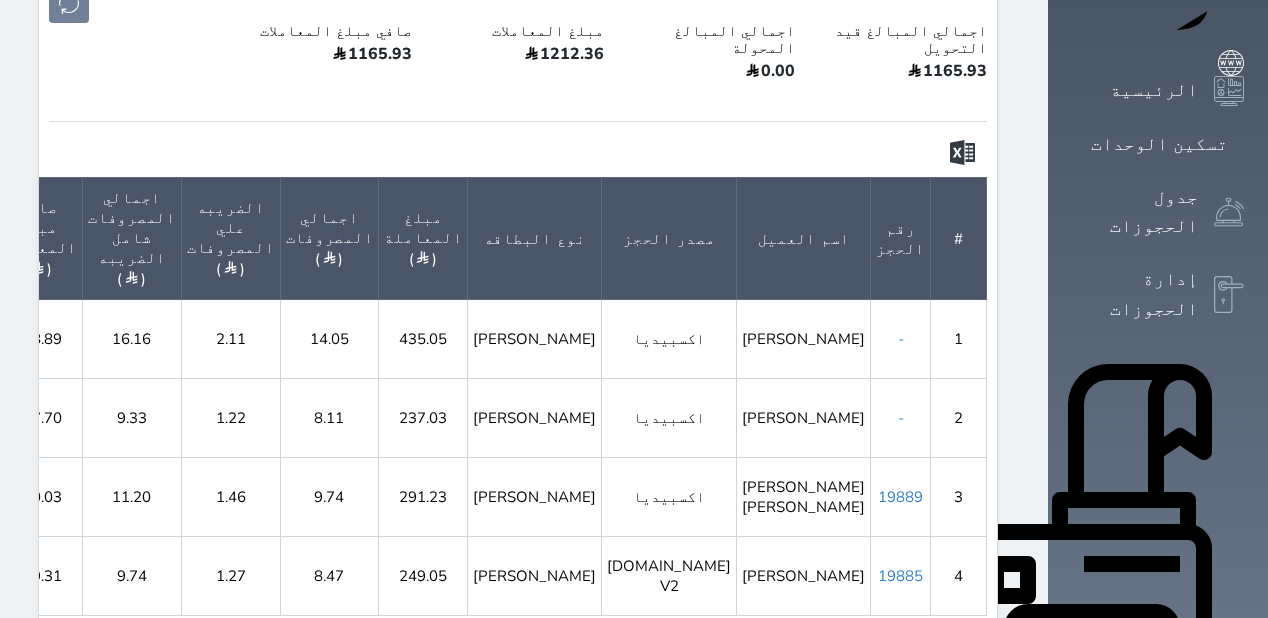 scroll, scrollTop: 318, scrollLeft: 0, axis: vertical 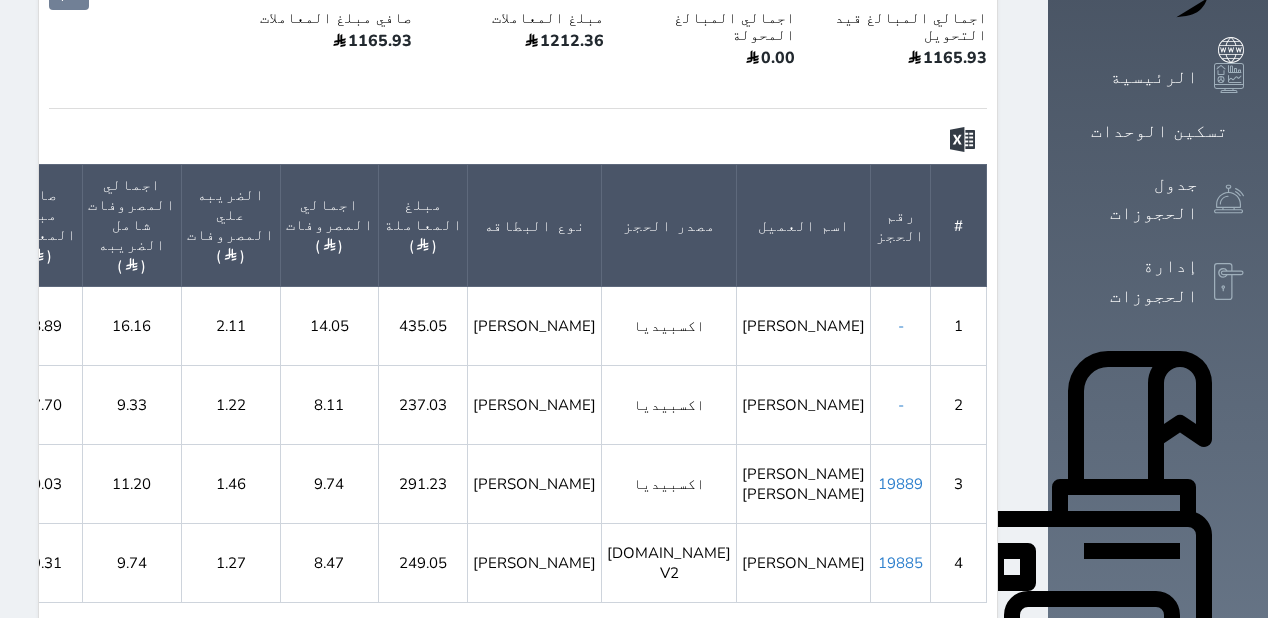 click on "تحويل" at bounding box center [-250, 309] 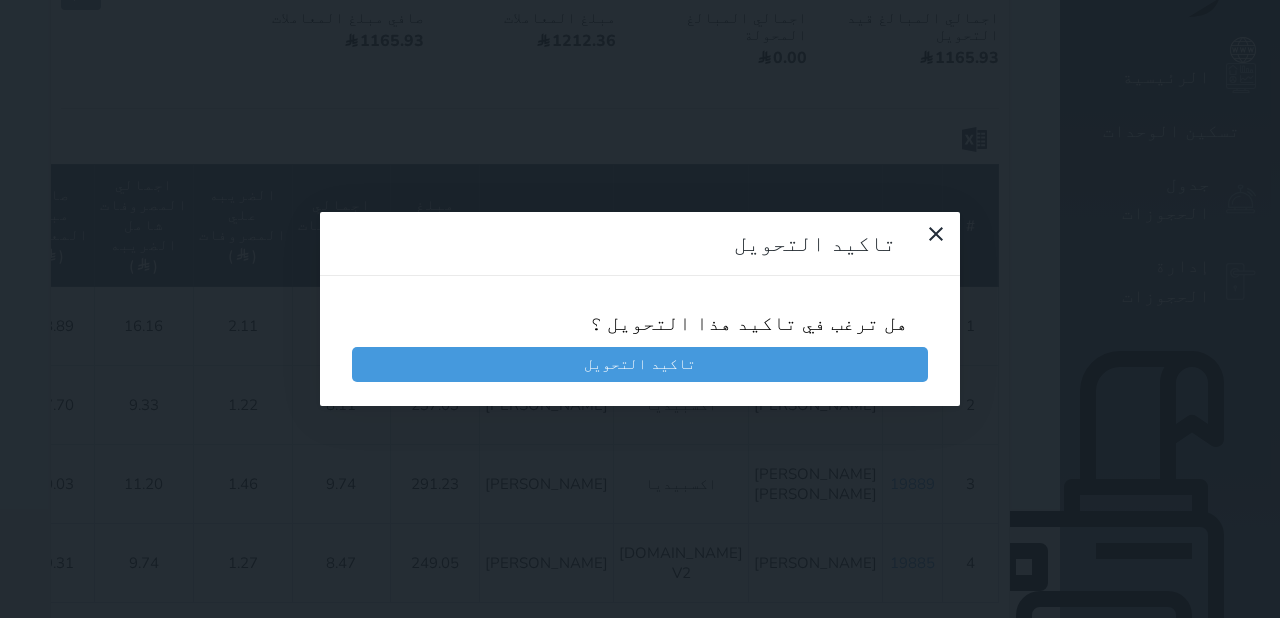 click on "هل ترغب في تاكيد هذا التحويل ؟" at bounding box center [640, 323] 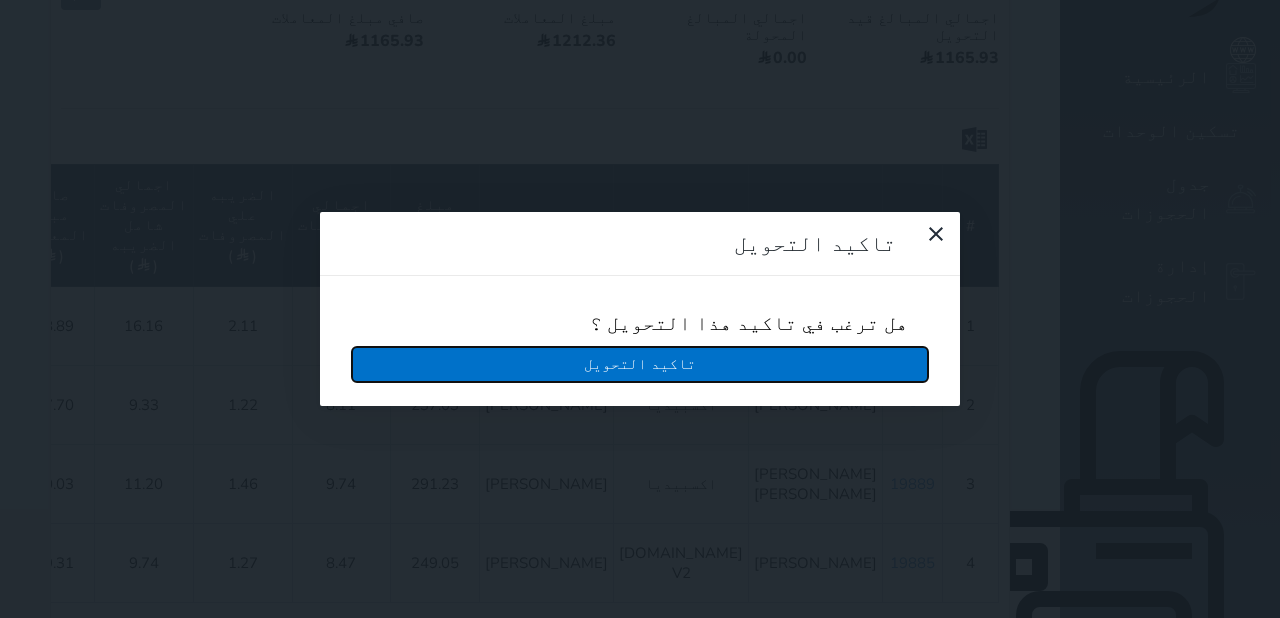 click on "تاكيد التحويل" at bounding box center (640, 364) 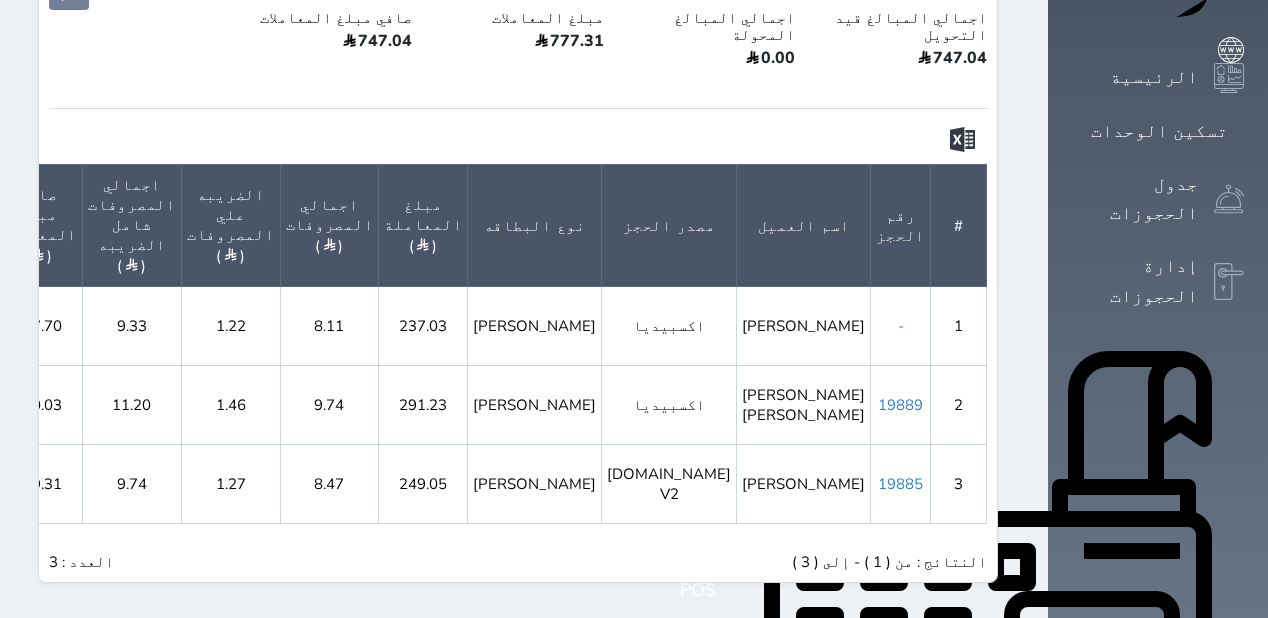 click 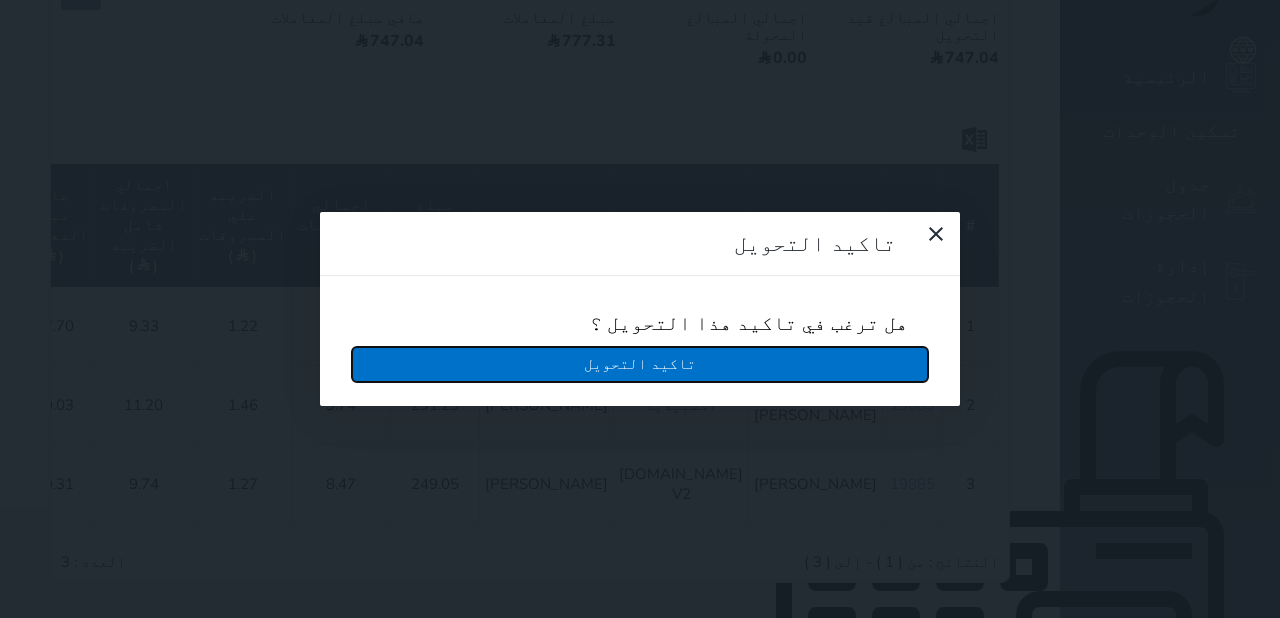 click on "تاكيد التحويل" at bounding box center [640, 364] 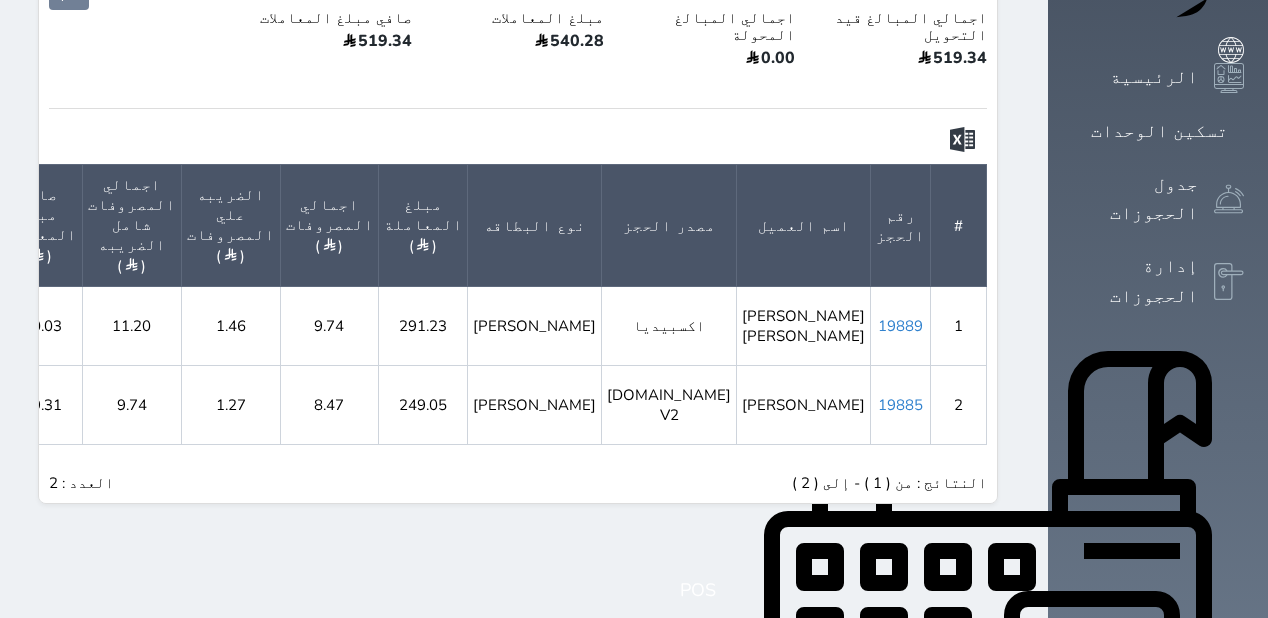 click 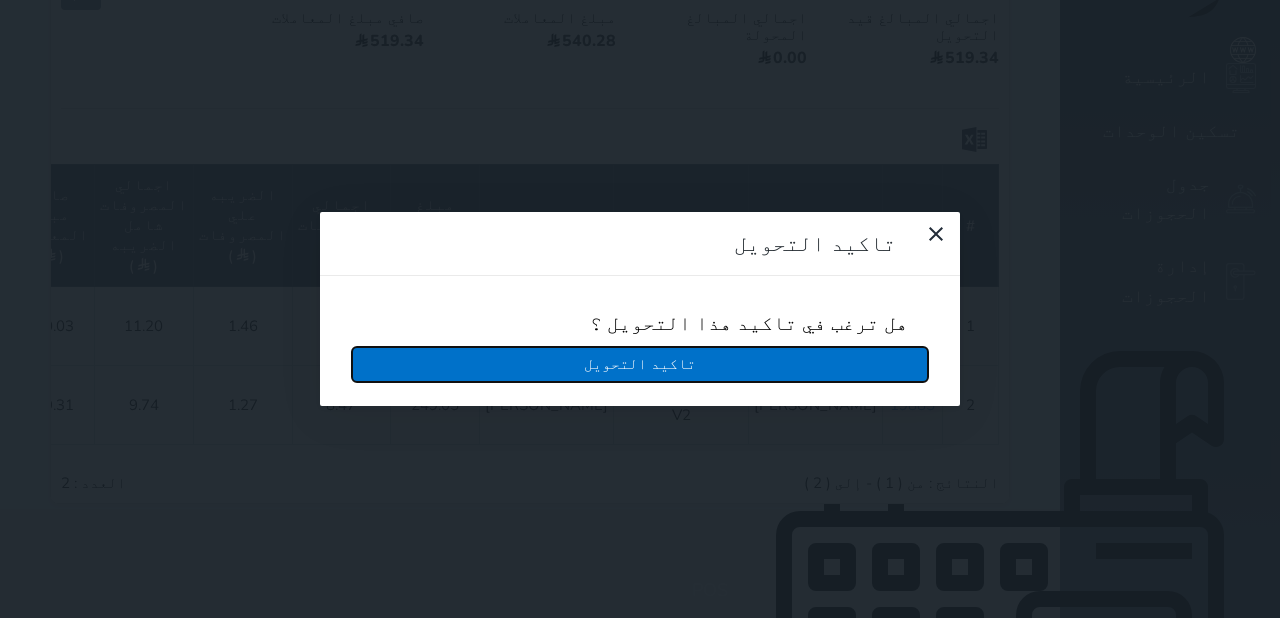 click on "تاكيد التحويل" at bounding box center (640, 364) 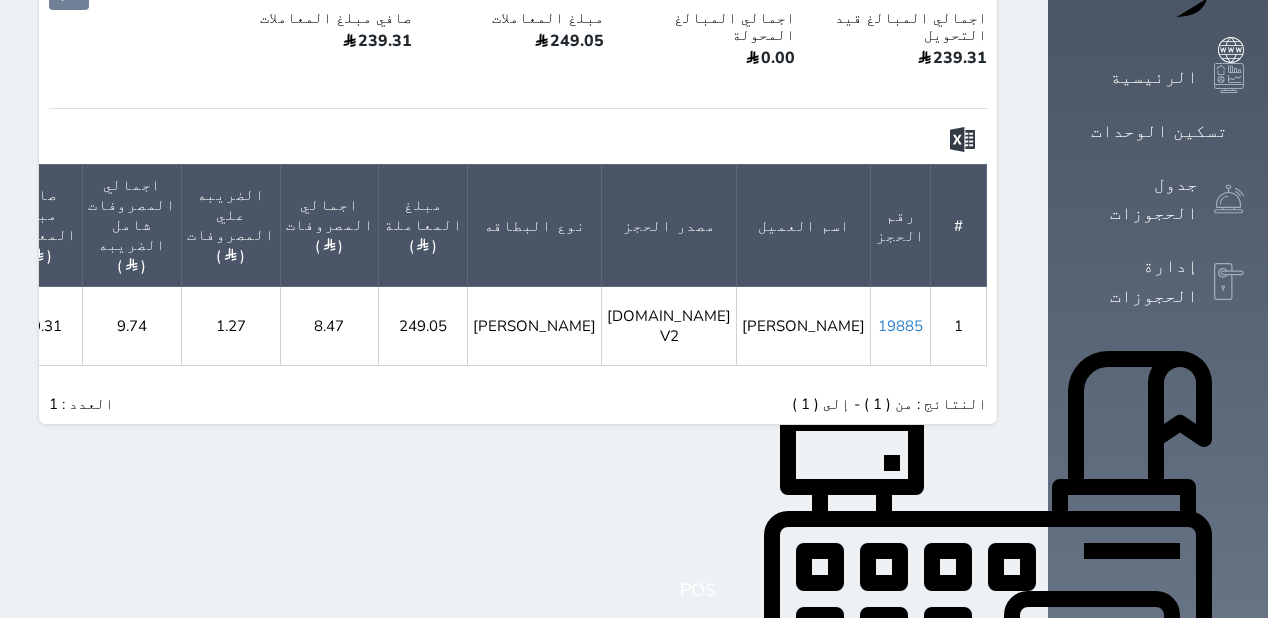 click 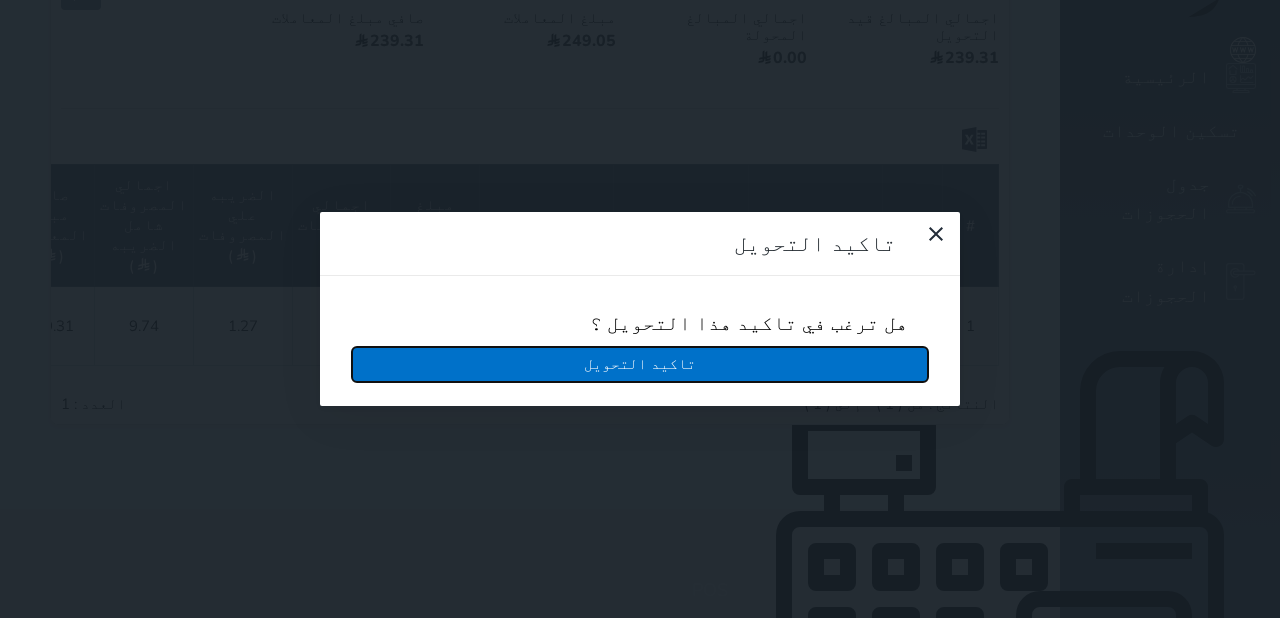 click on "تاكيد التحويل" at bounding box center [640, 364] 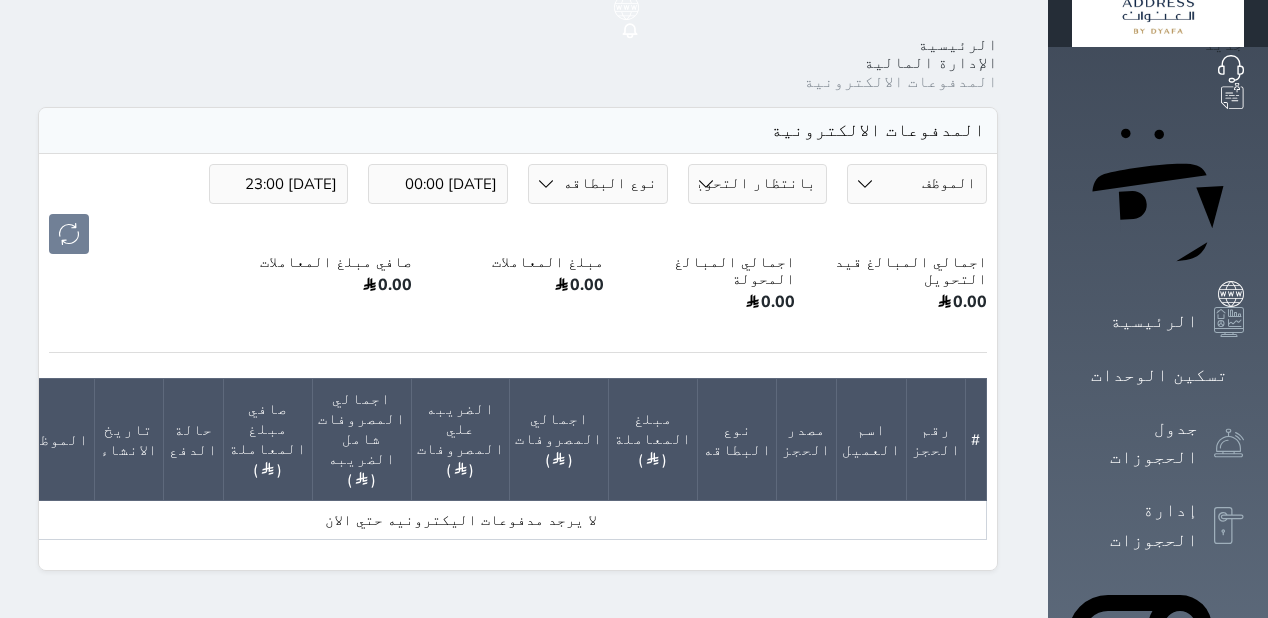 scroll, scrollTop: 0, scrollLeft: 0, axis: both 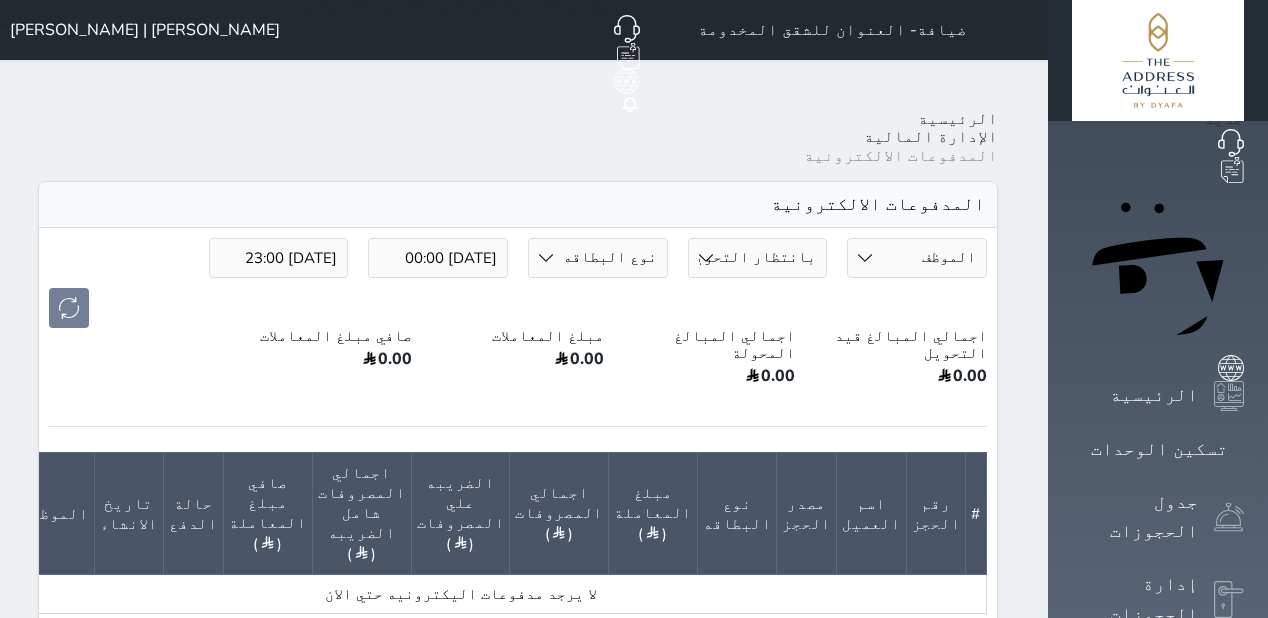 click on "[PERSON_NAME] | [PERSON_NAME]" at bounding box center [145, 30] 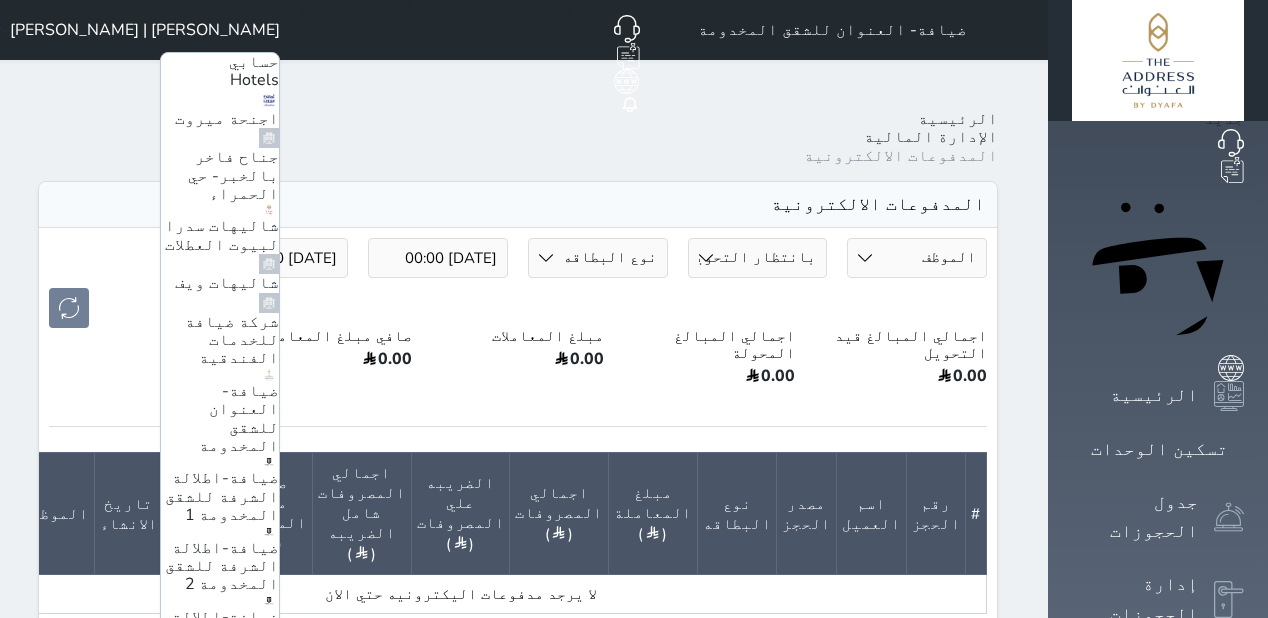 scroll, scrollTop: 247, scrollLeft: 0, axis: vertical 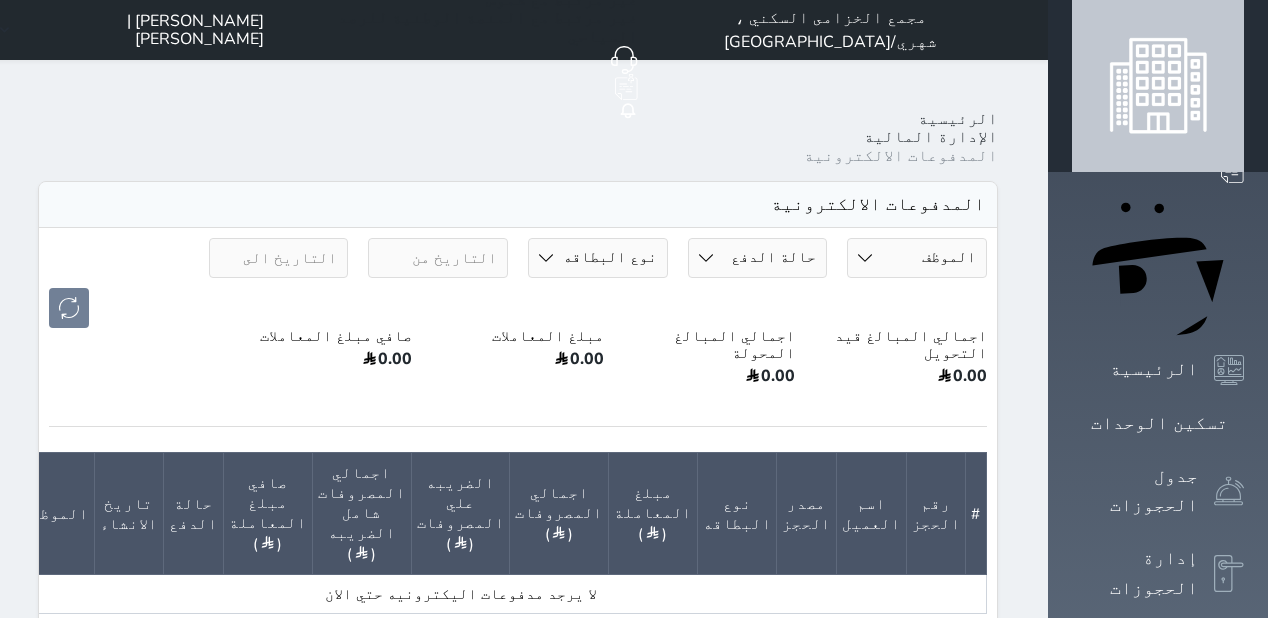 click at bounding box center (438, 258) 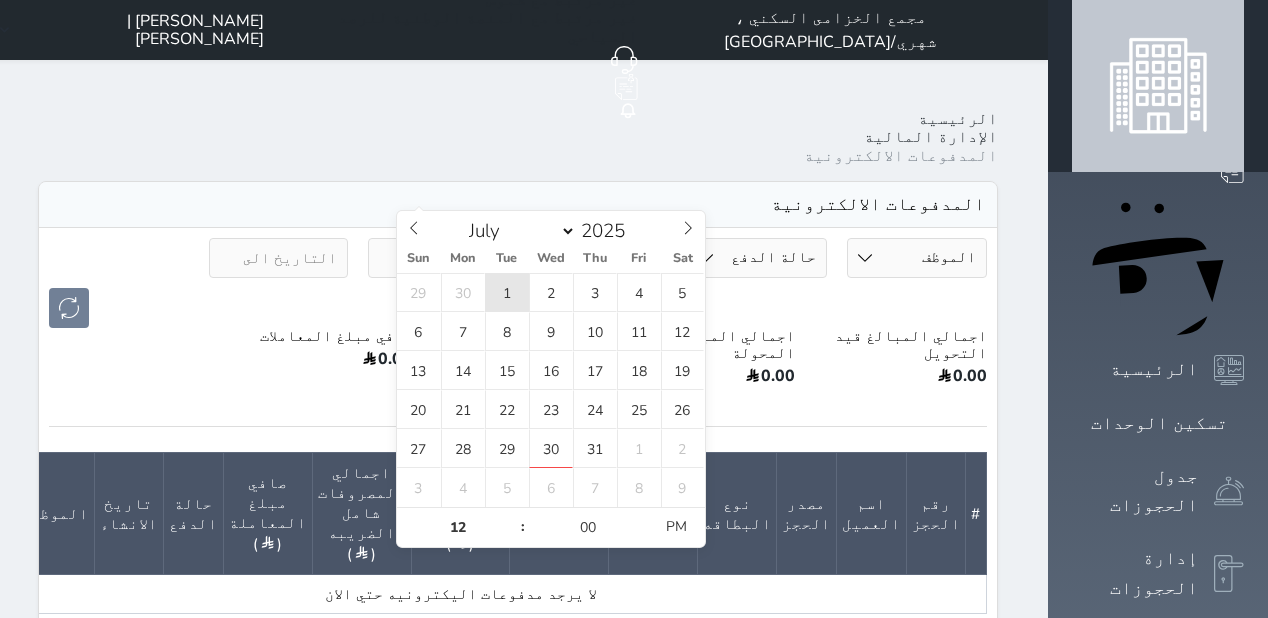click on "1" at bounding box center (507, 292) 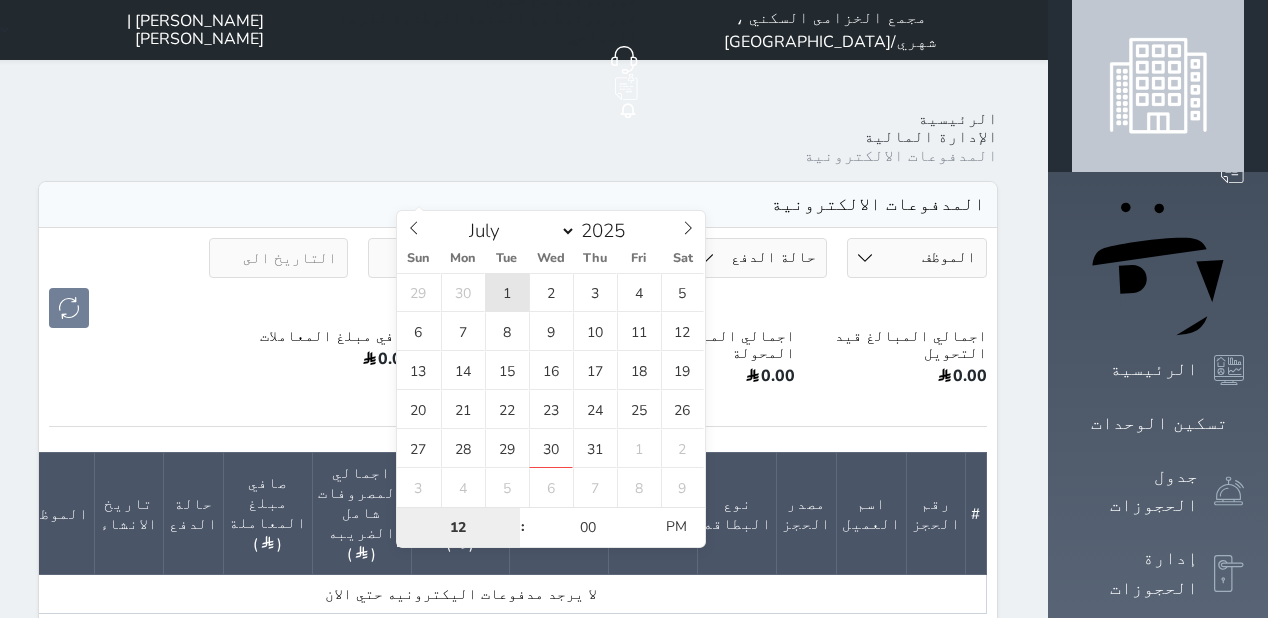 type on "[DATE] 12:00" 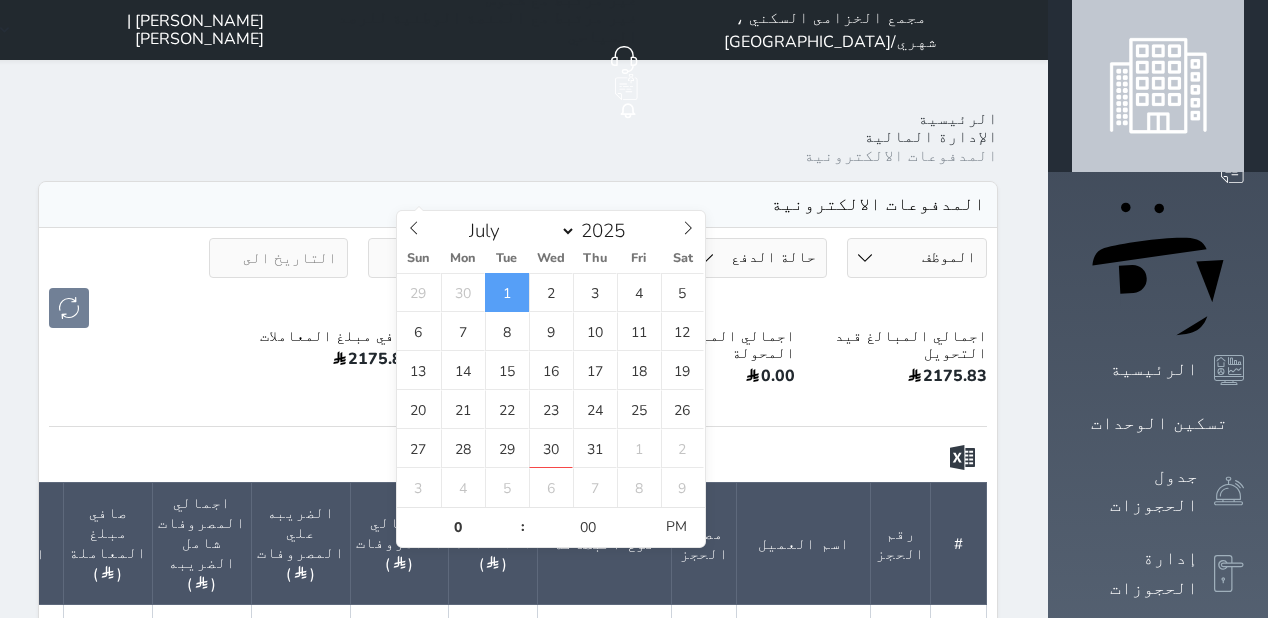 type on "12" 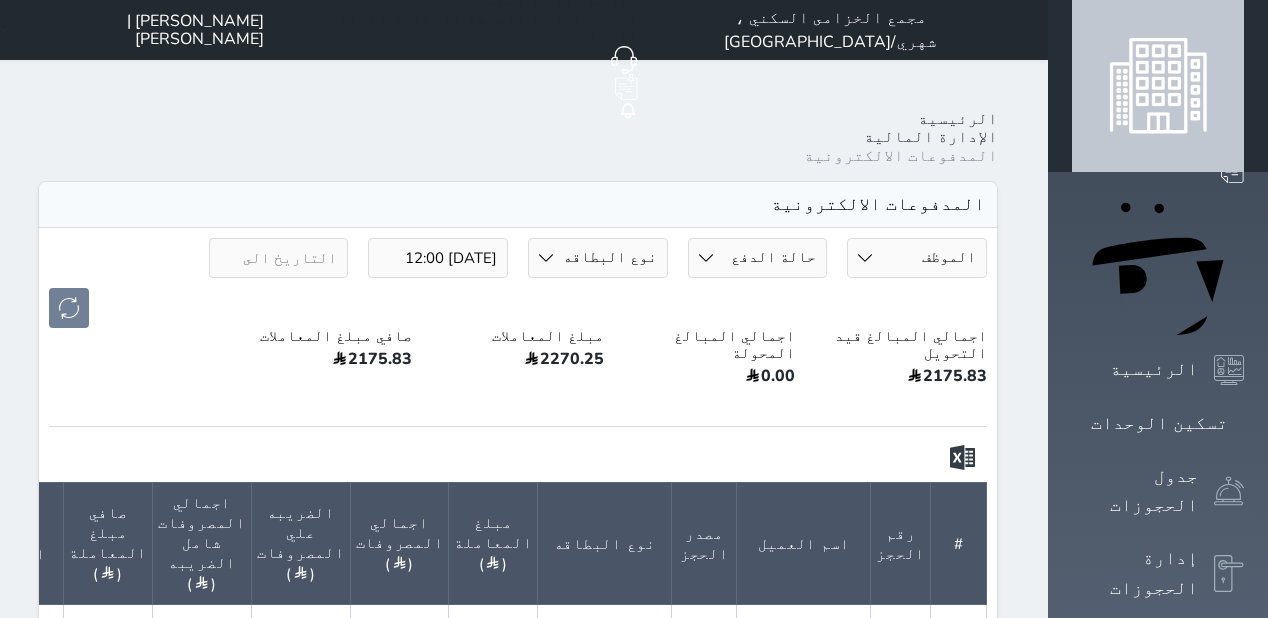 click on "[DATE] 12:00" at bounding box center (438, 258) 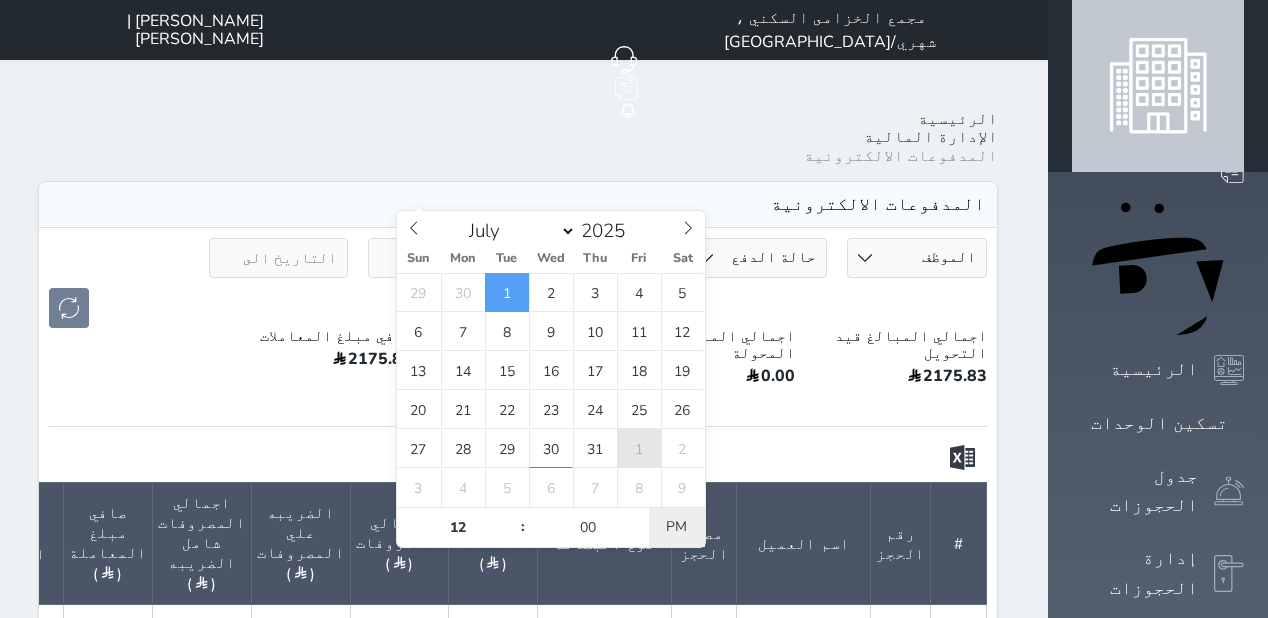 drag, startPoint x: 676, startPoint y: 534, endPoint x: 623, endPoint y: 470, distance: 83.09633 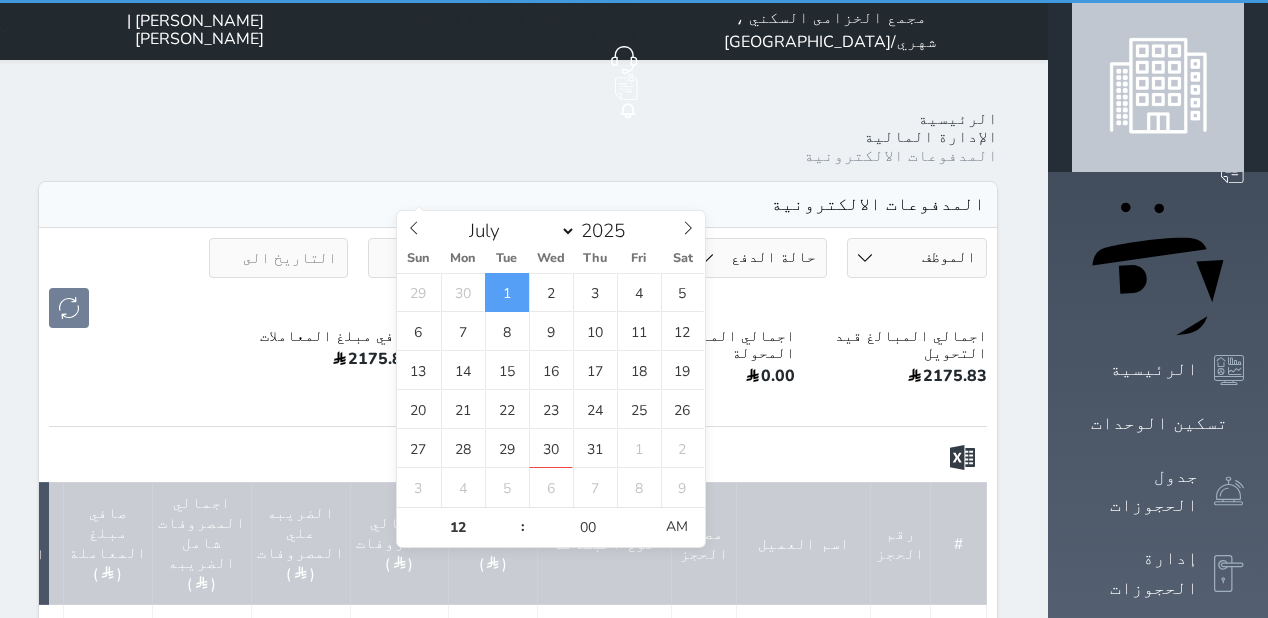 click on "Your browser does not support the audio element.
حجز جماعي جديد   حجز جديد             الرئيسية     تسكين الوحدات     جدول الحجوزات     إدارة الحجوزات     POS     الإدارة المالية     العملاء     تقييمات العملاء         التقارير       الدعم الفني
مجمع الخزامى السكني ، شهري/سنوي
حجز جماعي جديد   حجز جديد   غير مرتبط مع منصة زاتكا المرحلة الثانية   غير مرتبط مع شموس   غير مرتبط مع المنصة الوطنية للرصد السياحي             إشعار   الغرفة   النزيل   المصدر
[PERSON_NAME] | [PERSON_NAME]
الرئيسية الإدارة المالية المدفوعات الالكترونية   المدفوعات الالكترونية     الموظف   [PERSON_NAME]" at bounding box center (628, 870) 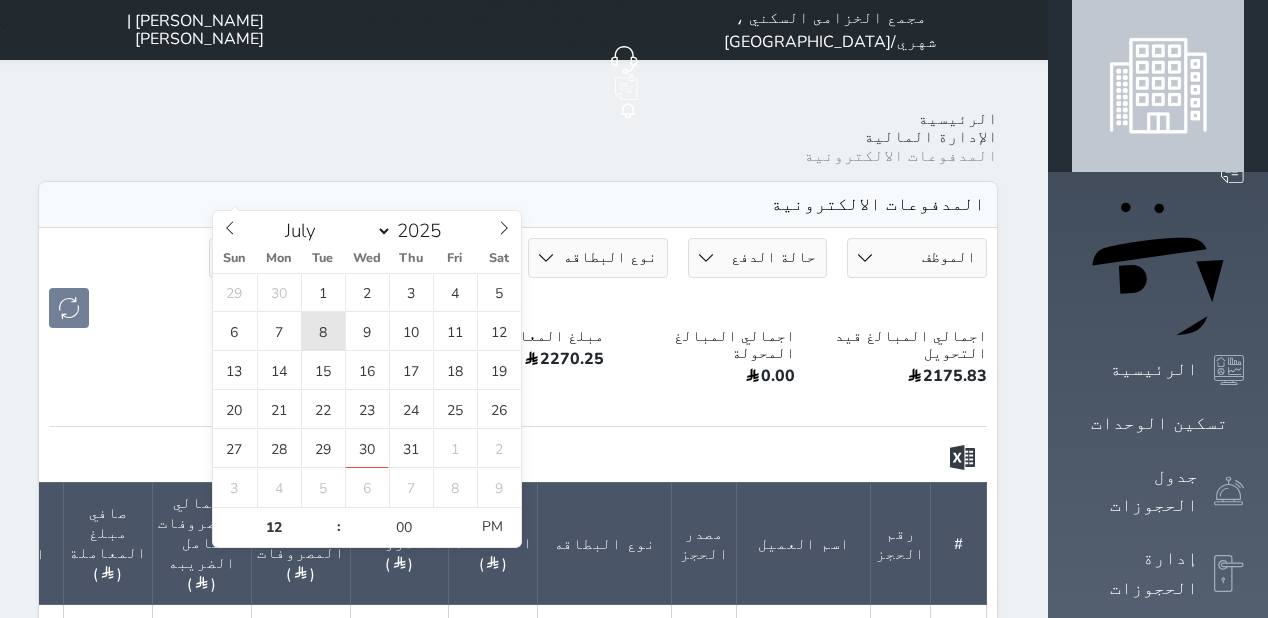 click on "8" at bounding box center (323, 331) 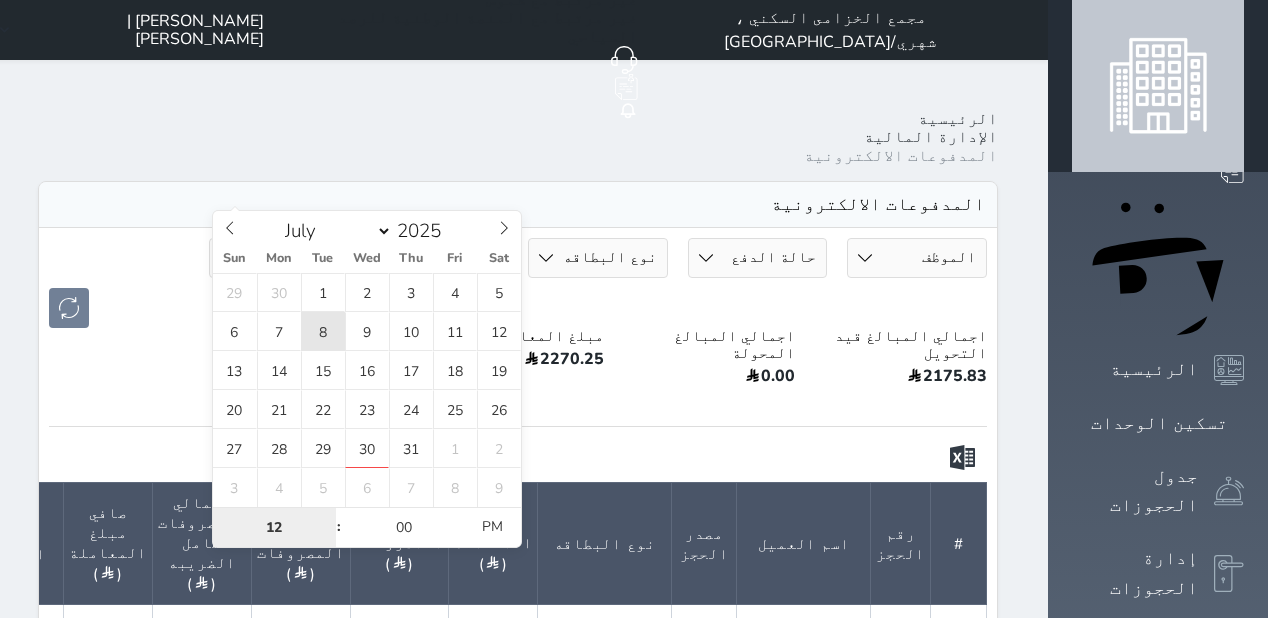 type on "[DATE] 12:00" 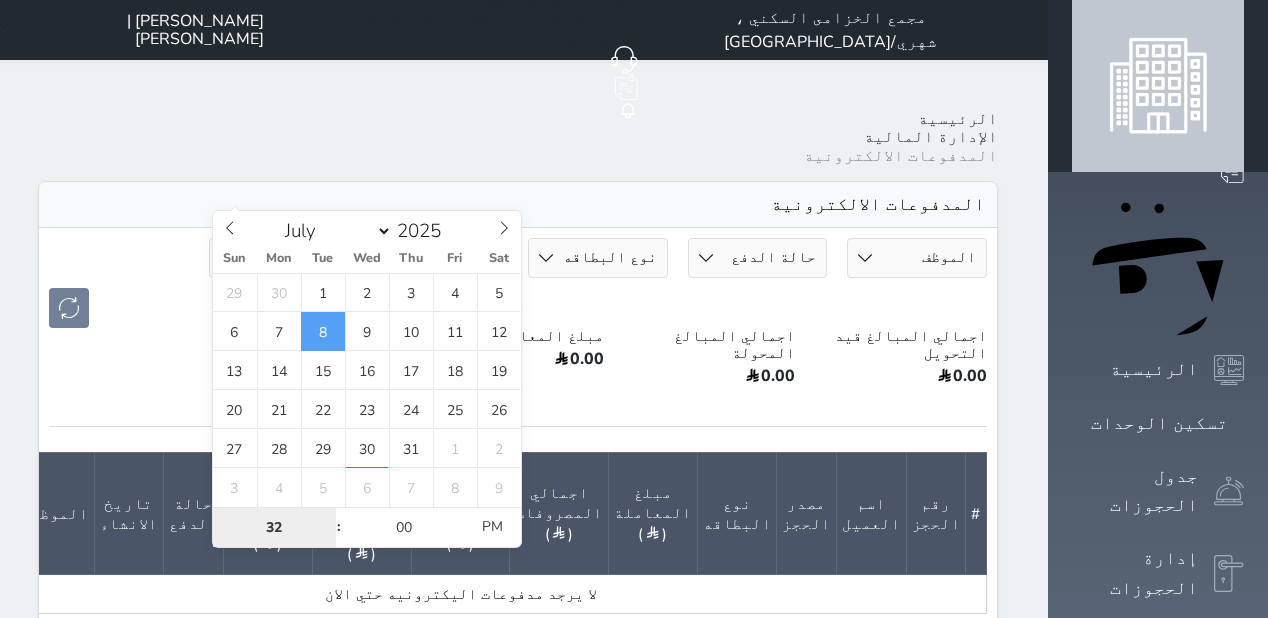 type on "3" 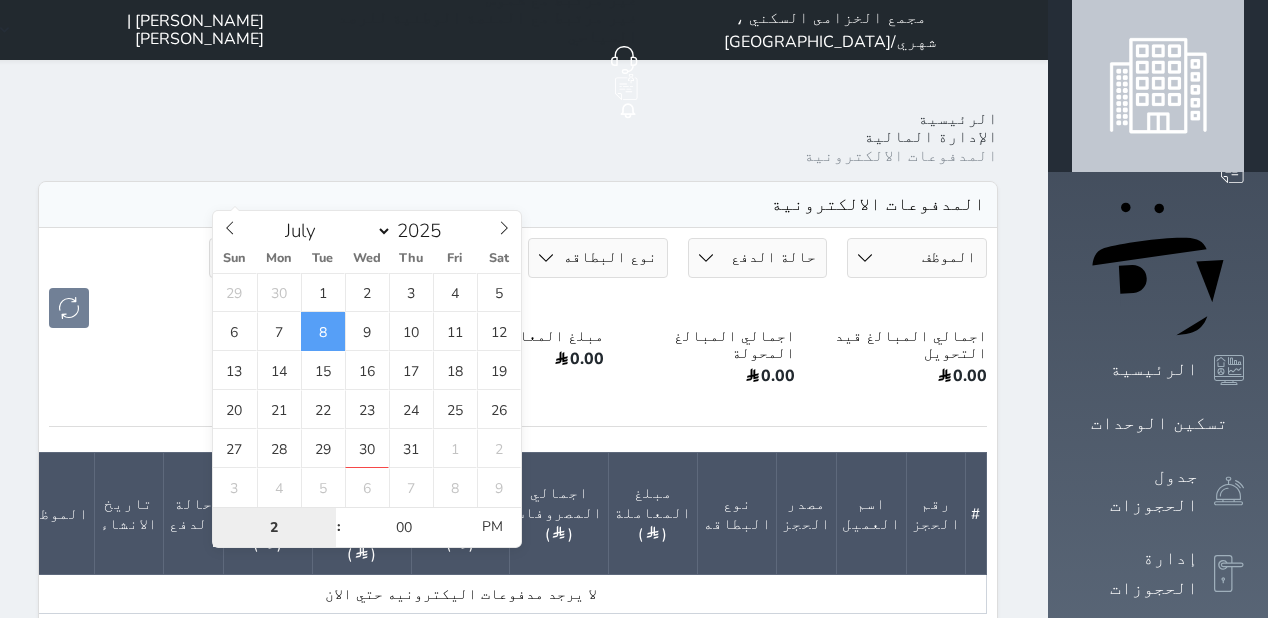 type on "23" 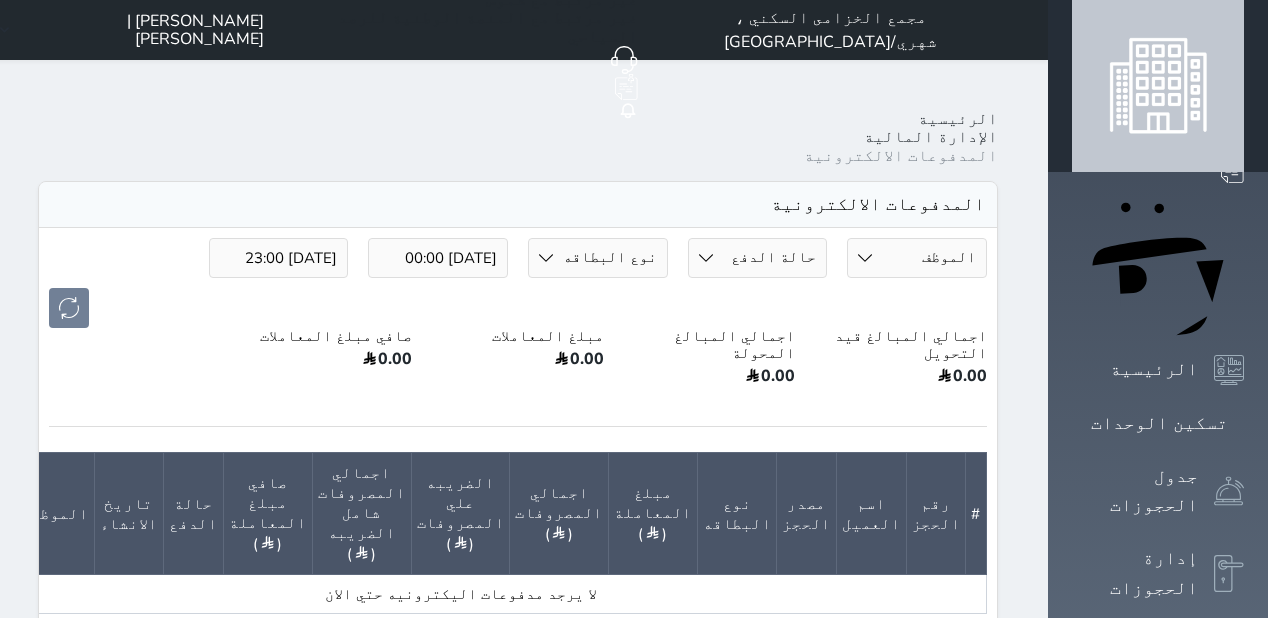 click on "[DATE] 23:00" at bounding box center (279, 258) 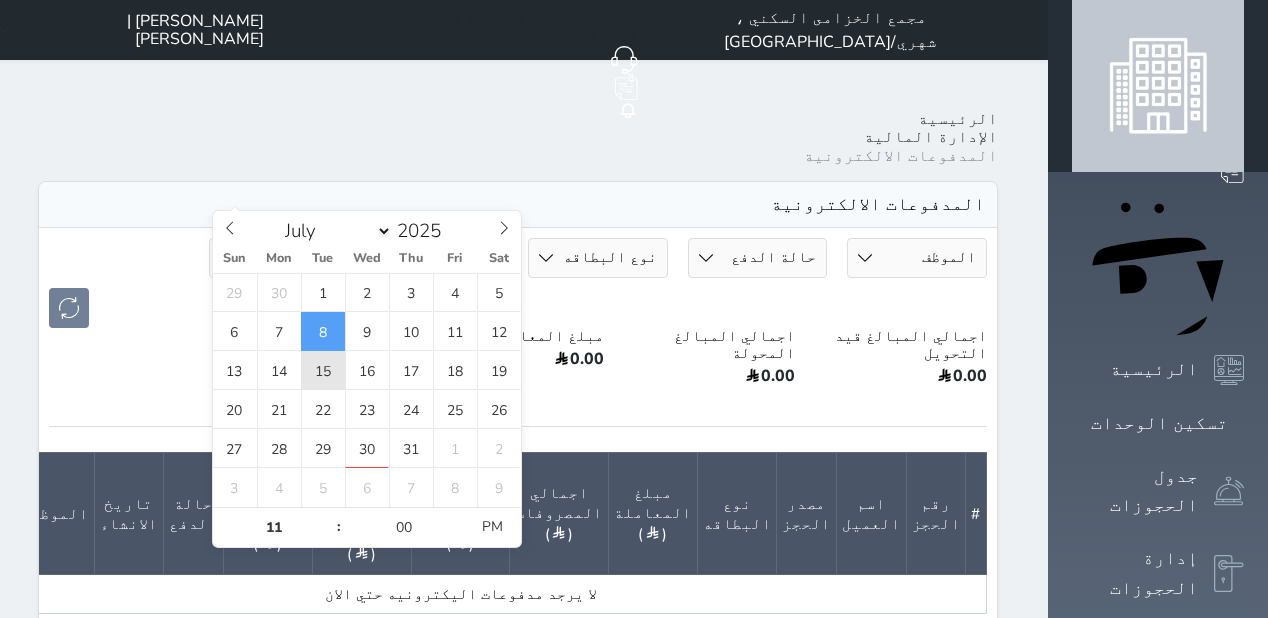 click on "15" at bounding box center [323, 370] 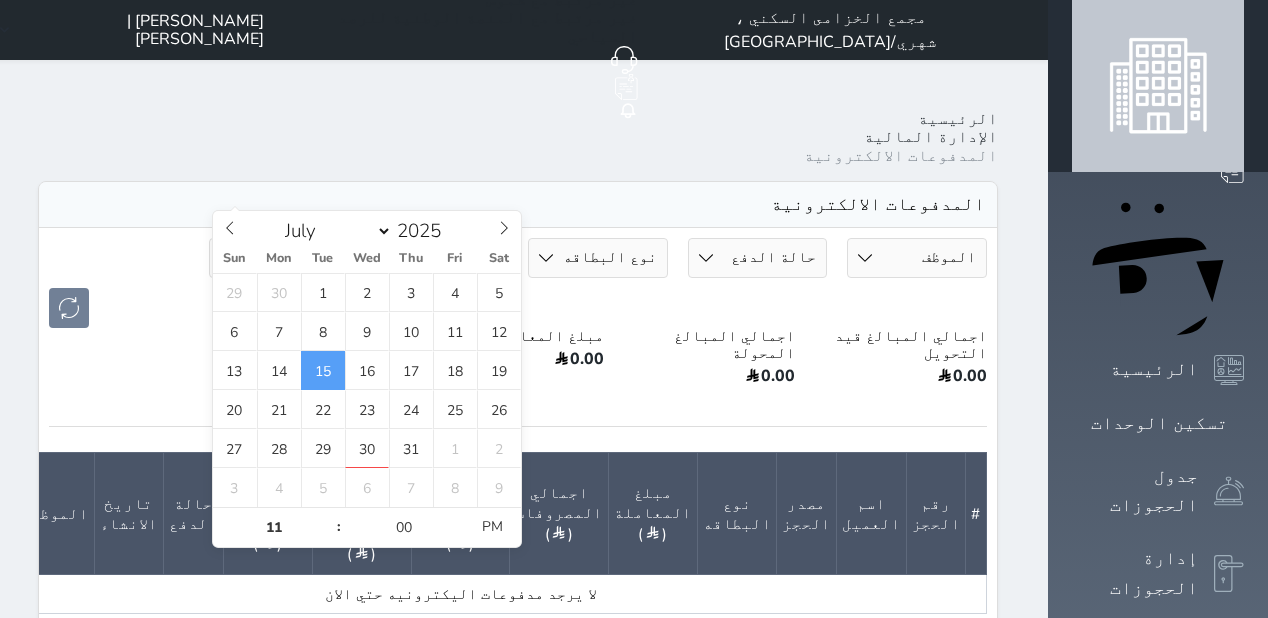 click at bounding box center (518, 308) 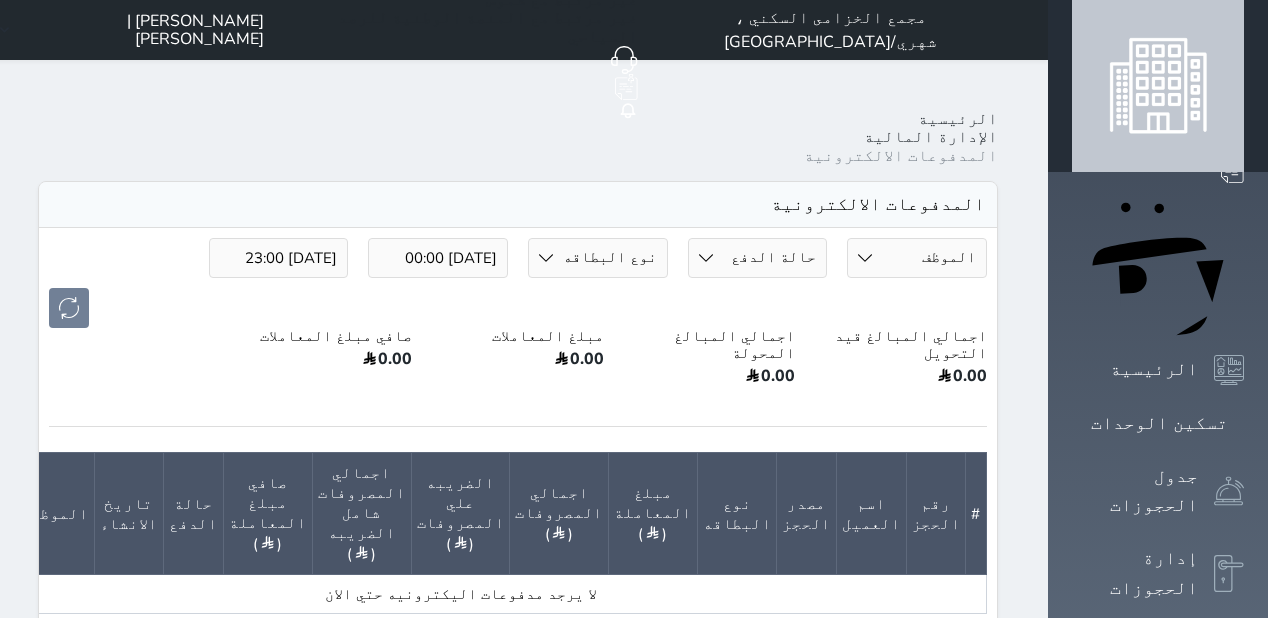 click on "[DATE] 23:00" at bounding box center [279, 258] 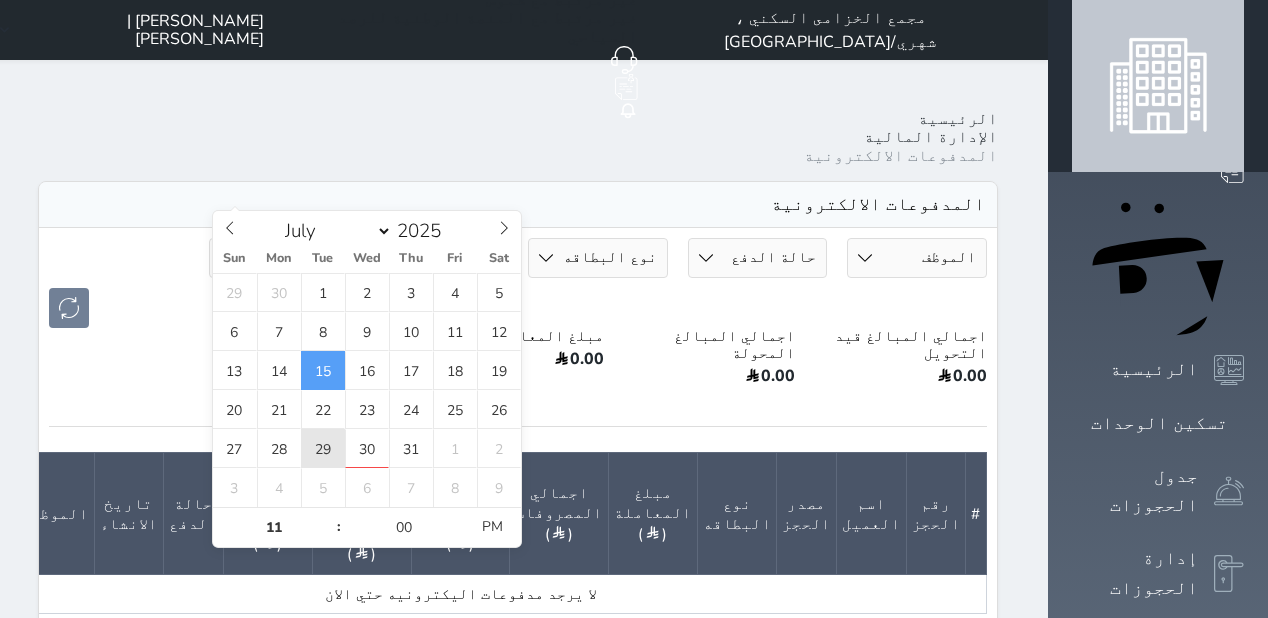 click on "29" at bounding box center [323, 448] 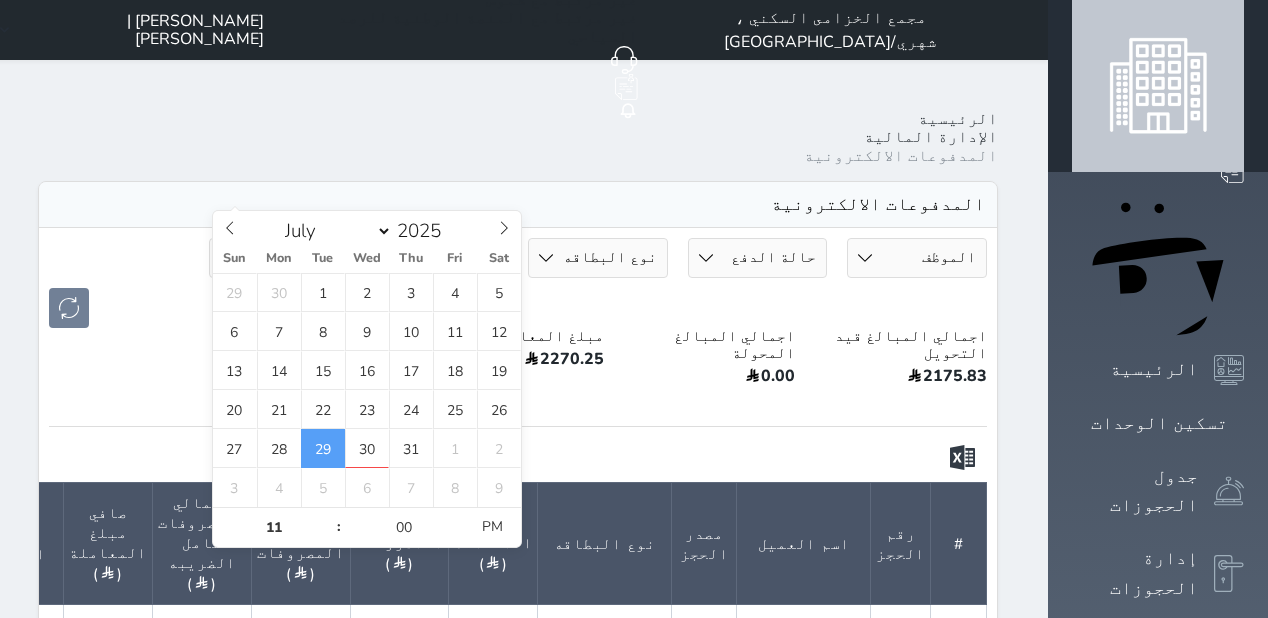 click on "الموظف   [PERSON_NAME] | [PERSON_NAME] [PERSON_NAME] Ata Al Shake | [PERSON_NAME] الشيخ   حالة الدفع   بانتظار التحويل   محولة   نوع البطاقه   ڤيزا كارد   ماستر كارد   مدي   [DATE] 00:00   [DATE] 23:00" at bounding box center [518, 283] 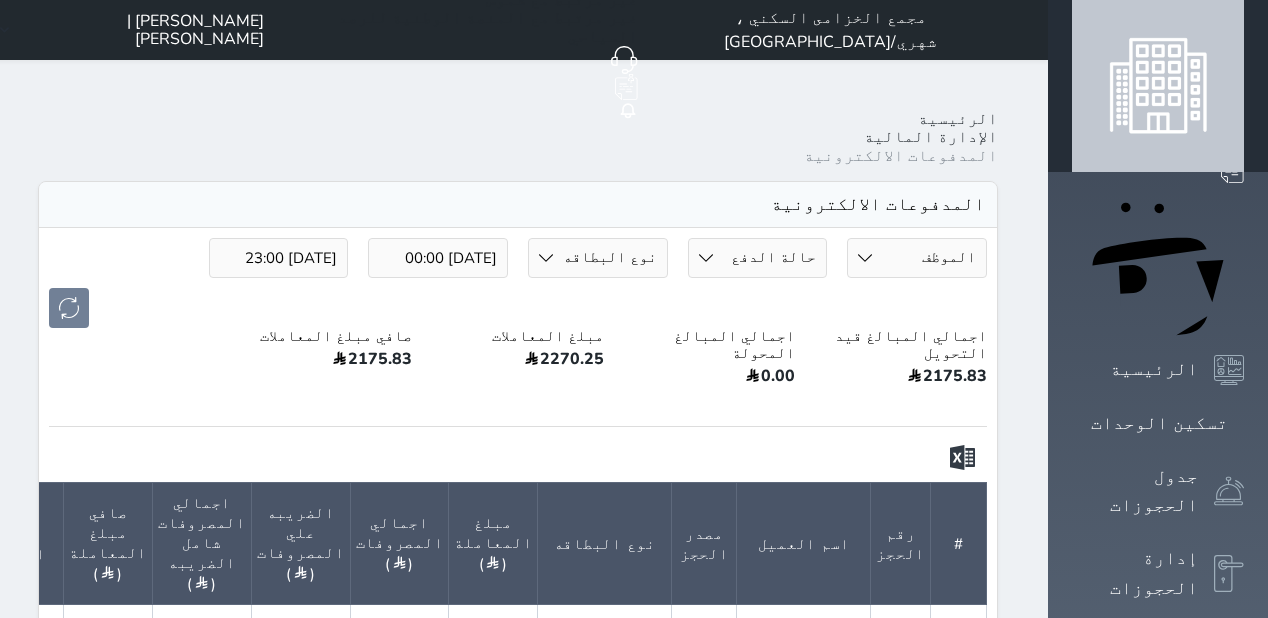 click on "[DATE] 23:00" at bounding box center (279, 258) 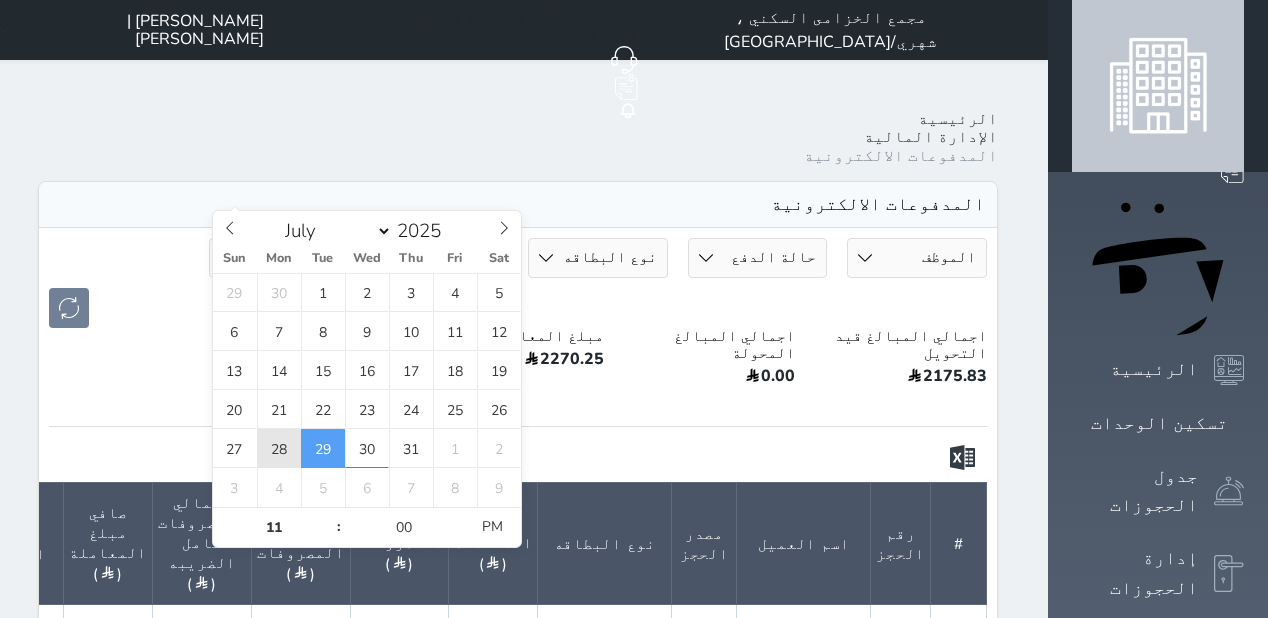 click on "28" at bounding box center (279, 448) 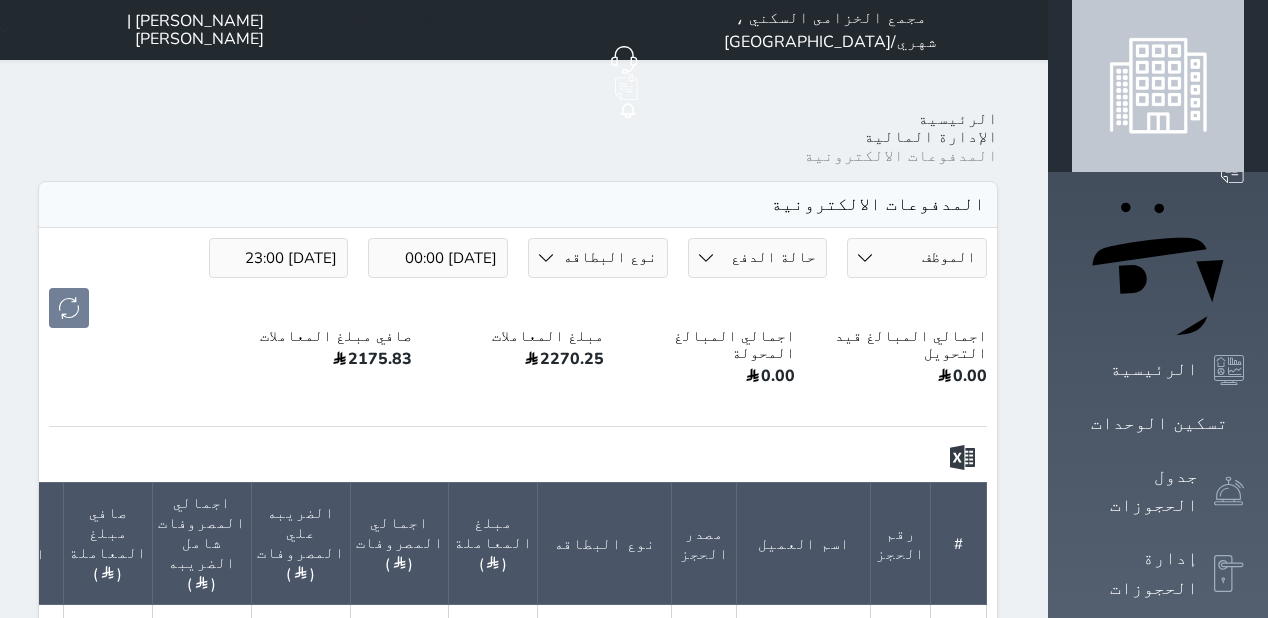 click at bounding box center [518, 308] 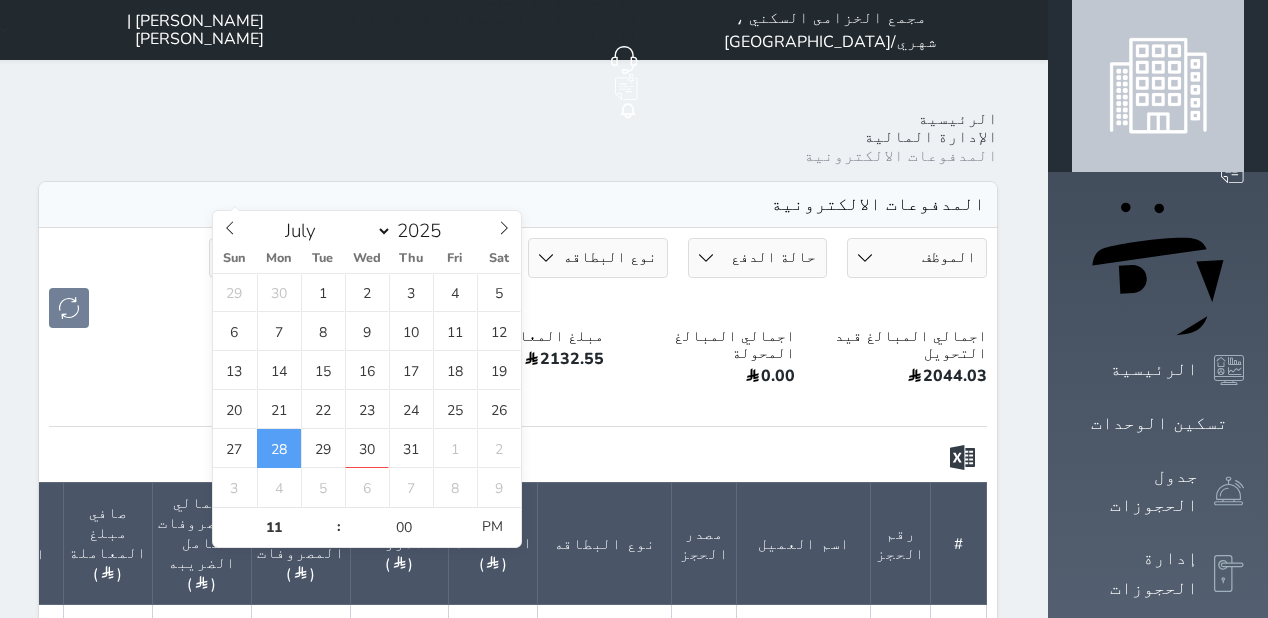click on "Your browser does not support the audio element.
حجز جماعي جديد   حجز جديد             الرئيسية     تسكين الوحدات     جدول الحجوزات     إدارة الحجوزات     POS     الإدارة المالية     العملاء     تقييمات العملاء         التقارير       الدعم الفني
مجمع الخزامى السكني ، شهري/سنوي
حجز جماعي جديد   حجز جديد   غير مرتبط مع منصة زاتكا المرحلة الثانية   غير مرتبط مع شموس   غير مرتبط مع المنصة الوطنية للرصد السياحي             إشعار   الغرفة   النزيل   المصدر
[PERSON_NAME] | [PERSON_NAME]
الرئيسية الإدارة المالية المدفوعات الالكترونية   المدفوعات الالكترونية     الموظف   [PERSON_NAME]" at bounding box center [628, 870] 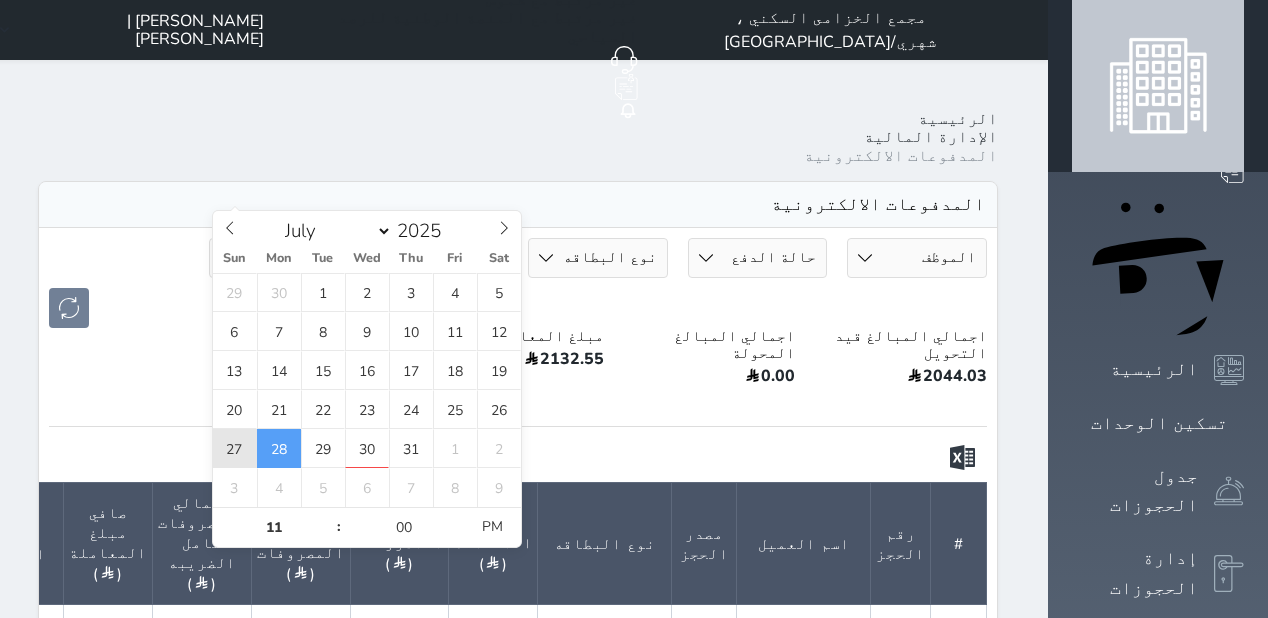 click on "27" at bounding box center [235, 448] 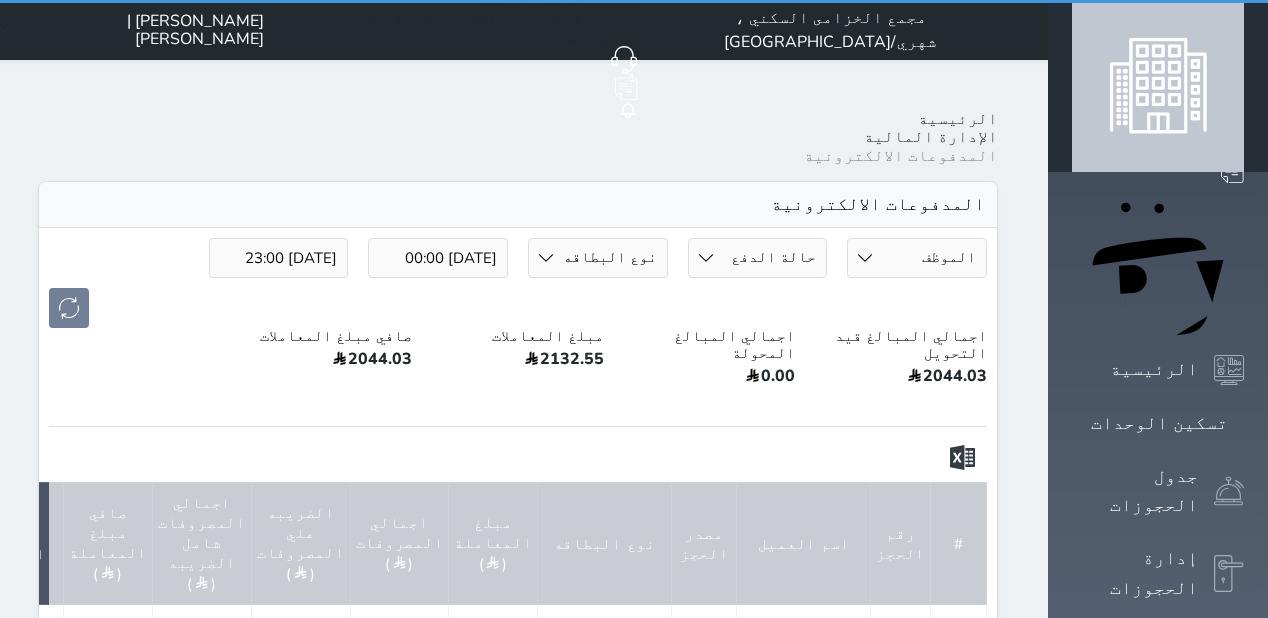 click on "الموظف   [PERSON_NAME] | [PERSON_NAME] [PERSON_NAME] Ata Al Shake | [PERSON_NAME] الشيخ   حالة الدفع   بانتظار التحويل   محولة   نوع البطاقه   ڤيزا كارد   ماستر كارد   مدي   [DATE] 00:00   [DATE] 23:00       اجمالي المبالغ قيد التحويل   2044.03    اجمالي المبالغ المحولة   0.00    مبلغ المعاملات   2132.55    صافي مبلغ المعاملات   2044.03          #     رقم الحجز   اسم العميل   مصدر الحجز   نوع البطاقه   مبلغ المعاملة ( )   اجمالي المصروفات ( )   الضريبه علي المصروفات ( )   اجمالي المصروفات شامل الضريبه ( )   صافي مبلغ المعاملة ( )   حالة الدفع   تاريخ الانشاء   الموظف   الاجرائات   1     1027   [PERSON_NAME]   ماستر كارد" at bounding box center (518, 959) 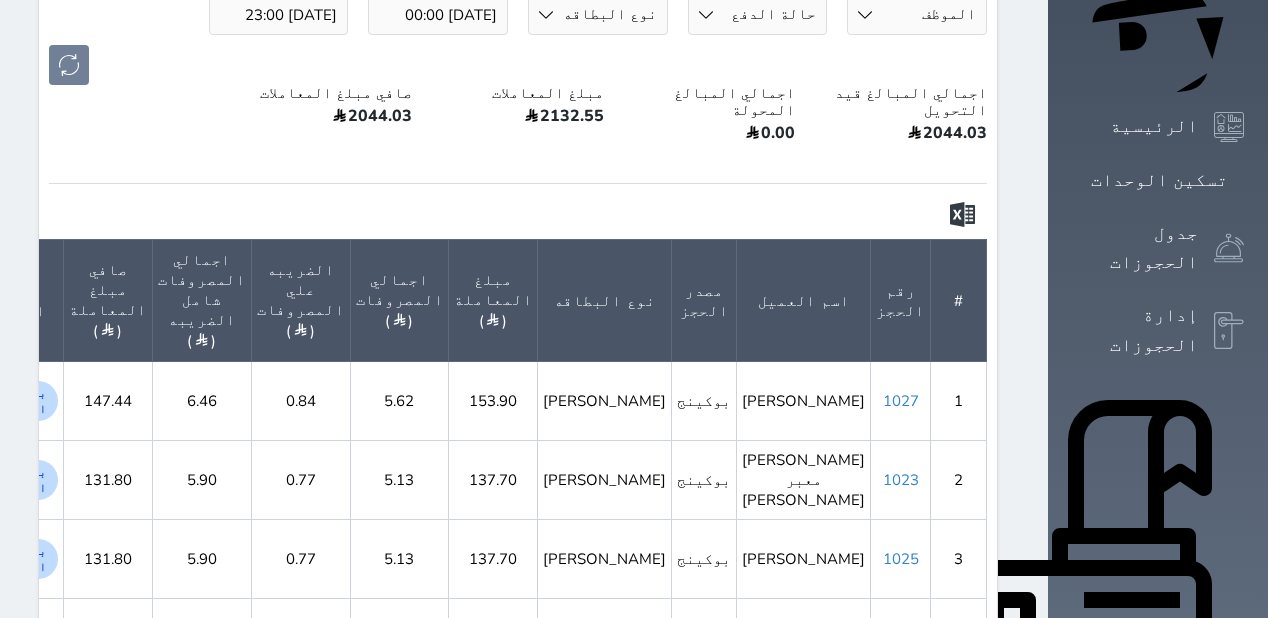 scroll, scrollTop: 83, scrollLeft: 0, axis: vertical 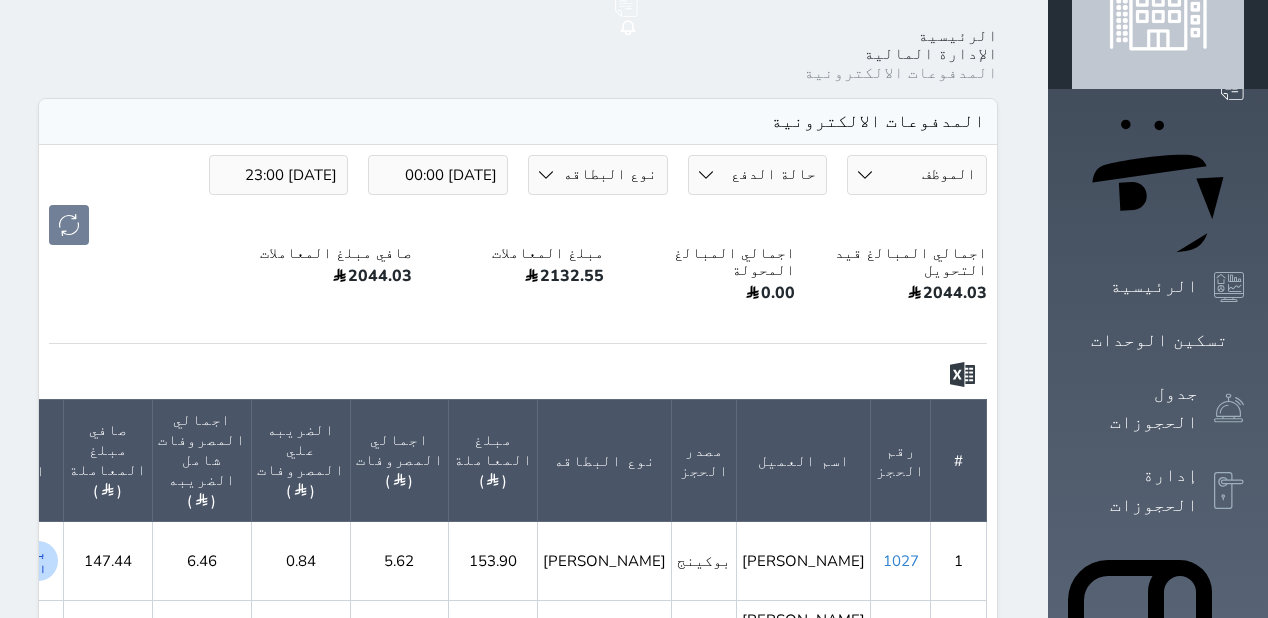 click on "[DATE] 23:00" at bounding box center (279, 175) 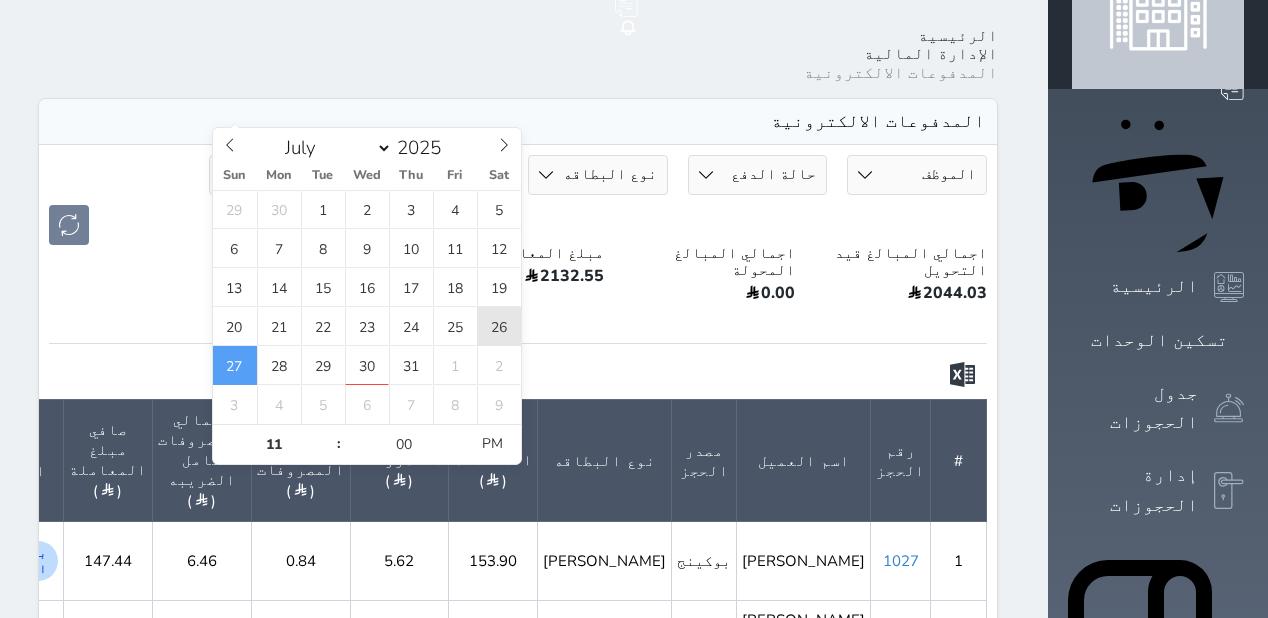 click on "26" at bounding box center [499, 326] 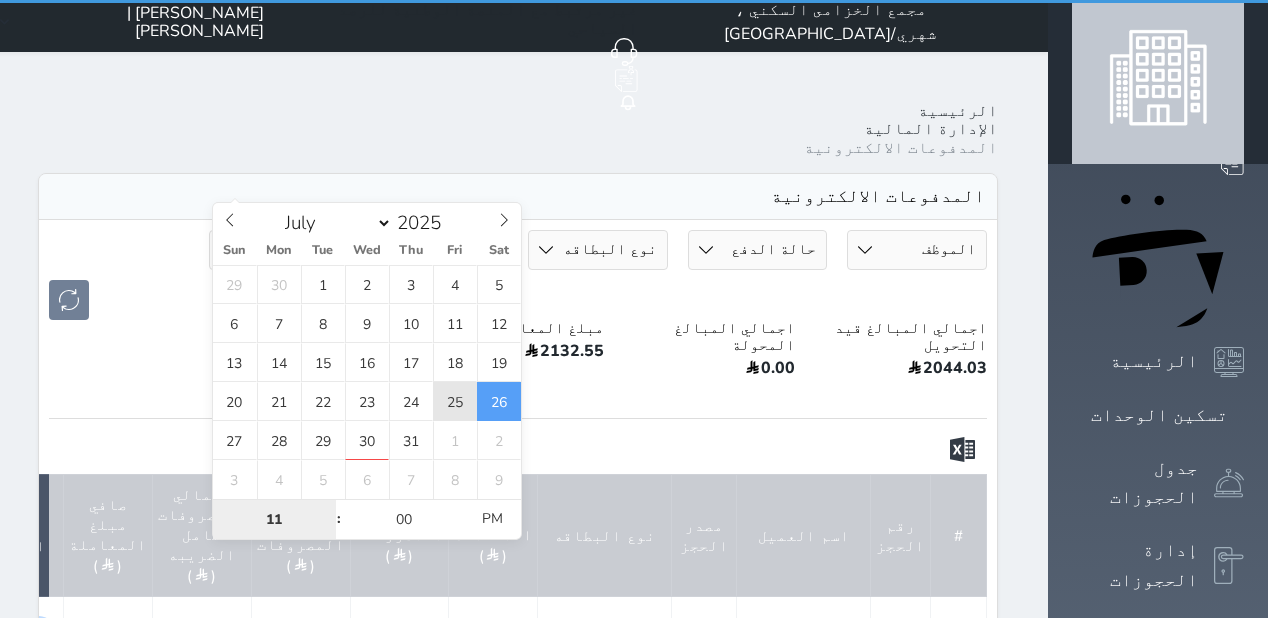 scroll, scrollTop: 0, scrollLeft: 0, axis: both 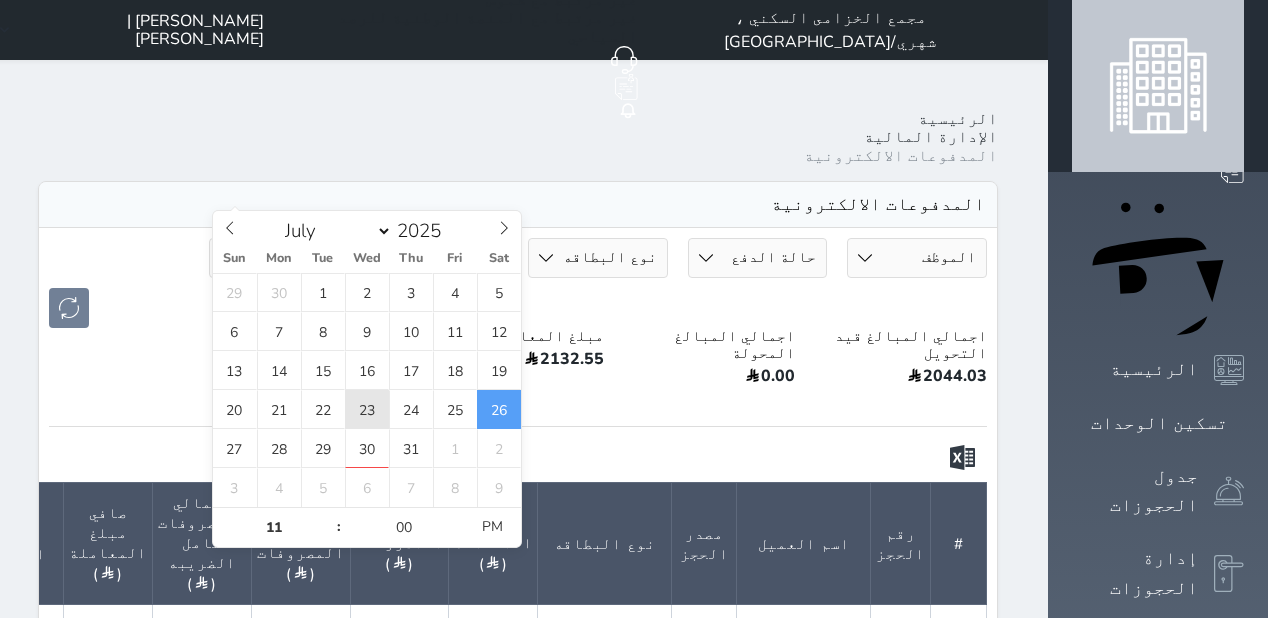 click on "23" at bounding box center [367, 409] 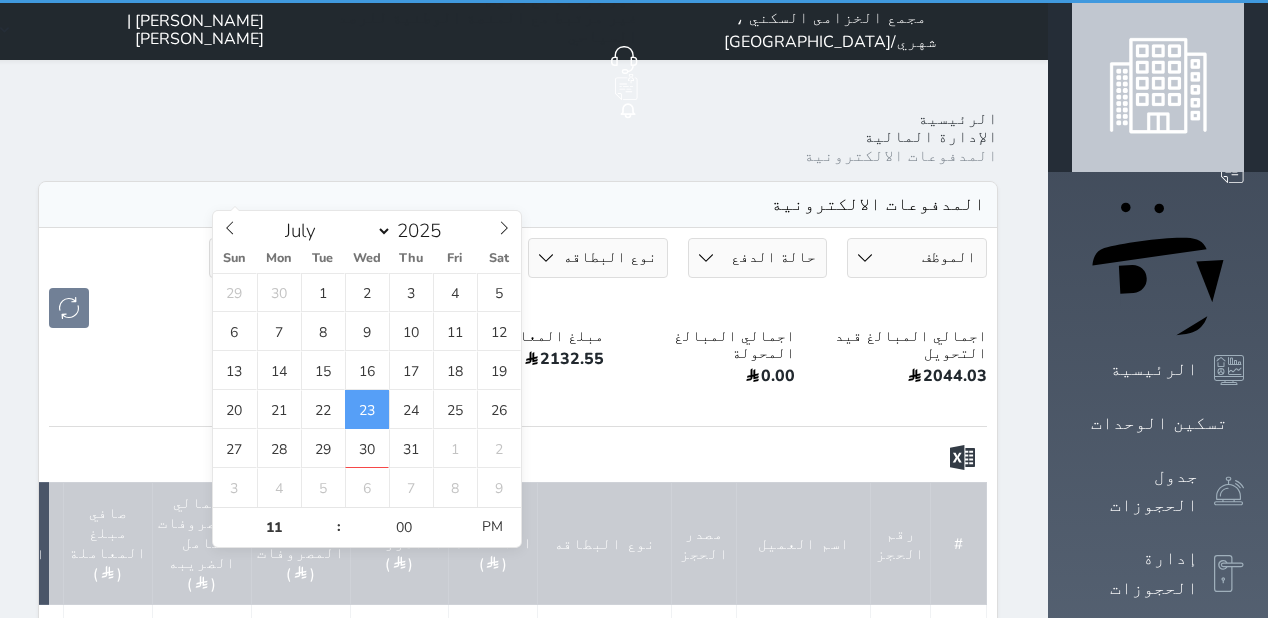 click on "الموظف   [PERSON_NAME] | [PERSON_NAME] [PERSON_NAME] Ata Al Shake | [PERSON_NAME] الشيخ   حالة الدفع   بانتظار التحويل   محولة   نوع البطاقه   ڤيزا كارد   ماستر كارد   مدي   [DATE] 00:00   [DATE] 23:00       اجمالي المبالغ قيد التحويل   2044.03    اجمالي المبالغ المحولة   0.00    مبلغ المعاملات   2132.55    صافي مبلغ المعاملات   2044.03          #     رقم الحجز   اسم العميل   مصدر الحجز   نوع البطاقه   مبلغ المعاملة ( )   اجمالي المصروفات ( )   الضريبه علي المصروفات ( )   اجمالي المصروفات شامل الضريبه ( )   صافي مبلغ المعاملة ( )   حالة الدفع   تاريخ الانشاء   الموظف   الاجرائات   1     1027   [PERSON_NAME]   ماستر كارد" at bounding box center [518, 959] 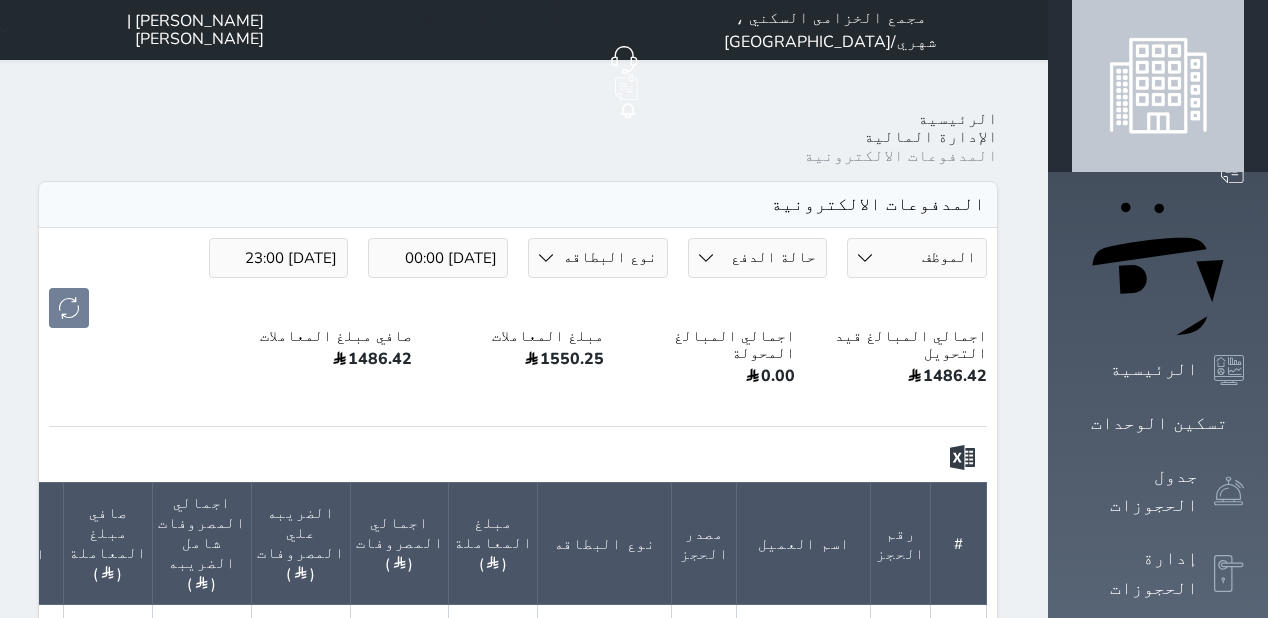 click on "Your browser does not support the audio element.
حجز جماعي جديد   حجز جديد             الرئيسية     تسكين الوحدات     جدول الحجوزات     إدارة الحجوزات     POS     الإدارة المالية     العملاء     تقييمات العملاء         التقارير       الدعم الفني
مجمع الخزامى السكني ، شهري/سنوي
حجز جماعي جديد   حجز جديد   غير مرتبط مع منصة زاتكا المرحلة الثانية   غير مرتبط مع شموس   غير مرتبط مع المنصة الوطنية للرصد السياحي             إشعار   الغرفة   النزيل   المصدر
[PERSON_NAME] | [PERSON_NAME]
الرئيسية الإدارة المالية المدفوعات الالكترونية   المدفوعات الالكترونية     الموظف   [PERSON_NAME]" at bounding box center (628, 730) 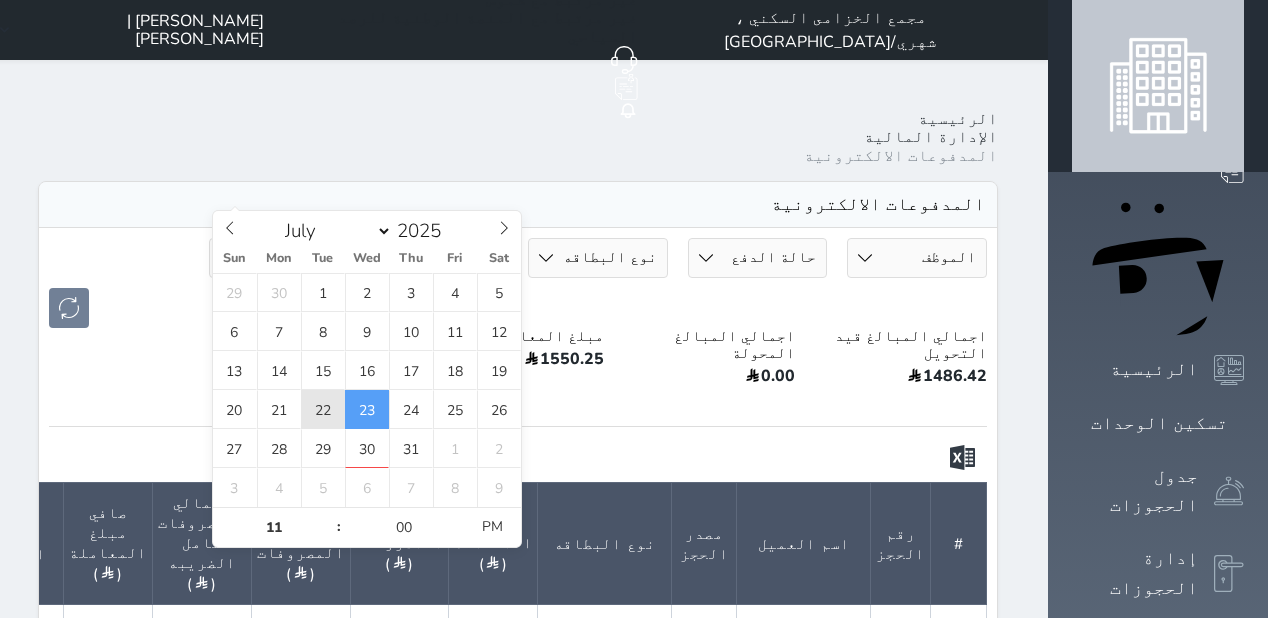 click on "22" at bounding box center (323, 409) 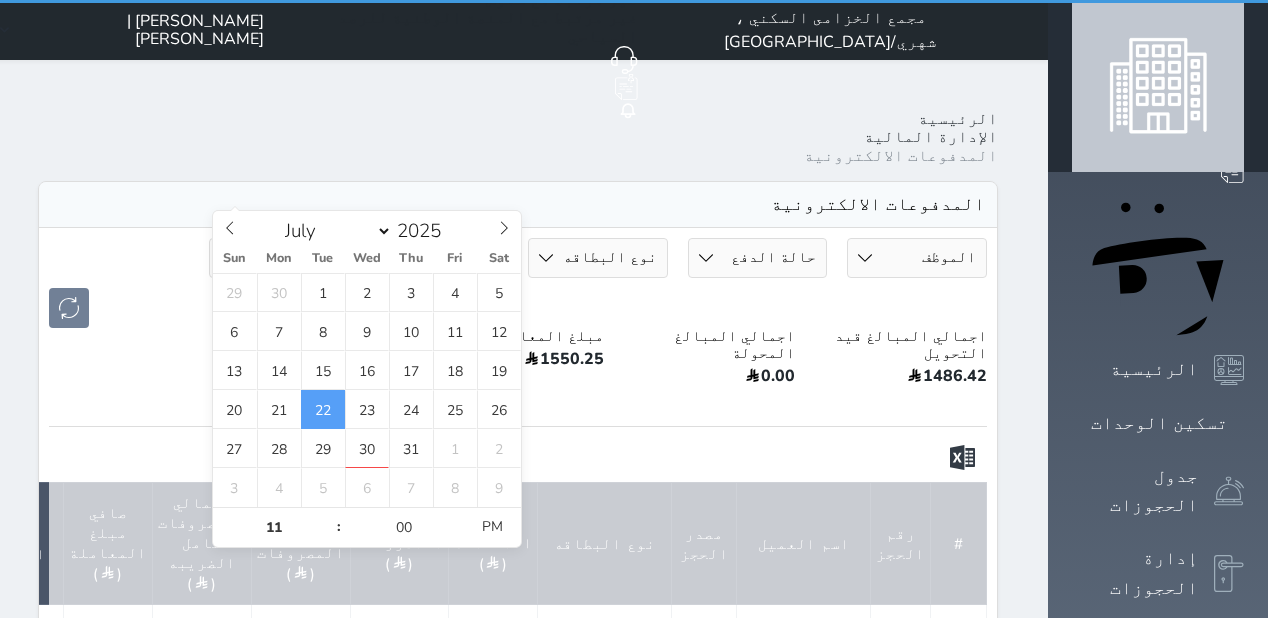 click on "المدفوعات الالكترونية" at bounding box center (518, 205) 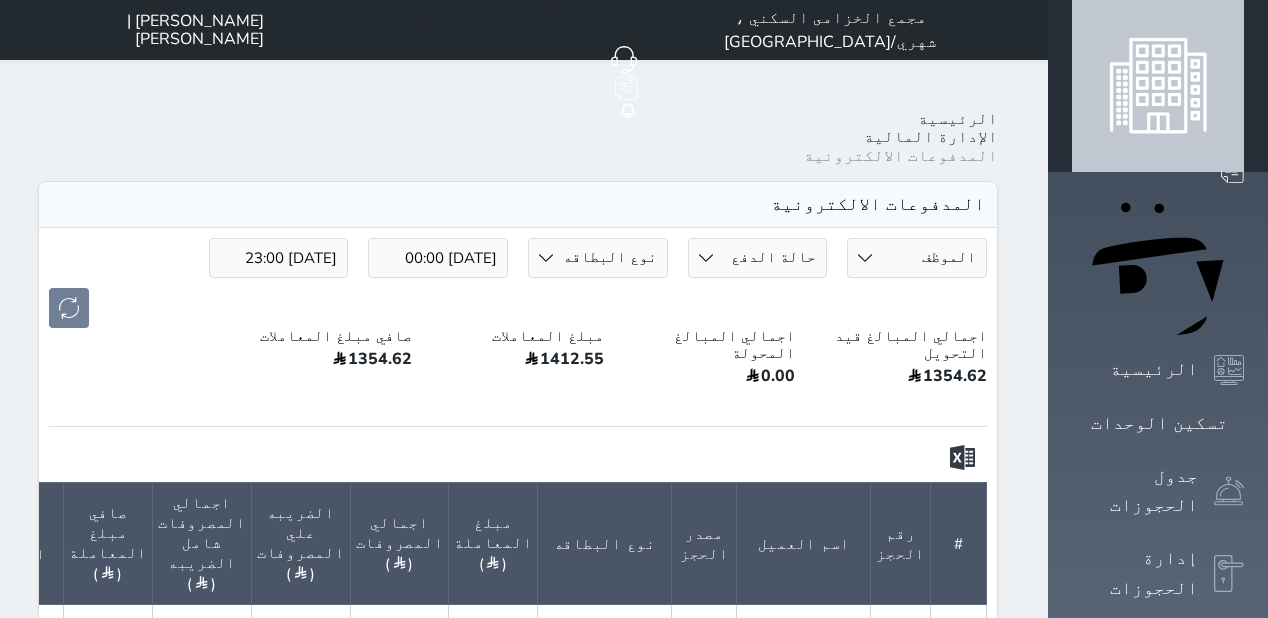 click on "Your browser does not support the audio element.
حجز جماعي جديد   حجز جديد             الرئيسية     تسكين الوحدات     جدول الحجوزات     إدارة الحجوزات     POS     الإدارة المالية     العملاء     تقييمات العملاء         التقارير       الدعم الفني
مجمع الخزامى السكني ، شهري/سنوي
حجز جماعي جديد   حجز جديد   غير مرتبط مع منصة زاتكا المرحلة الثانية   غير مرتبط مع شموس   غير مرتبط مع المنصة الوطنية للرصد السياحي             إشعار   الغرفة   النزيل   المصدر
[PERSON_NAME] | [PERSON_NAME]
الرئيسية الإدارة المالية المدفوعات الالكترونية   المدفوعات الالكترونية     الموظف   [PERSON_NAME]" at bounding box center [628, 730] 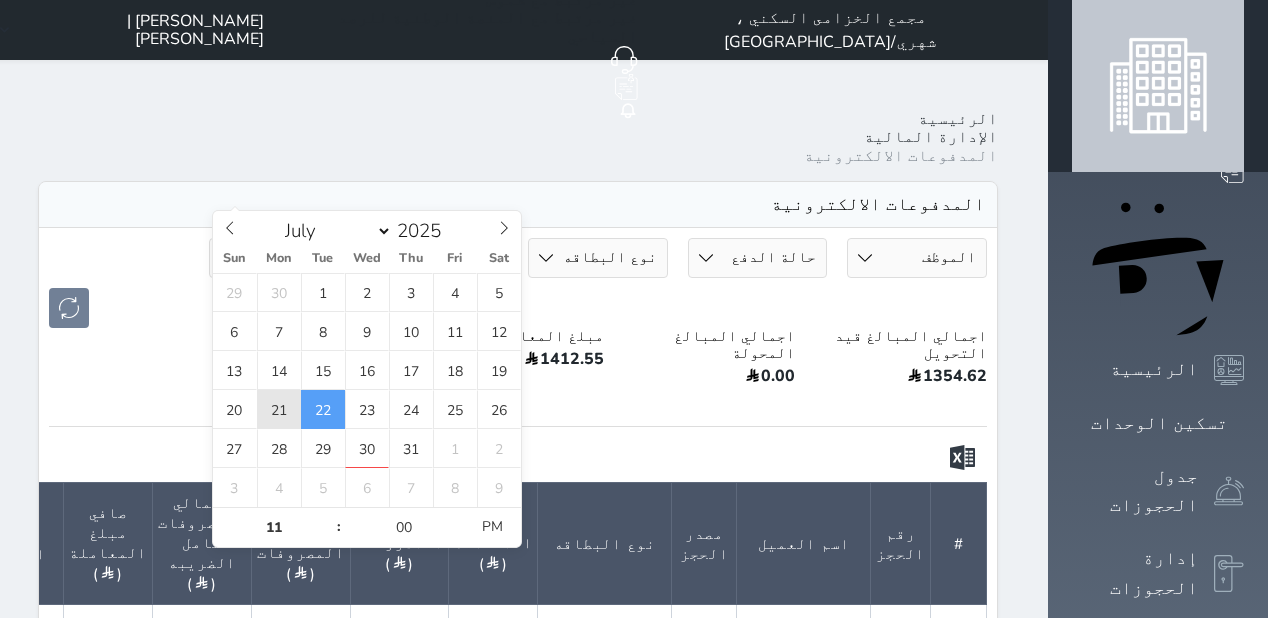click on "21" at bounding box center (279, 409) 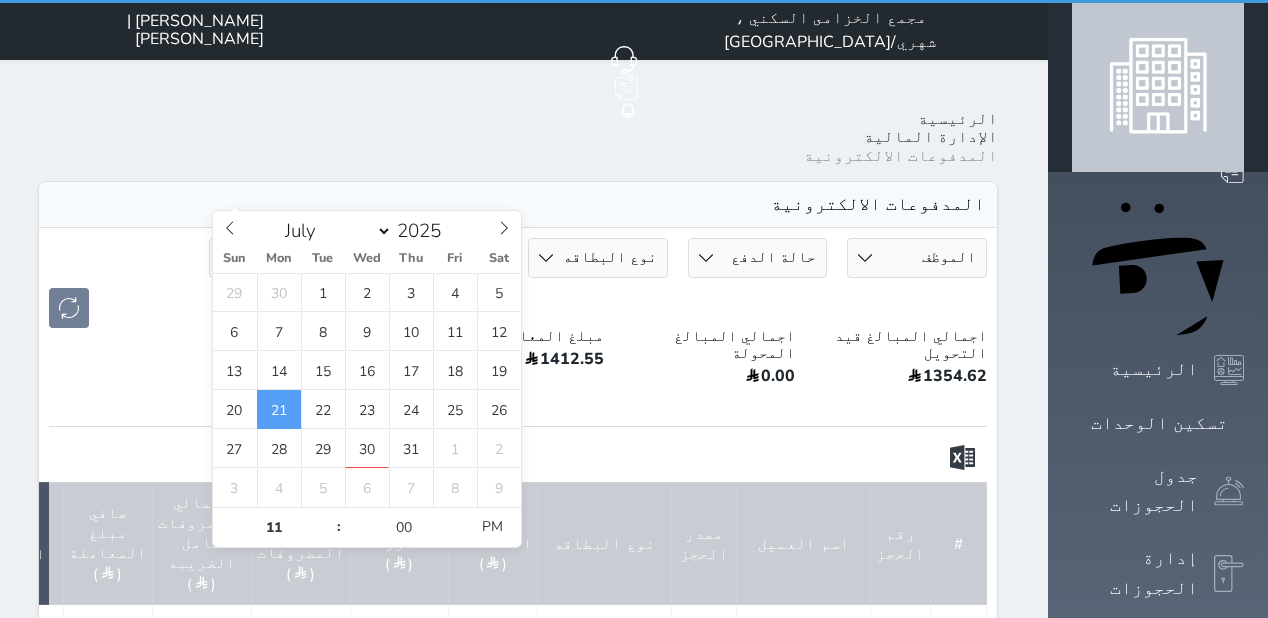 click on "[DATE] 23:00" at bounding box center (279, 258) 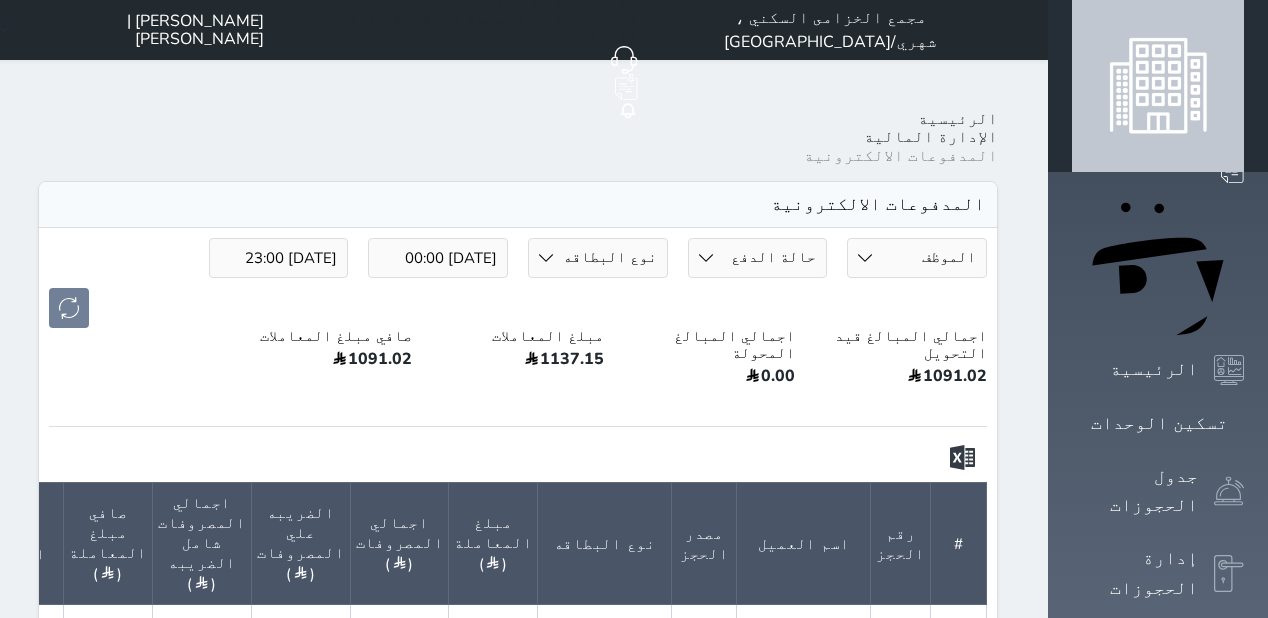 click on "[DATE] 23:00" at bounding box center [279, 258] 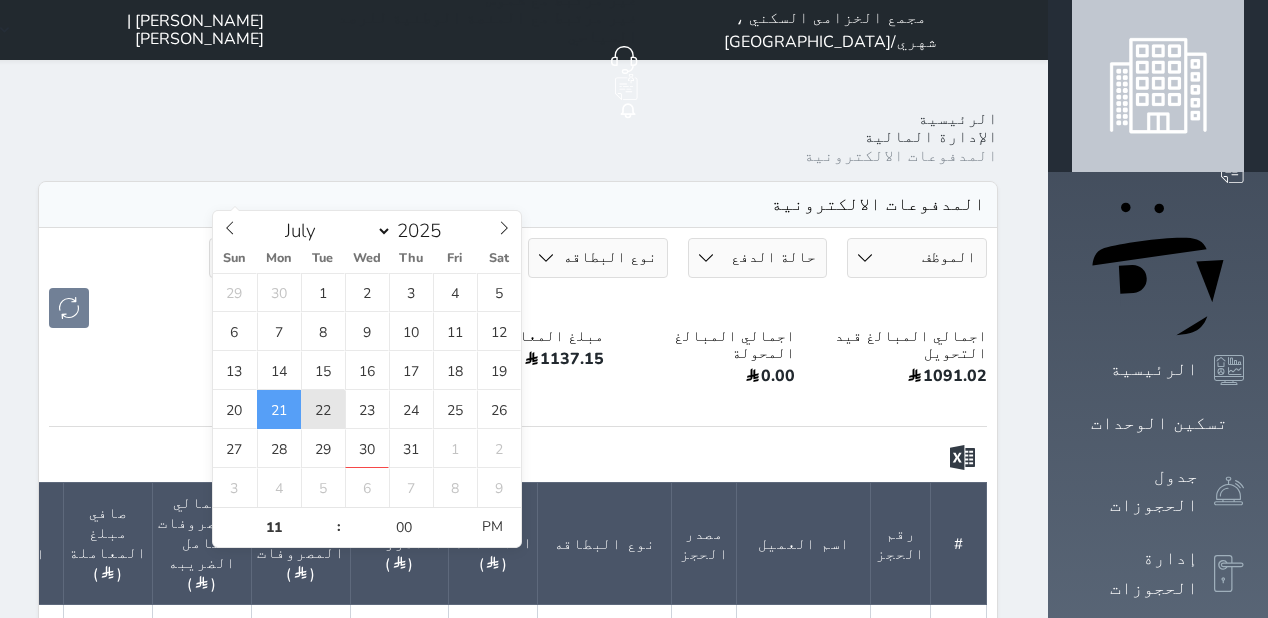 click on "22" at bounding box center [323, 409] 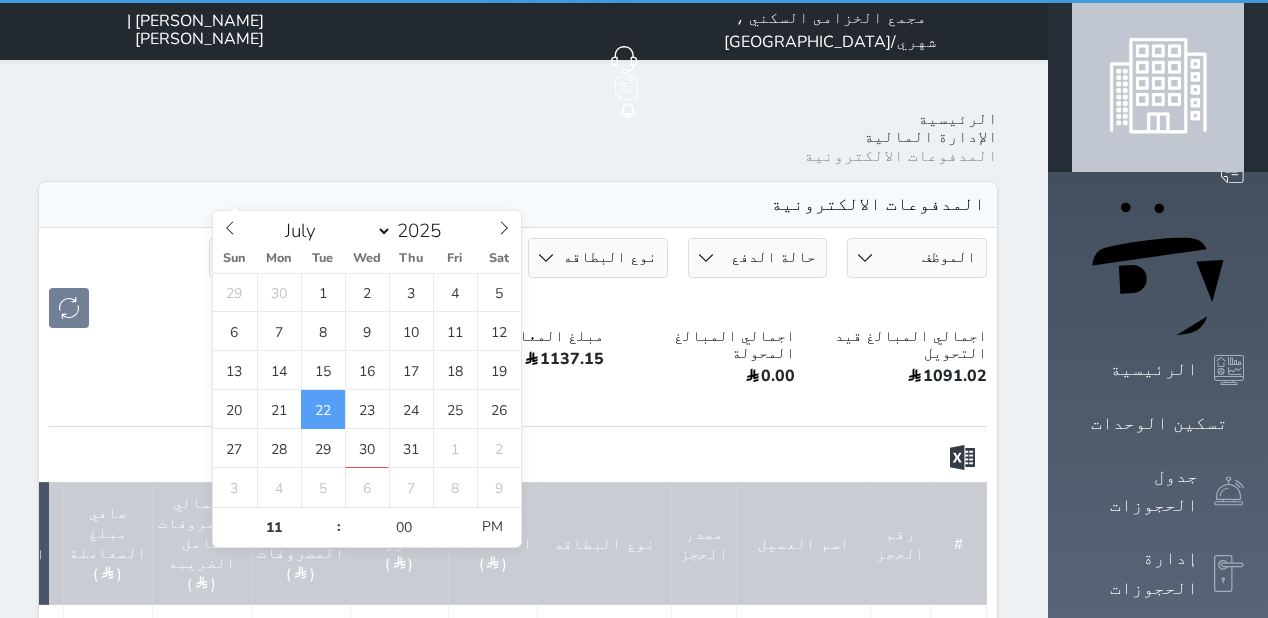 click on "الموظف   [PERSON_NAME] | [PERSON_NAME] [PERSON_NAME] Ata Al Shake | [PERSON_NAME] الشيخ   حالة الدفع   بانتظار التحويل   محولة   نوع البطاقه   ڤيزا كارد   ماستر كارد   مدي   [DATE] 00:00   [DATE] 23:00" at bounding box center (518, 283) 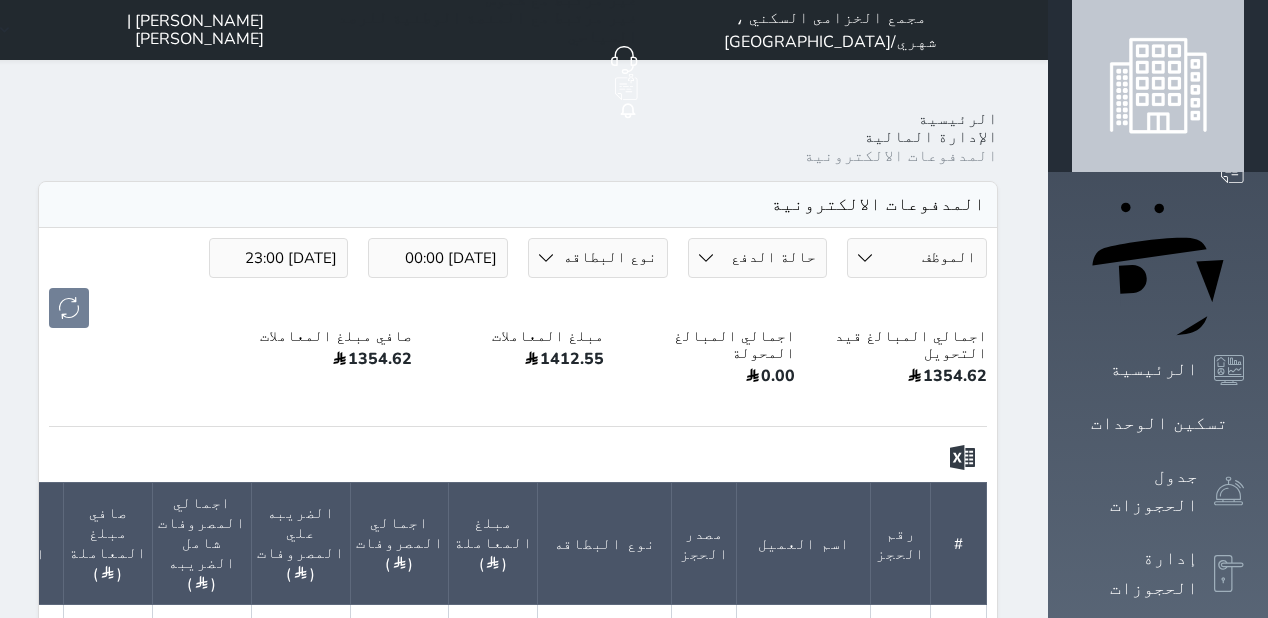 click on "[DATE] 23:00" at bounding box center (279, 258) 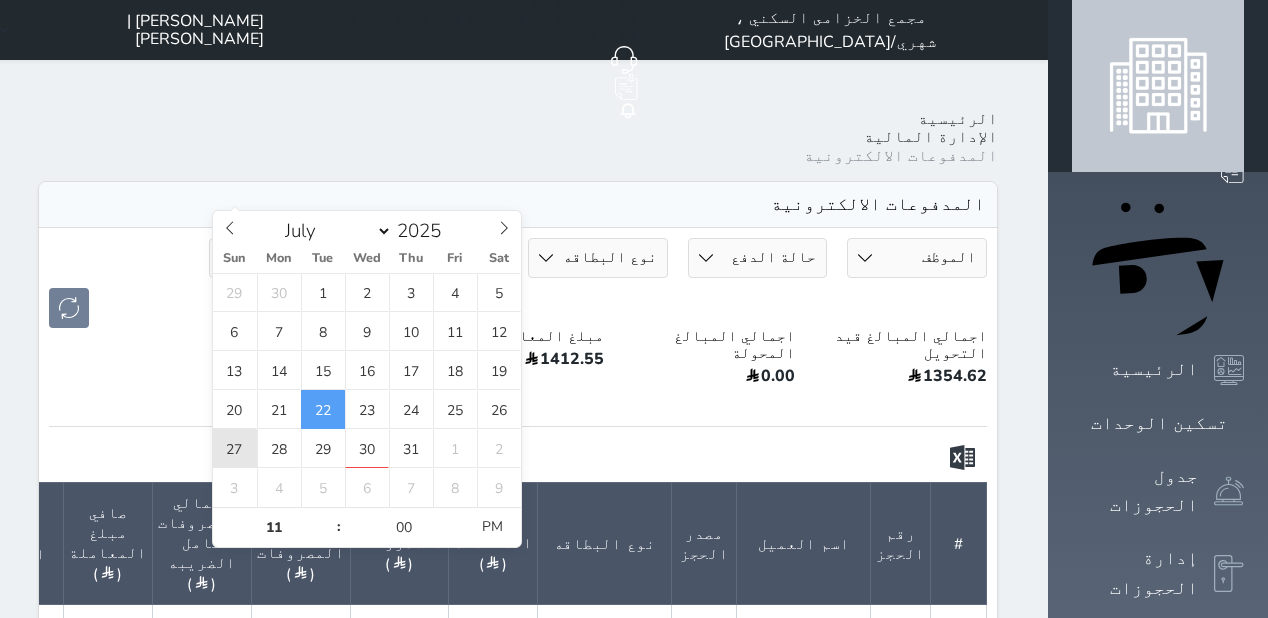click on "27" at bounding box center [235, 448] 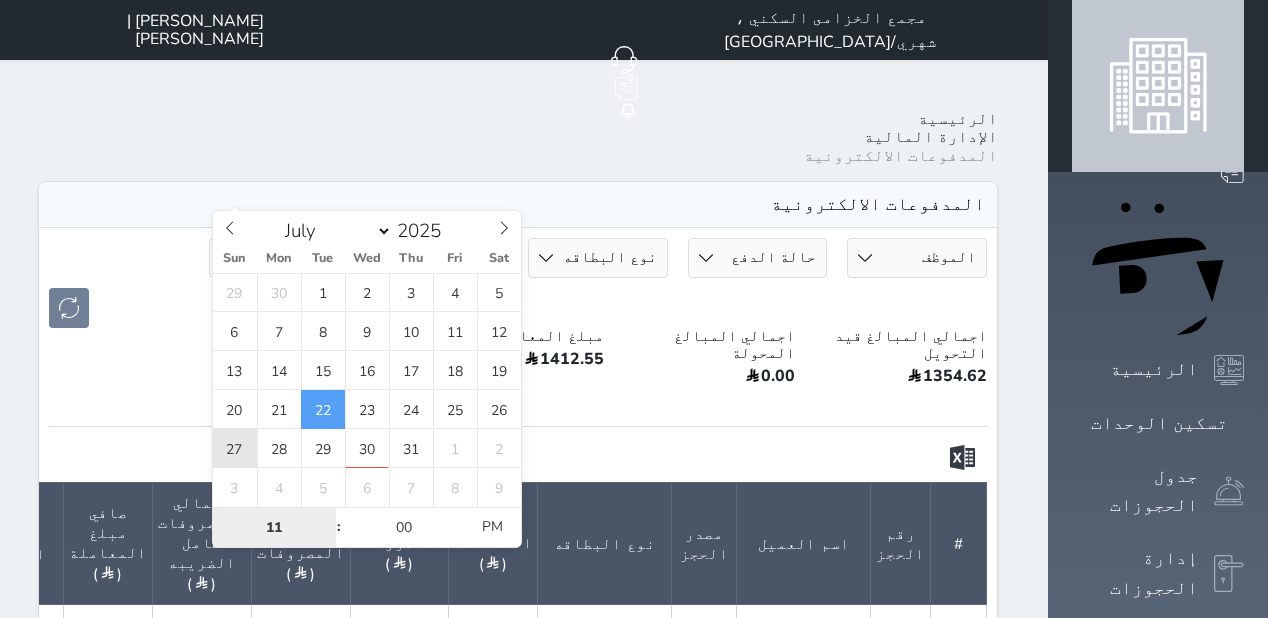 type on "[DATE] 23:00" 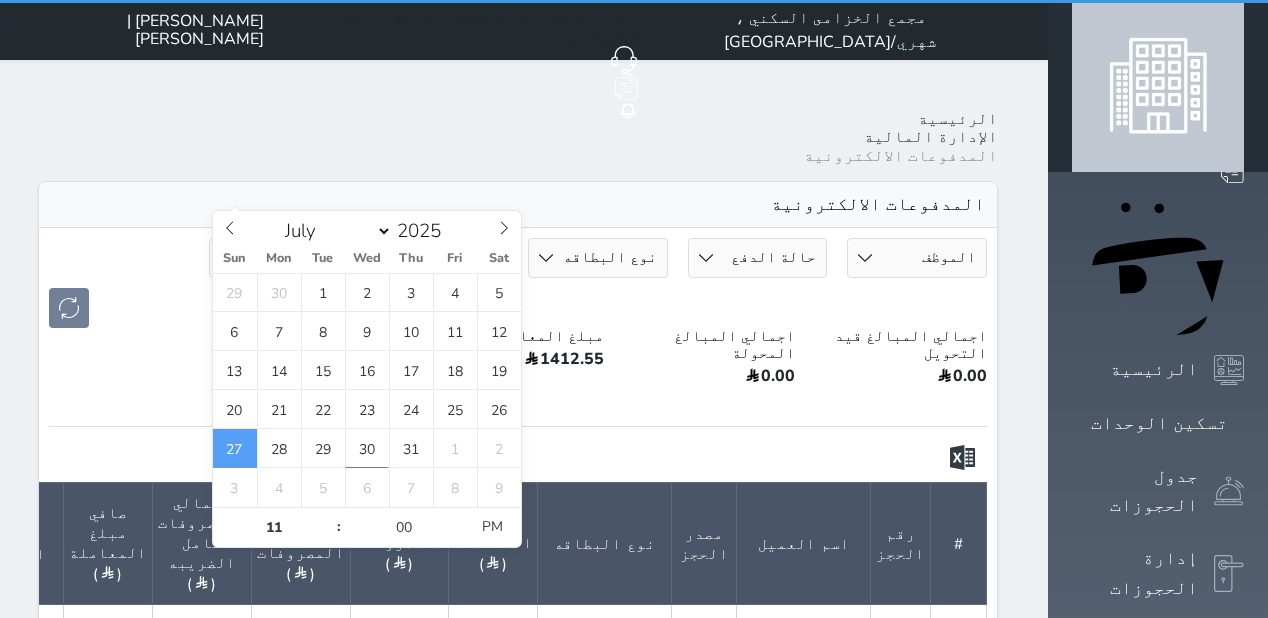 click on "[DATE] 00:00" at bounding box center [438, 258] 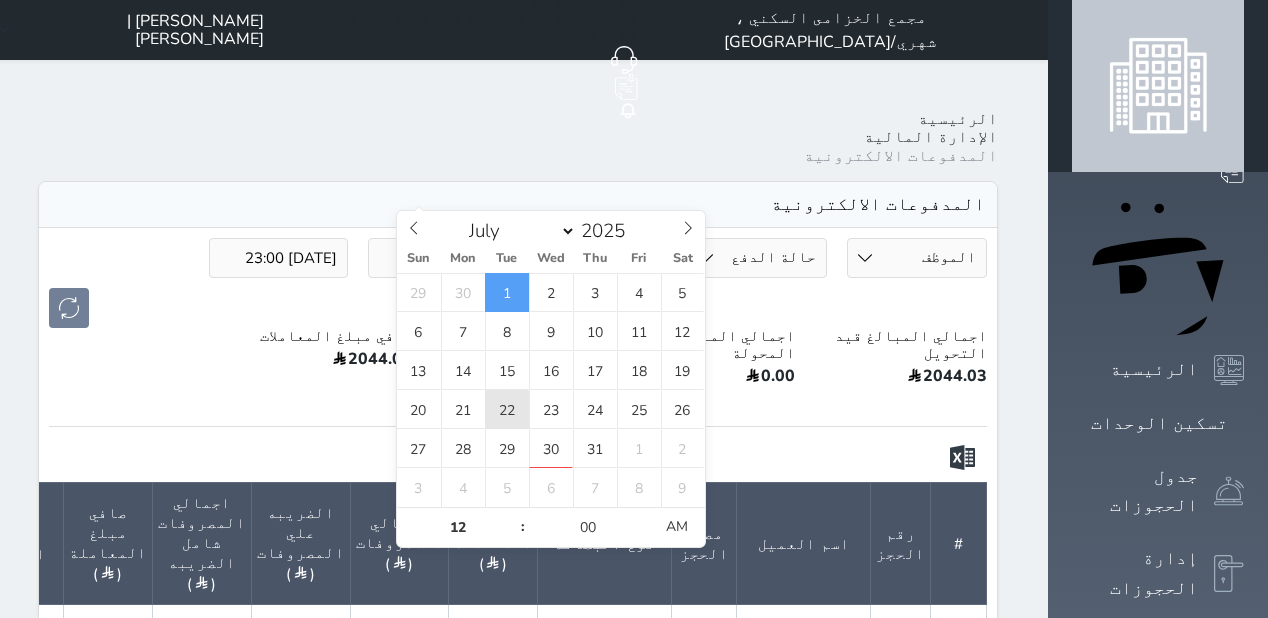 click on "22" at bounding box center (507, 409) 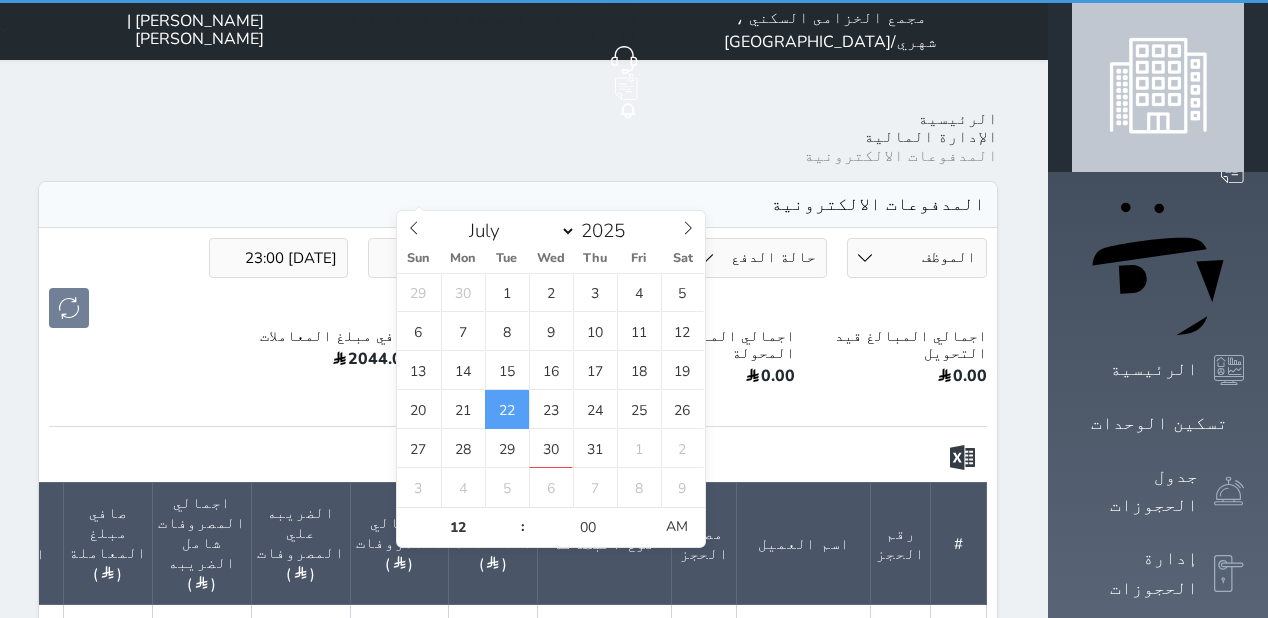 click at bounding box center (518, 308) 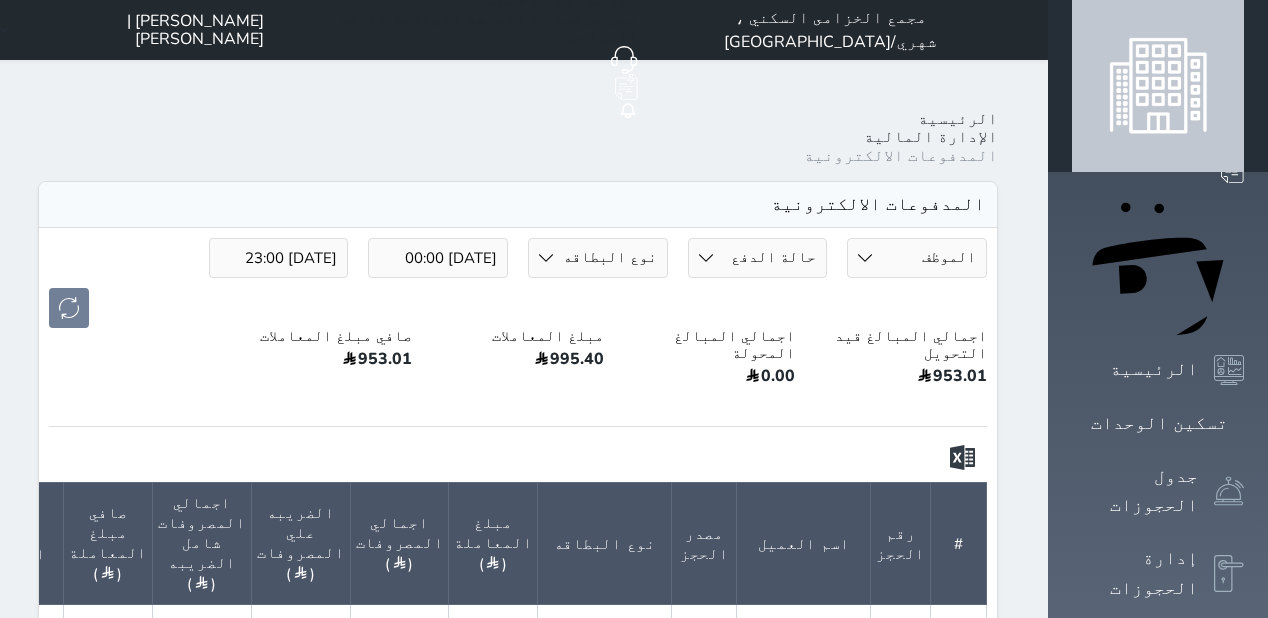 click on "[DATE] 00:00" at bounding box center [438, 258] 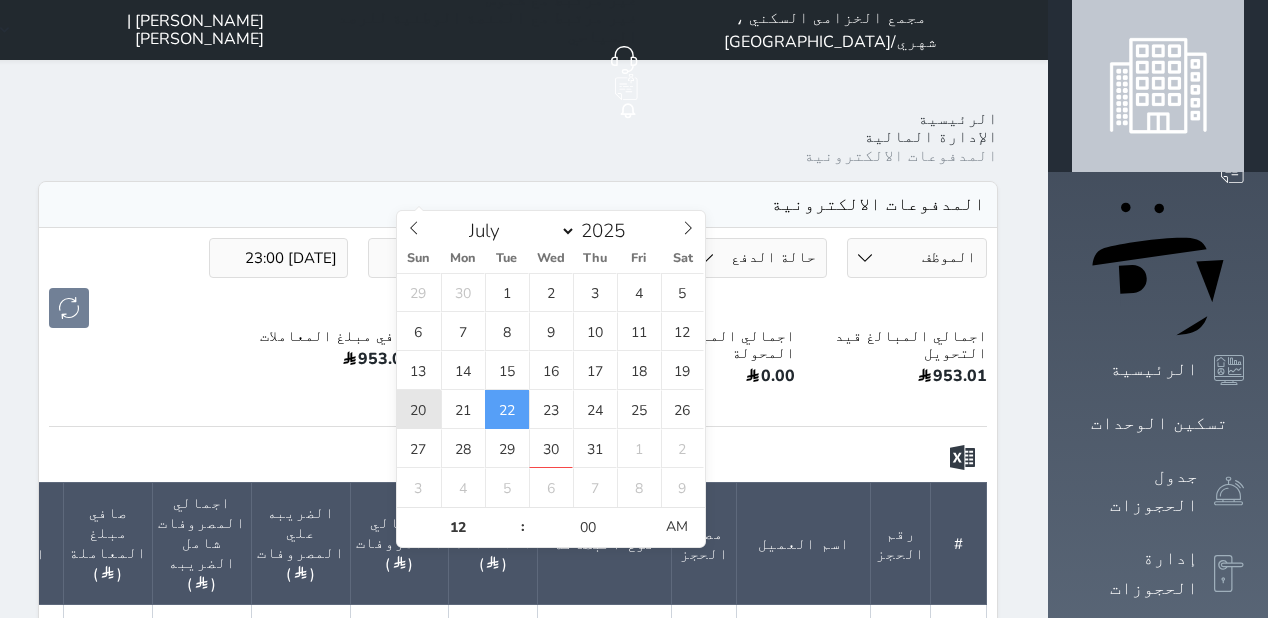 click on "20" at bounding box center [419, 409] 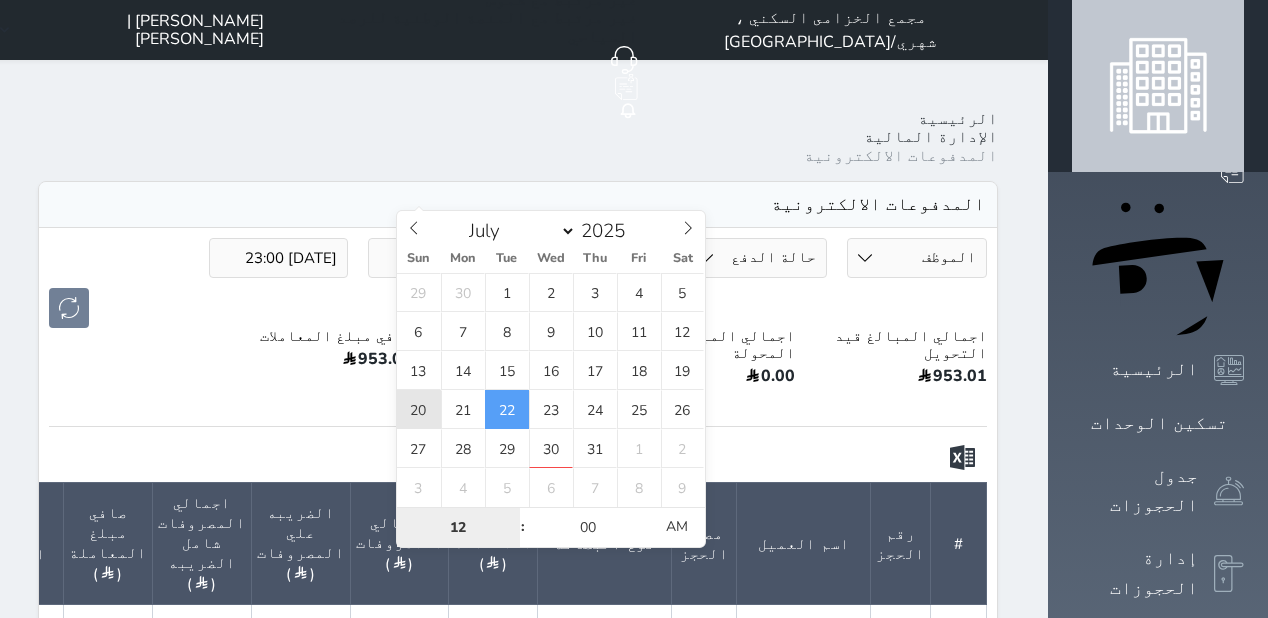 type on "[DATE] 00:00" 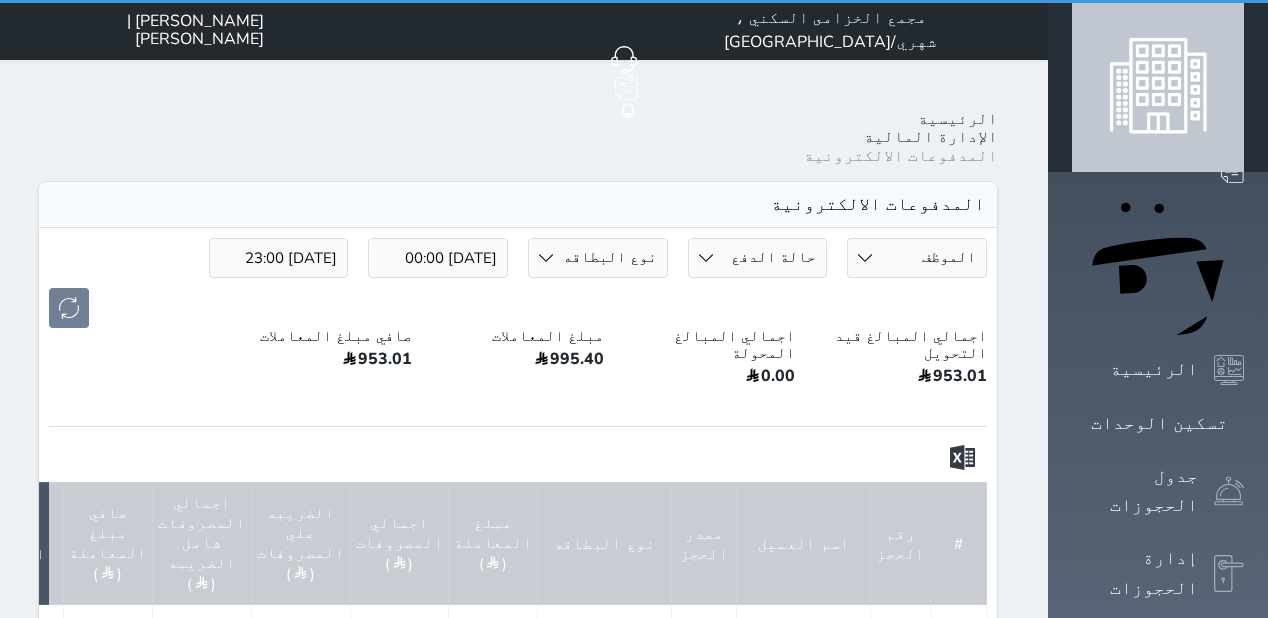 click on "اجمالي المبالغ قيد التحويل   953.01    اجمالي المبالغ المحولة   0.00    مبلغ المعاملات   995.40    صافي مبلغ المعاملات   953.01" at bounding box center [518, 370] 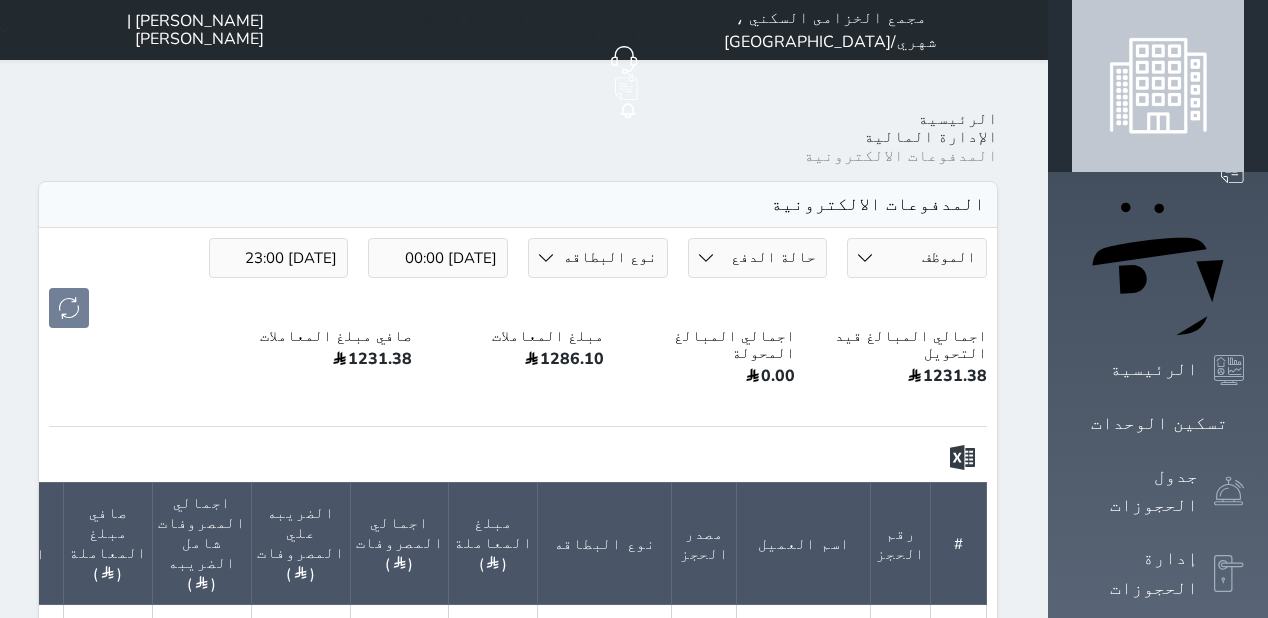 click on "تحويل" at bounding box center [-180, 627] 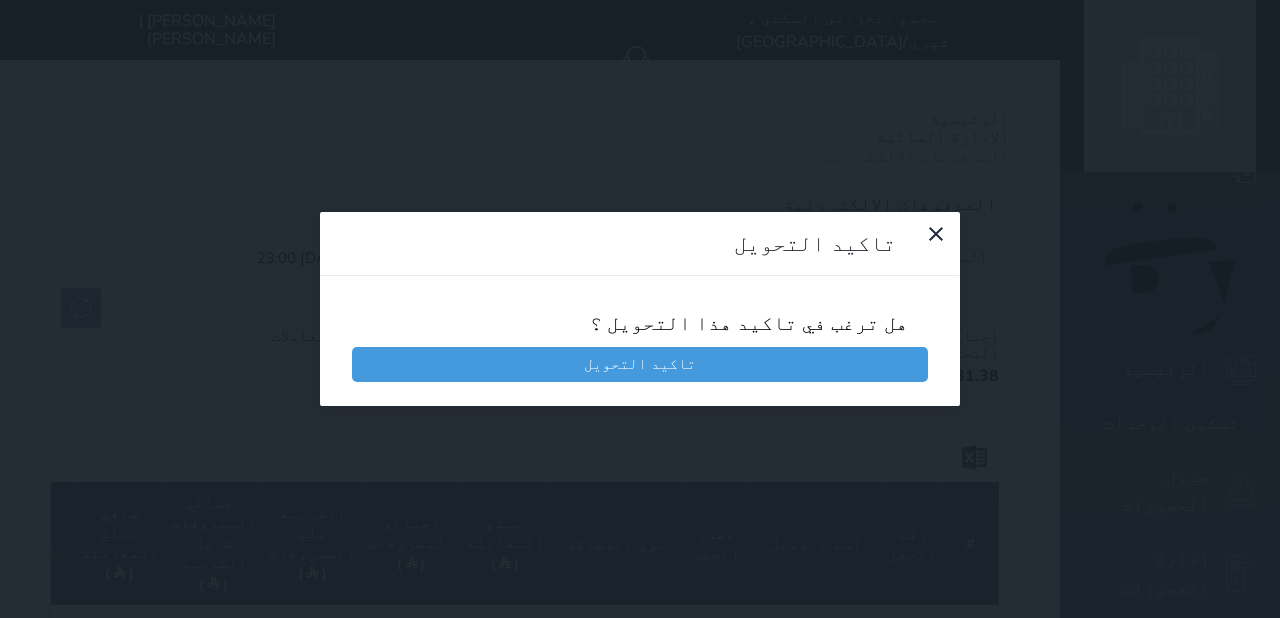 click on "هل ترغب في تاكيد هذا التحويل ؟" at bounding box center [640, 323] 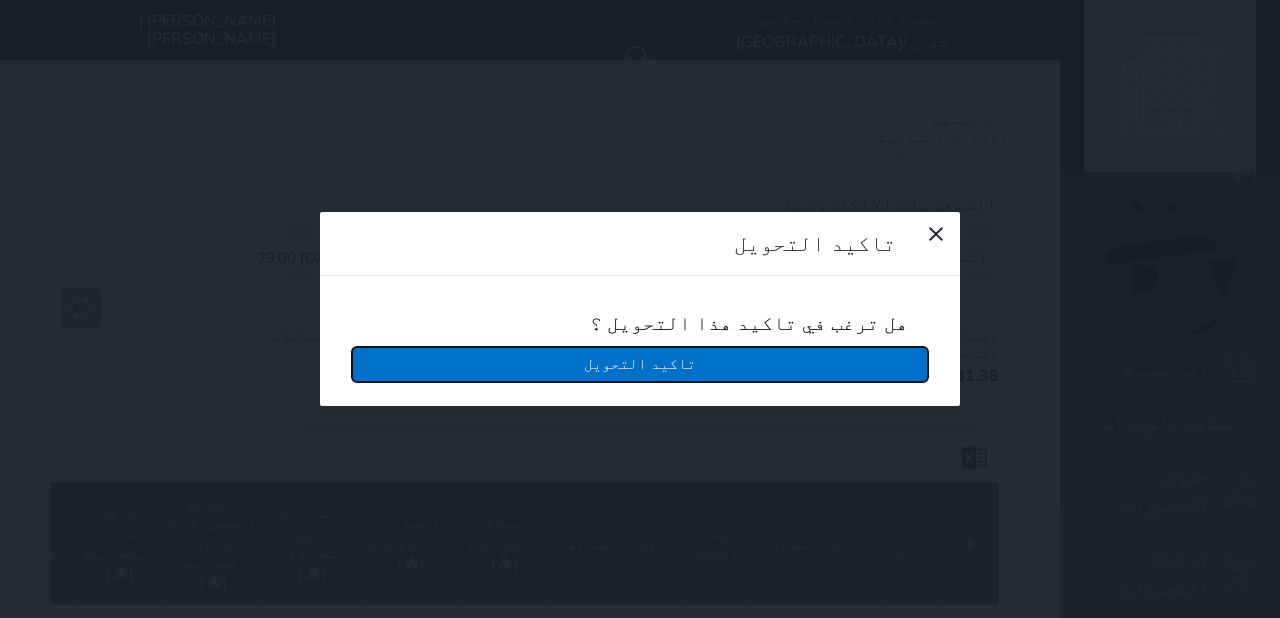 click on "تاكيد التحويل" at bounding box center (640, 364) 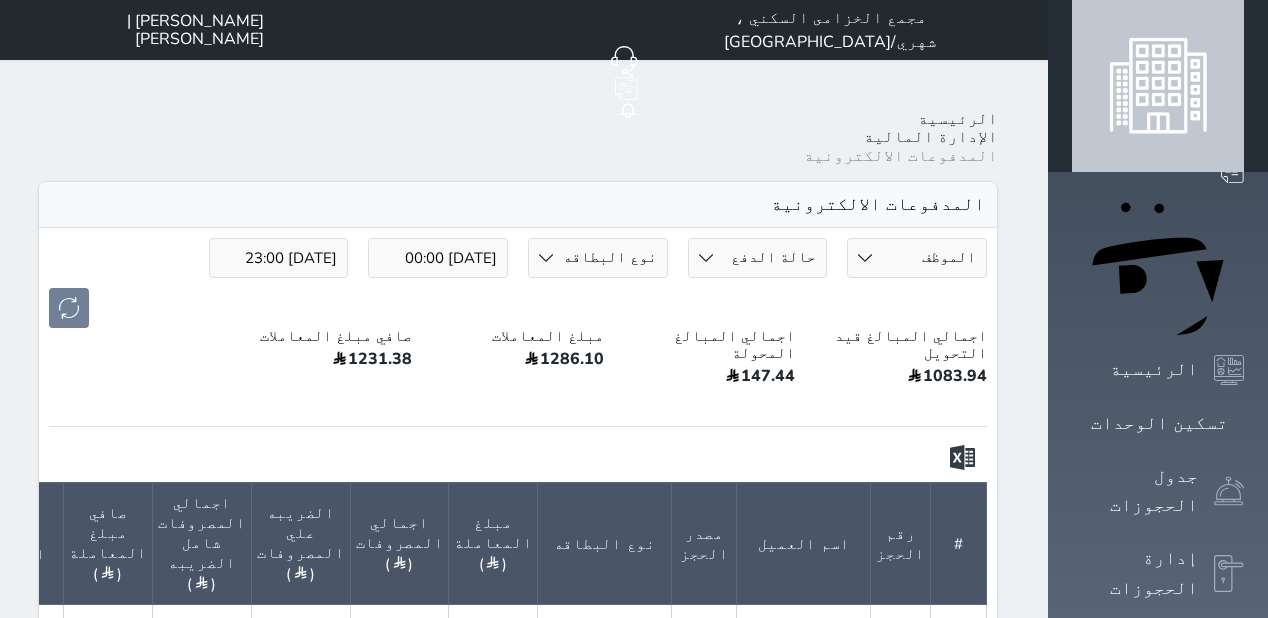 click on "تحويل" at bounding box center (-180, 627) 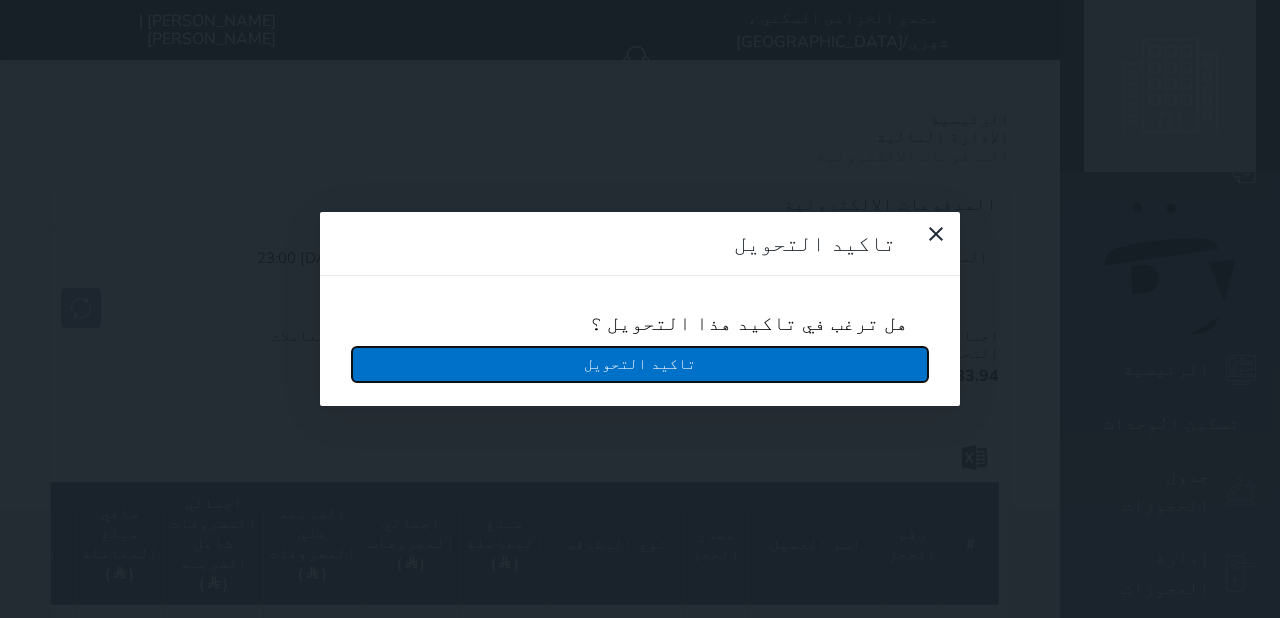 click on "تاكيد التحويل" at bounding box center (640, 364) 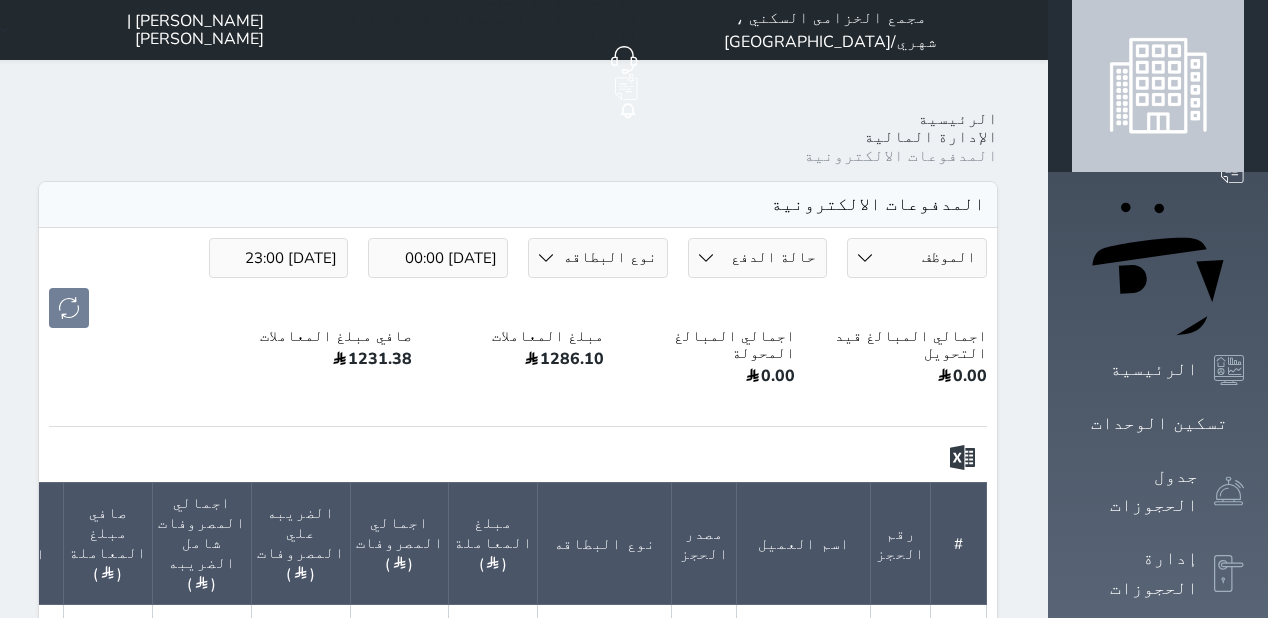 click on "تحويل" at bounding box center (-180, 627) 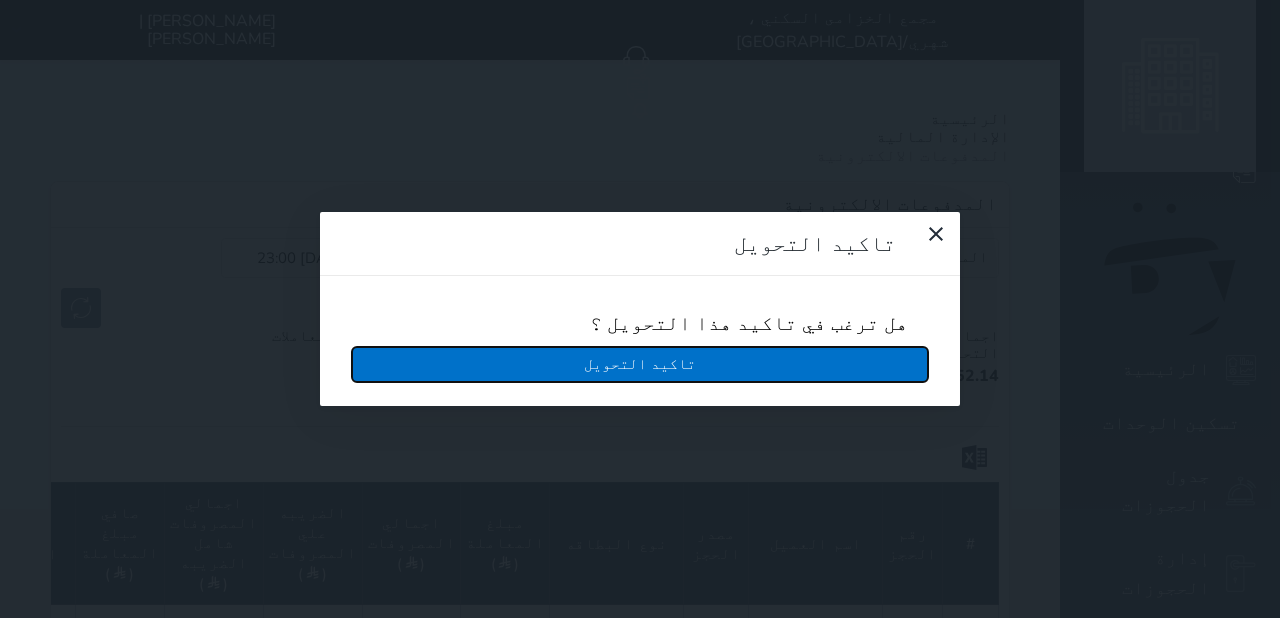 click on "تاكيد التحويل" at bounding box center (640, 364) 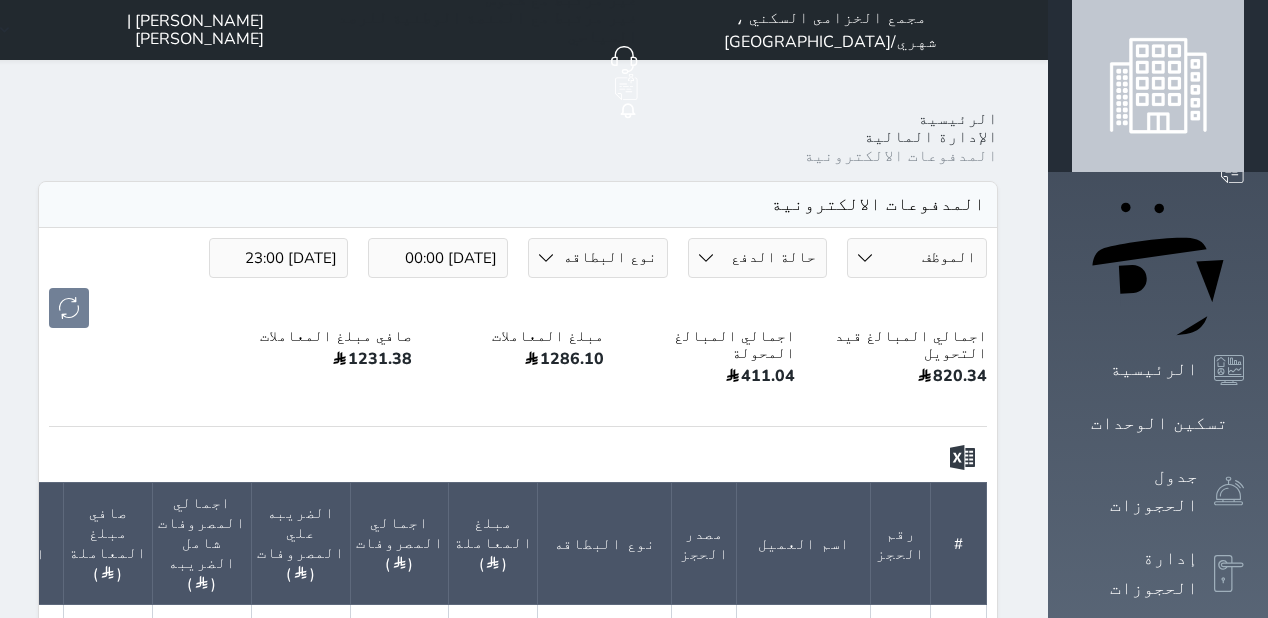click 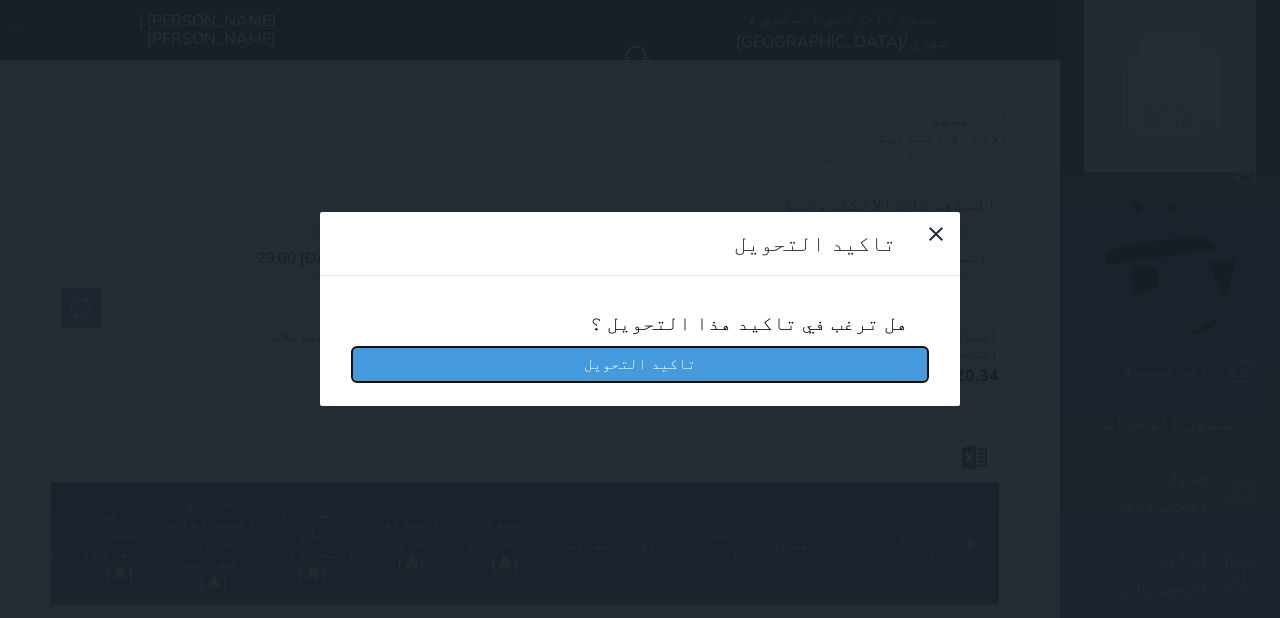 drag, startPoint x: 665, startPoint y: 160, endPoint x: 611, endPoint y: 236, distance: 93.230896 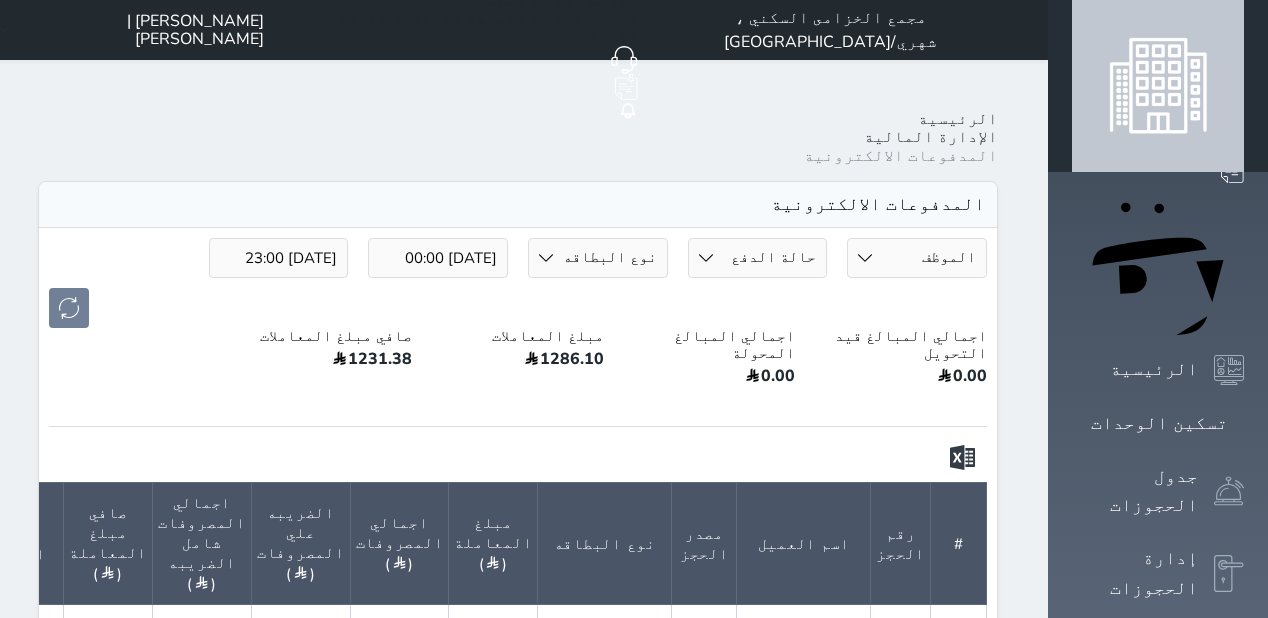 click on "#     رقم الحجز   اسم العميل   مصدر الحجز   نوع البطاقه   مبلغ المعاملة ( )   اجمالي المصروفات ( )   الضريبه علي المصروفات ( )   اجمالي المصروفات شامل الضريبه ( )   صافي مبلغ المعاملة ( )   حالة الدفع   تاريخ الانشاء   الموظف   الاجرائات   1     1022   [PERSON_NAME]   ماستر كارد   137.70   5.13   0.77   5.90   131.80
بانتظار التحويل
[DATE] 01:57 PM   -
تحويل
2     1021   [PERSON_NAME]   ماستر كارد   137.70   5.13   0.77   5.90   131.80     [DATE] 01:38 PM   -     3     1020   [PERSON_NAME] [PERSON_NAME]" at bounding box center (518, 741) 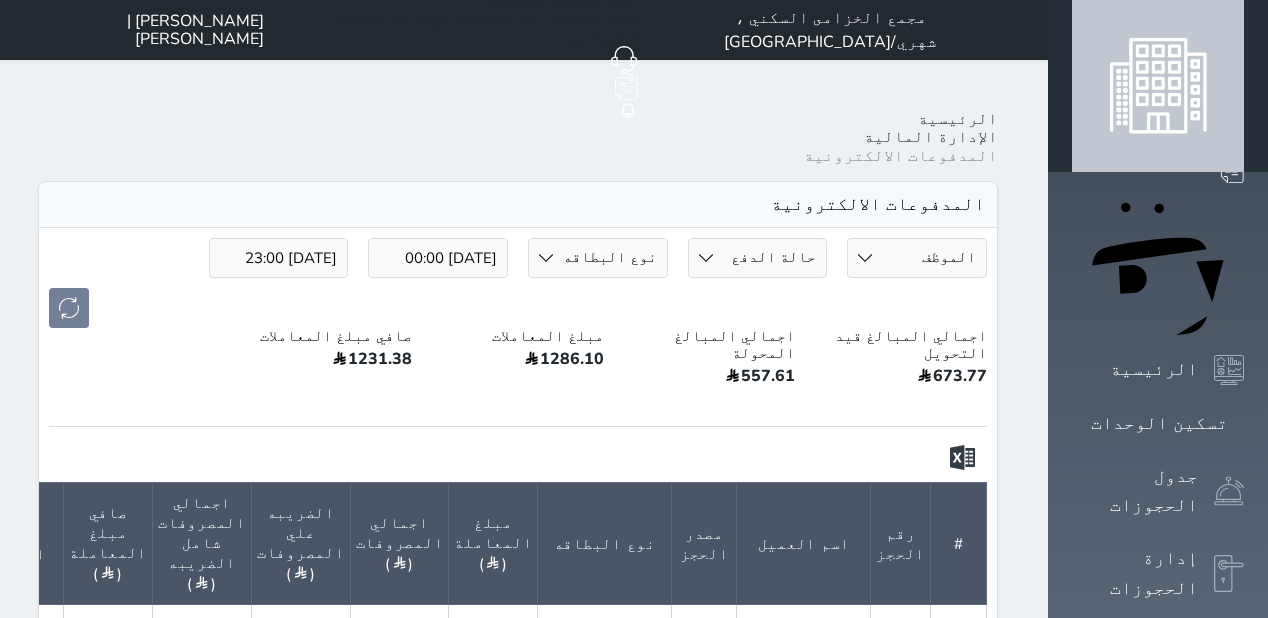 drag, startPoint x: 103, startPoint y: 525, endPoint x: 126, endPoint y: 520, distance: 23.537205 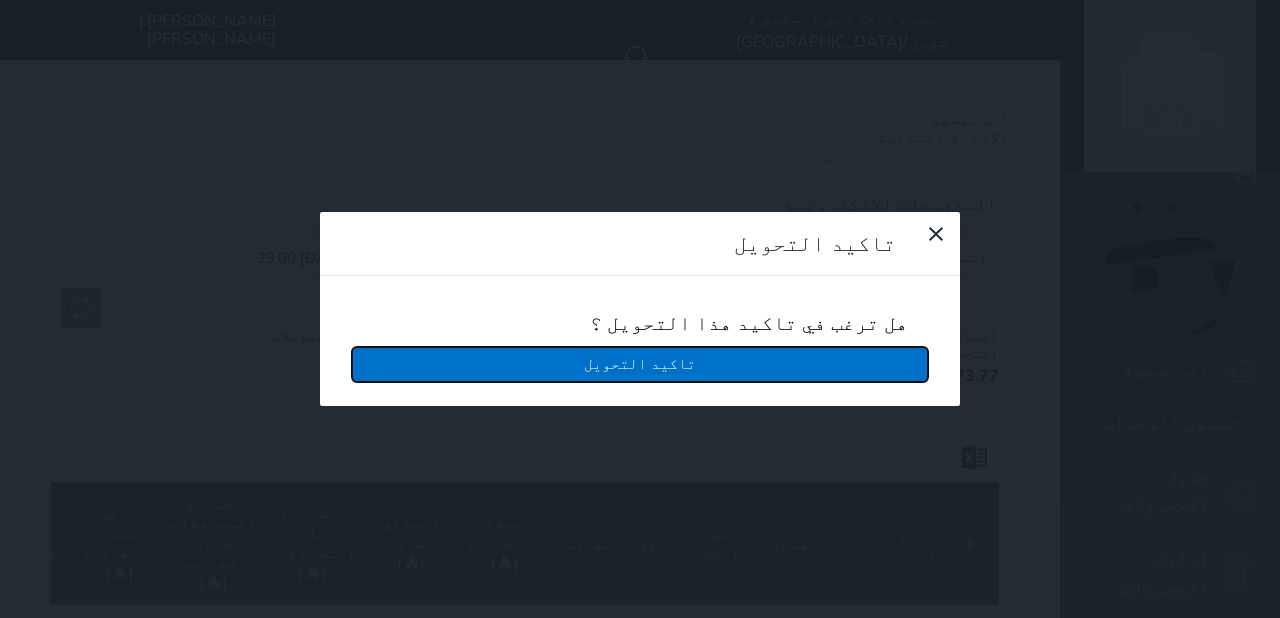 click on "تاكيد التحويل" at bounding box center (640, 364) 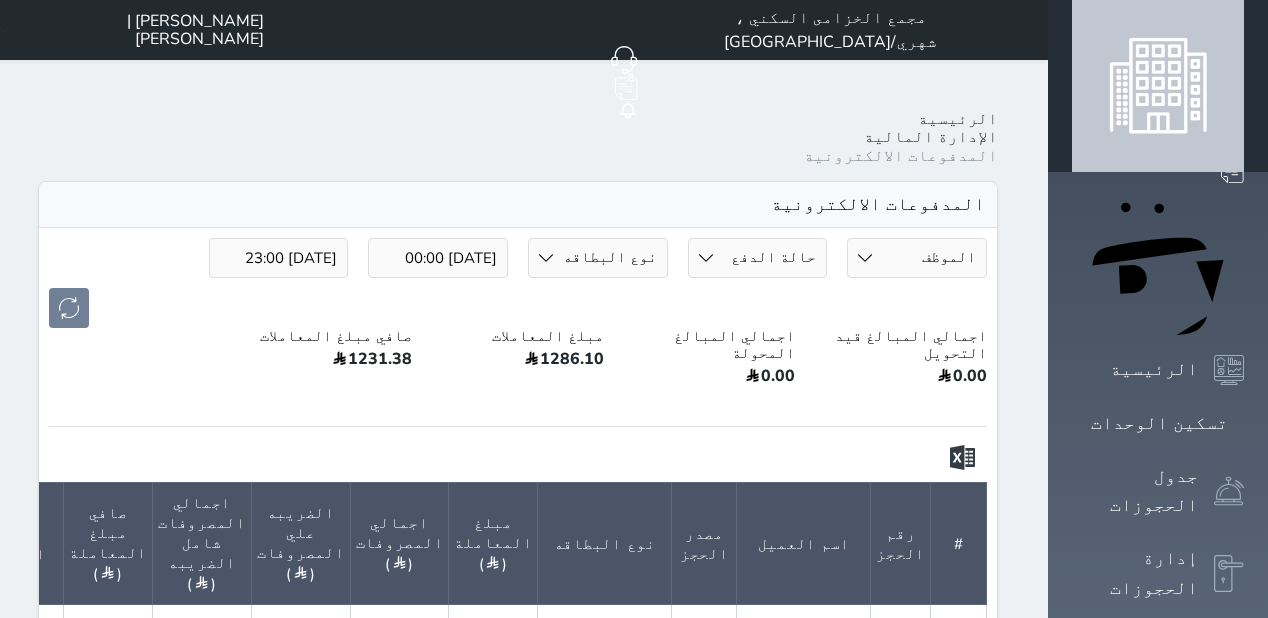 click on "تحويل" at bounding box center (-180, 627) 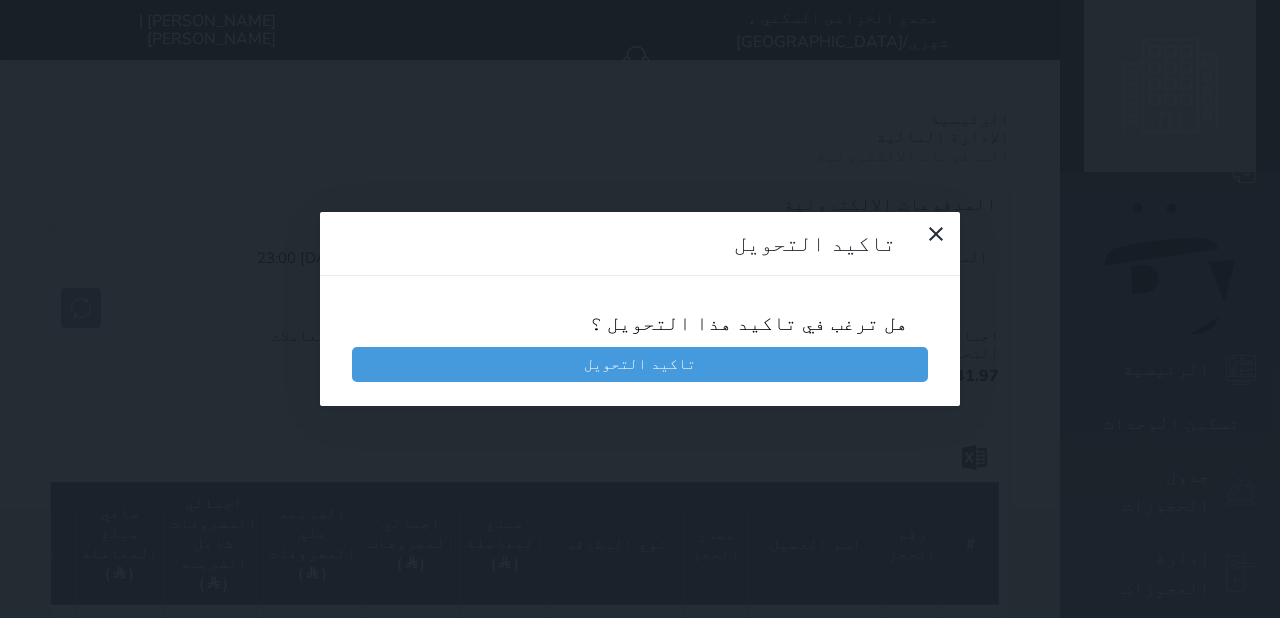 click on "هل ترغب في تاكيد هذا التحويل ؟   تاكيد التحويل" at bounding box center [640, 341] 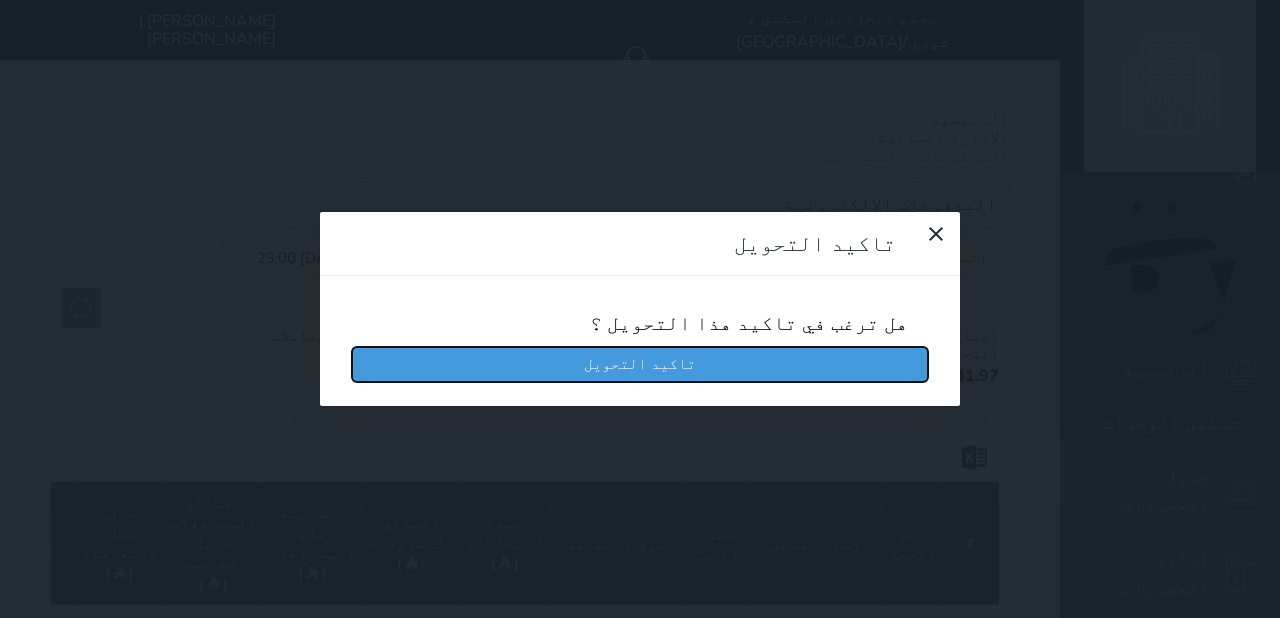 drag, startPoint x: 632, startPoint y: 168, endPoint x: 618, endPoint y: 180, distance: 18.439089 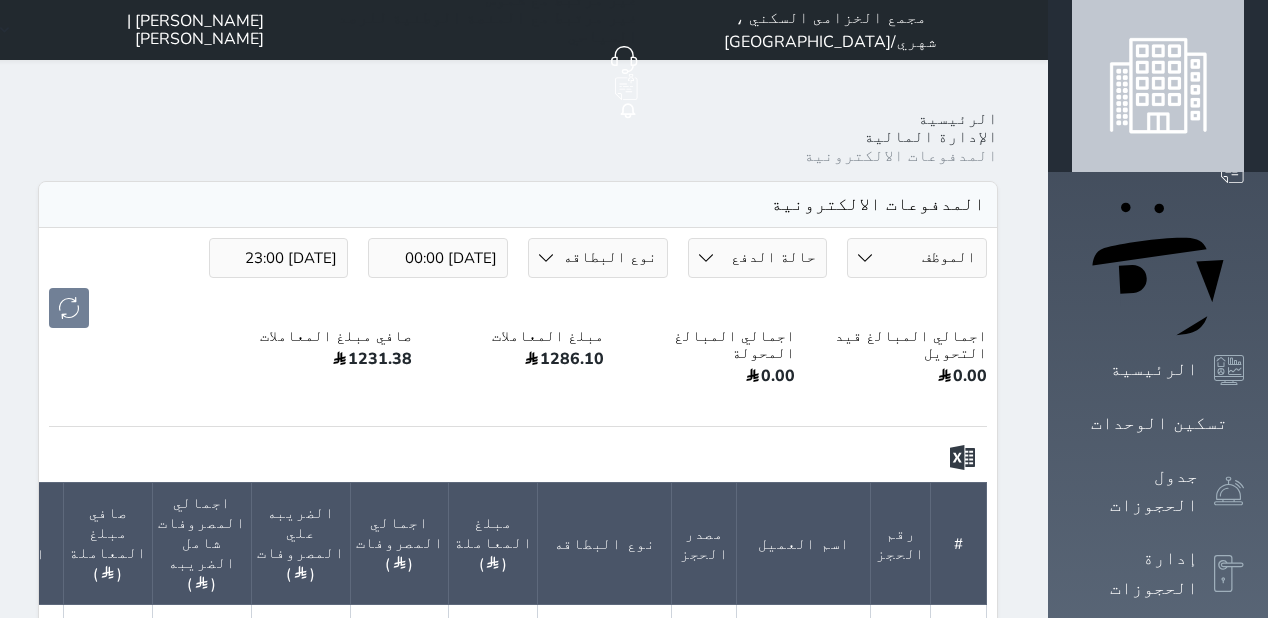 click at bounding box center [518, 662] 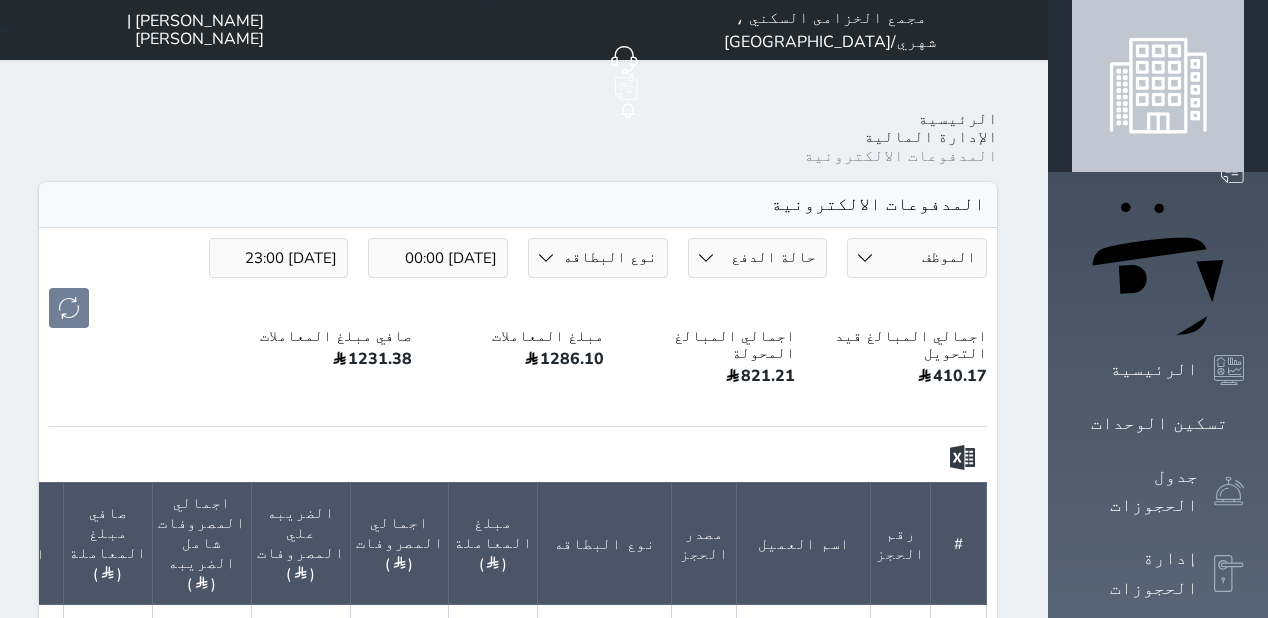 click on "تحويل" at bounding box center (-180, 627) 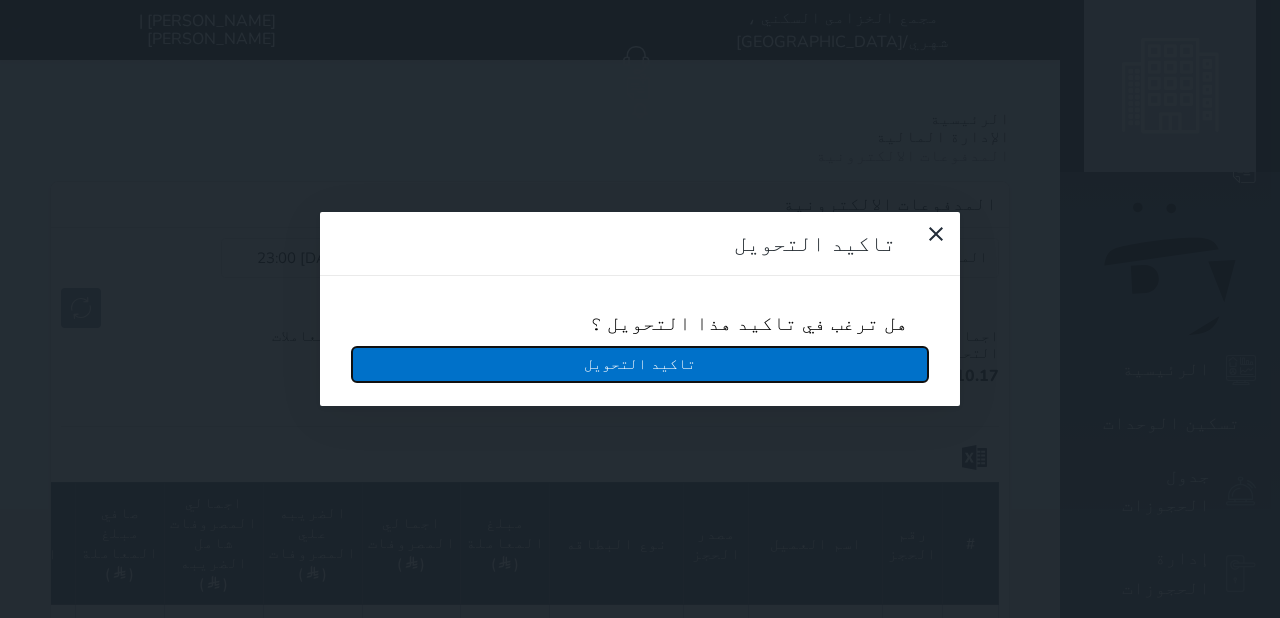 click on "تاكيد التحويل" at bounding box center (640, 364) 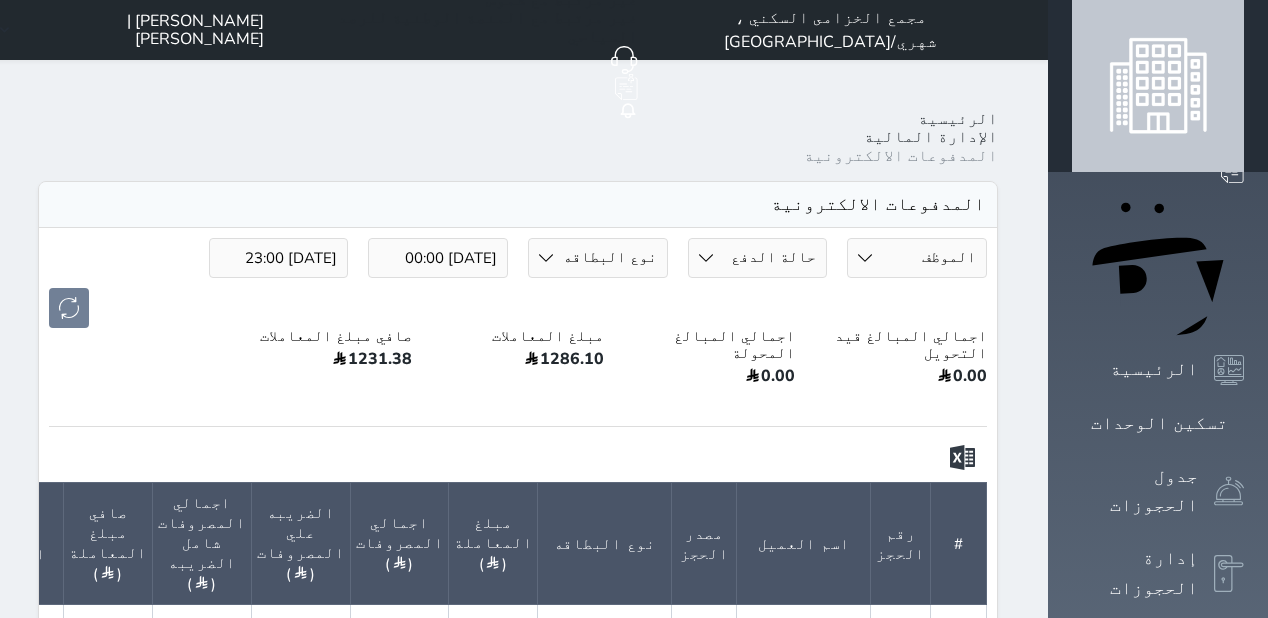 click at bounding box center [518, 622] 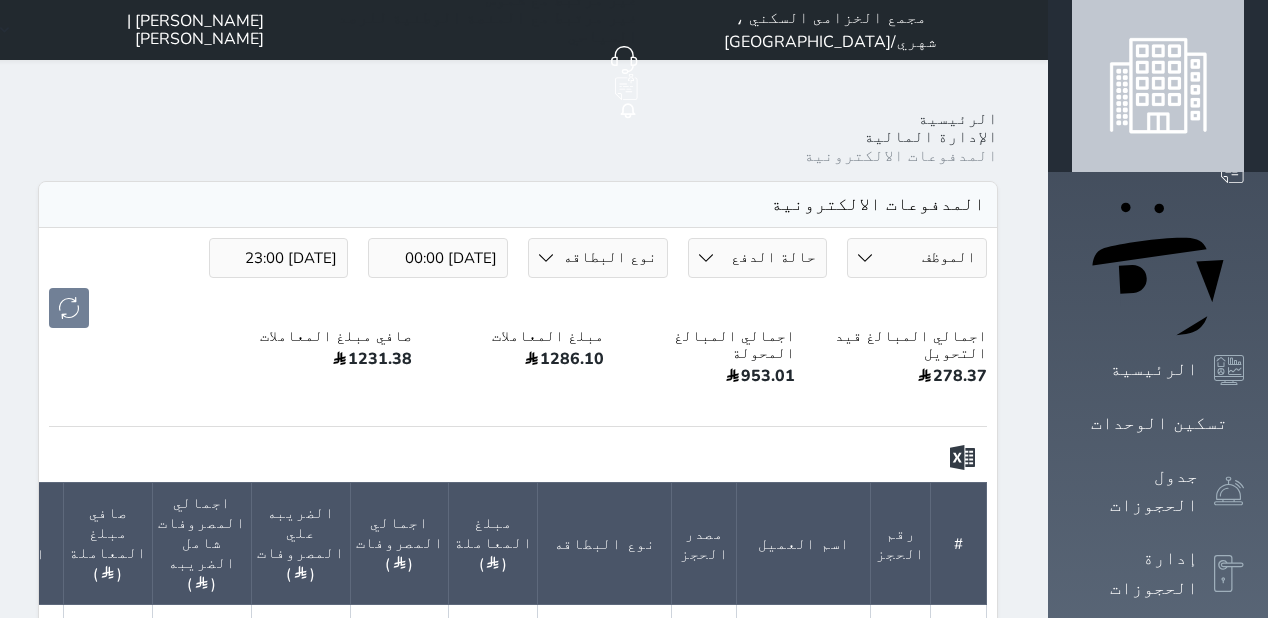 click on "تحويل" at bounding box center (-180, 627) 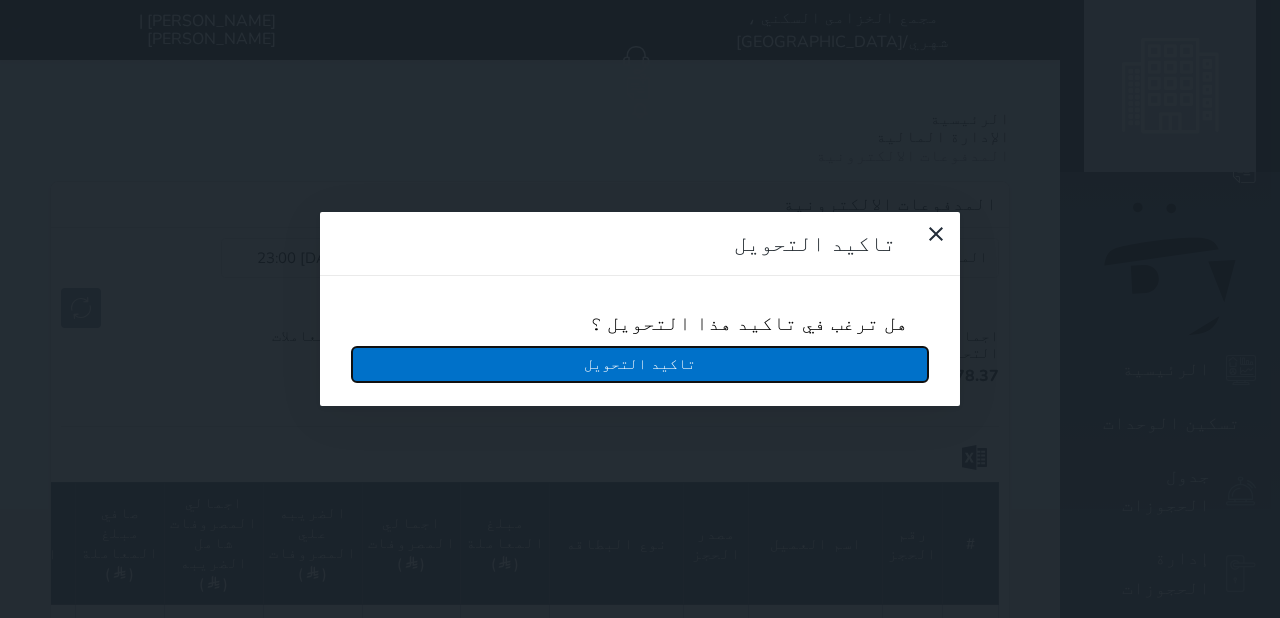 click on "تاكيد التحويل" at bounding box center [640, 364] 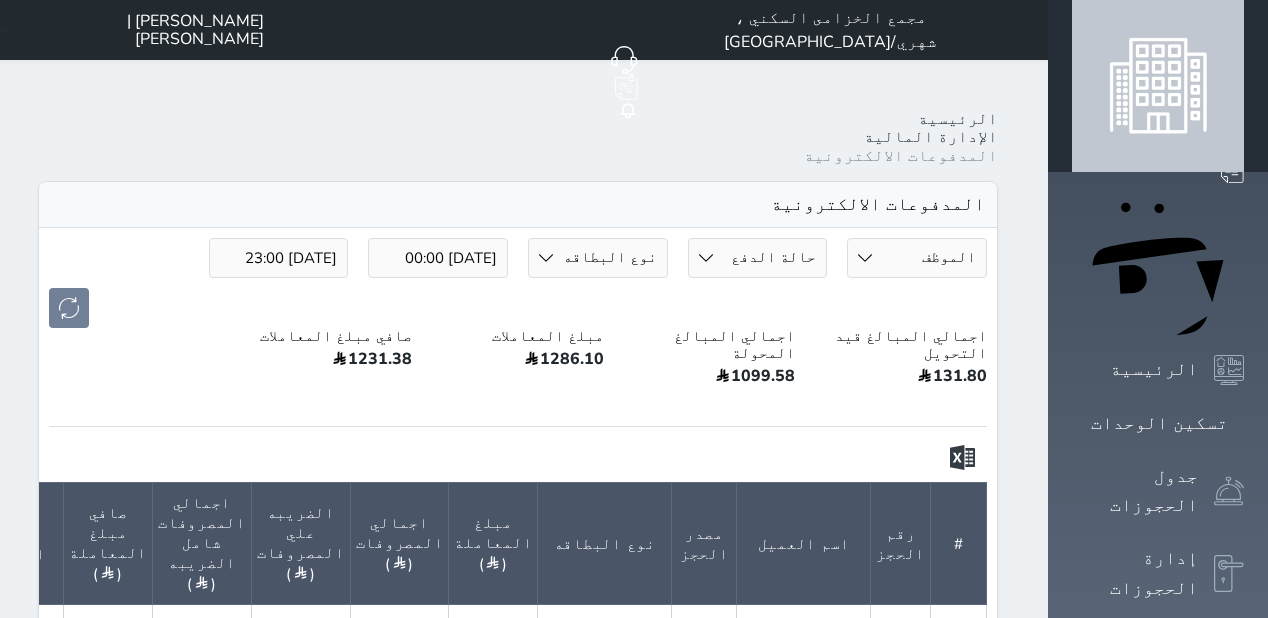 click 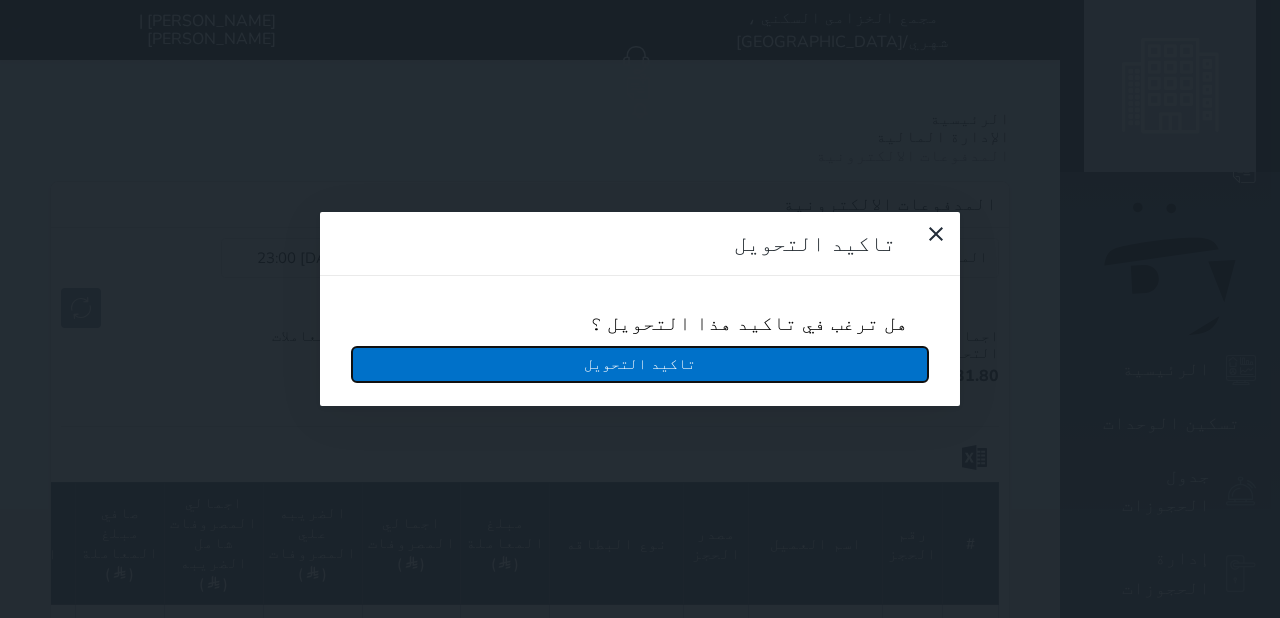 click on "تاكيد التحويل" at bounding box center [640, 364] 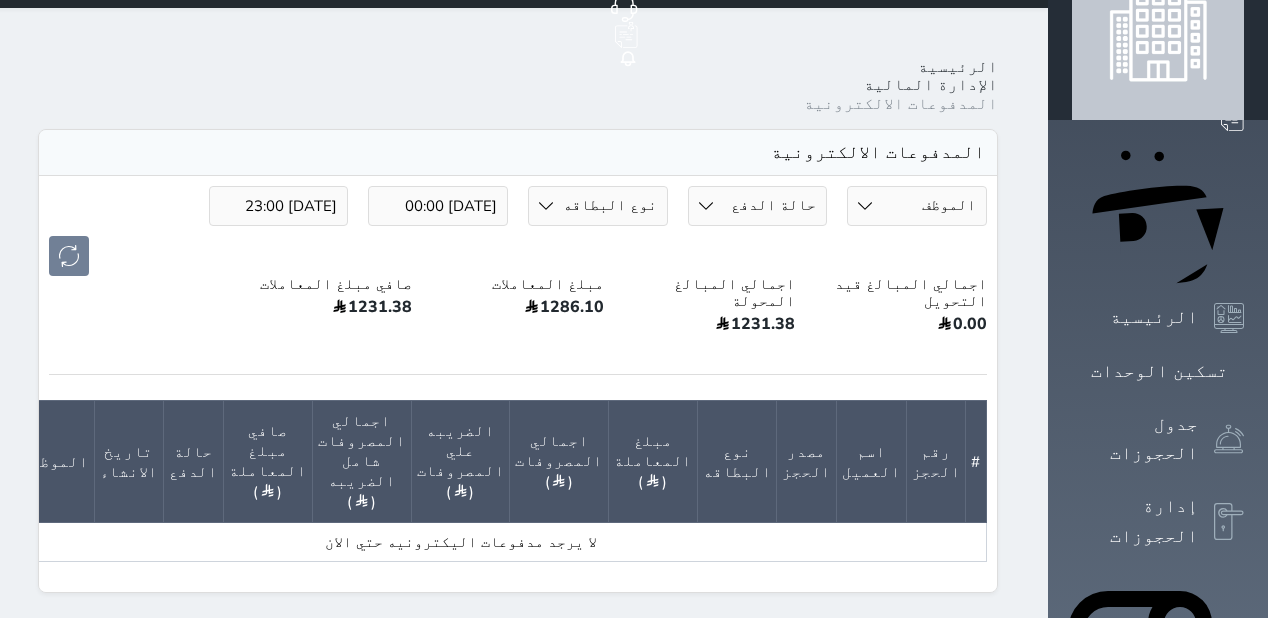 scroll, scrollTop: 80, scrollLeft: 0, axis: vertical 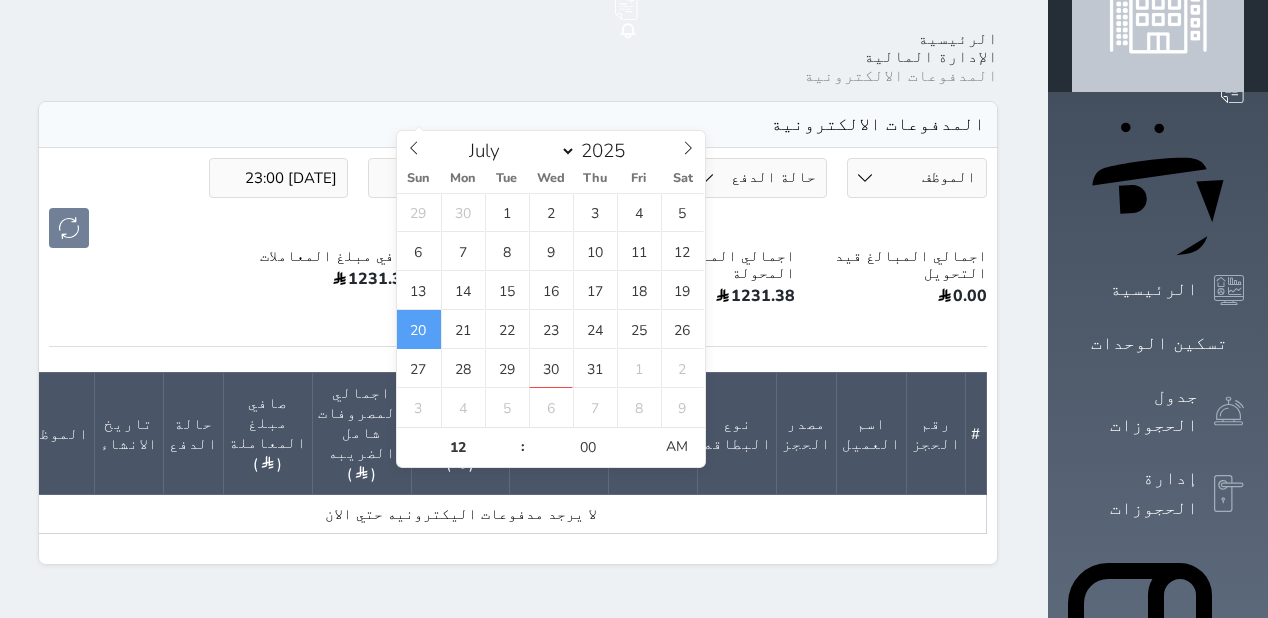 click on "[DATE] 00:00" at bounding box center (438, 178) 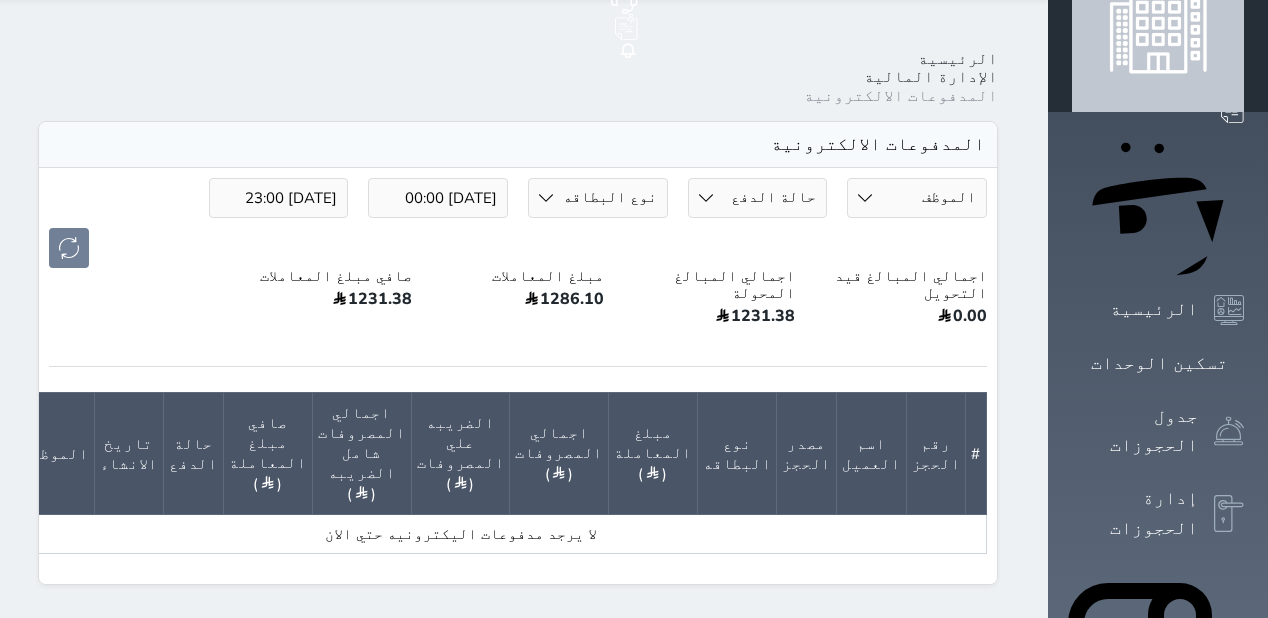 scroll, scrollTop: 0, scrollLeft: 0, axis: both 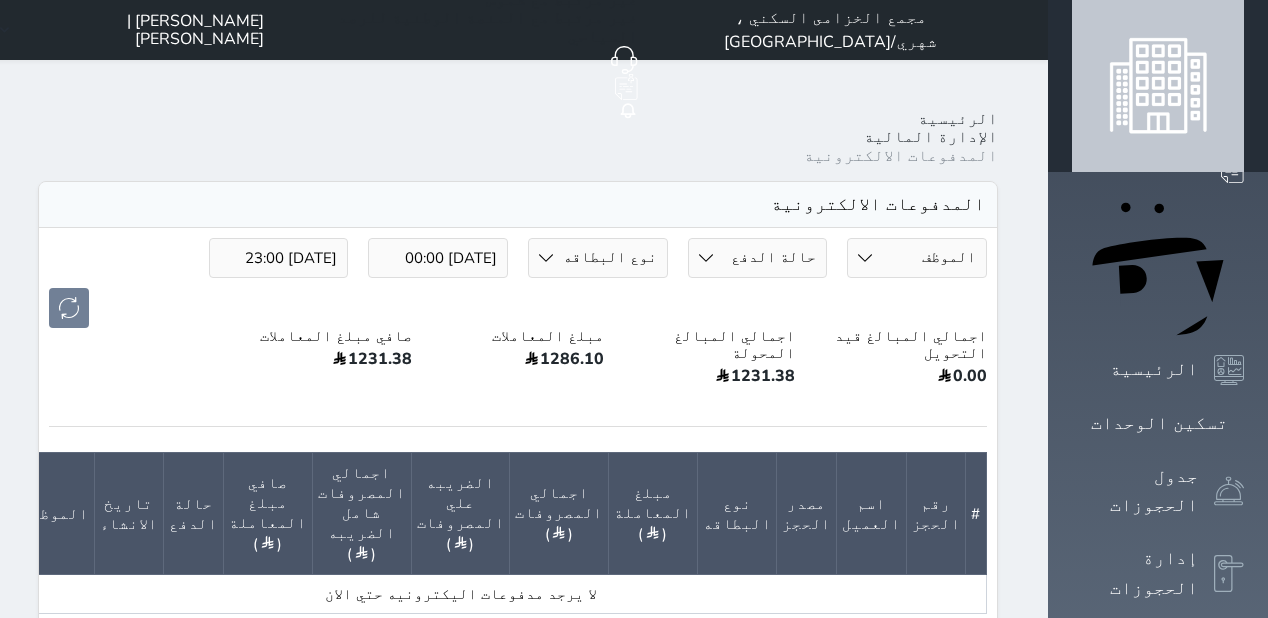 click on "[PERSON_NAME] | [PERSON_NAME]" at bounding box center [136, 30] 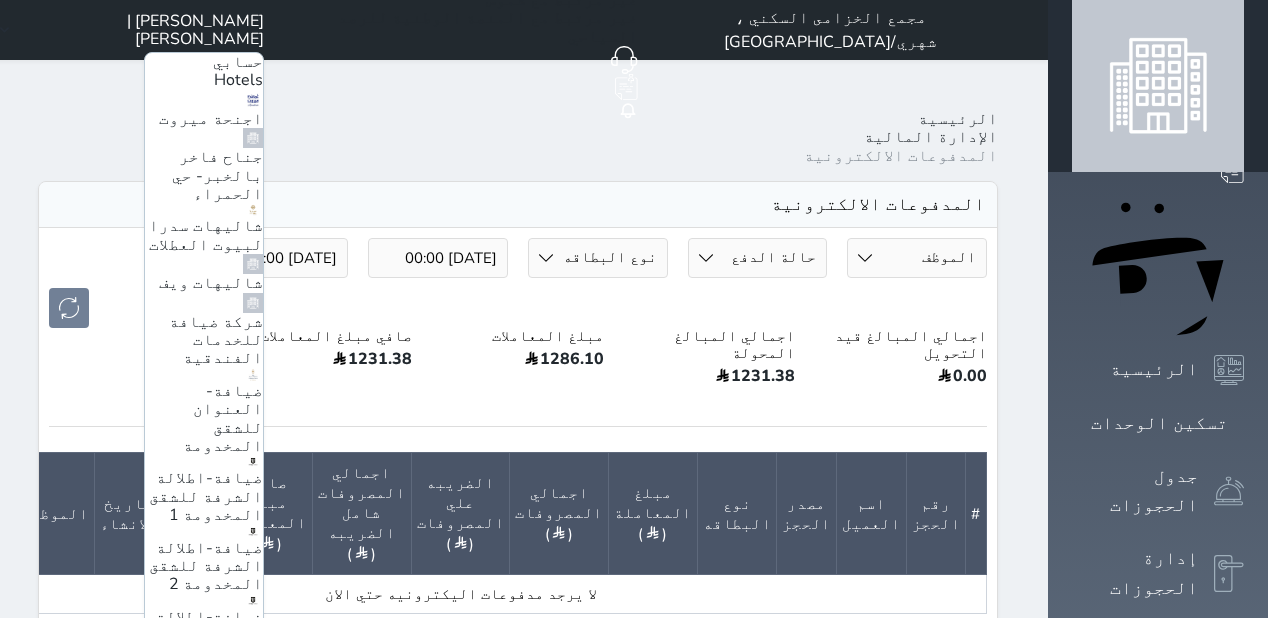 scroll, scrollTop: 0, scrollLeft: 0, axis: both 